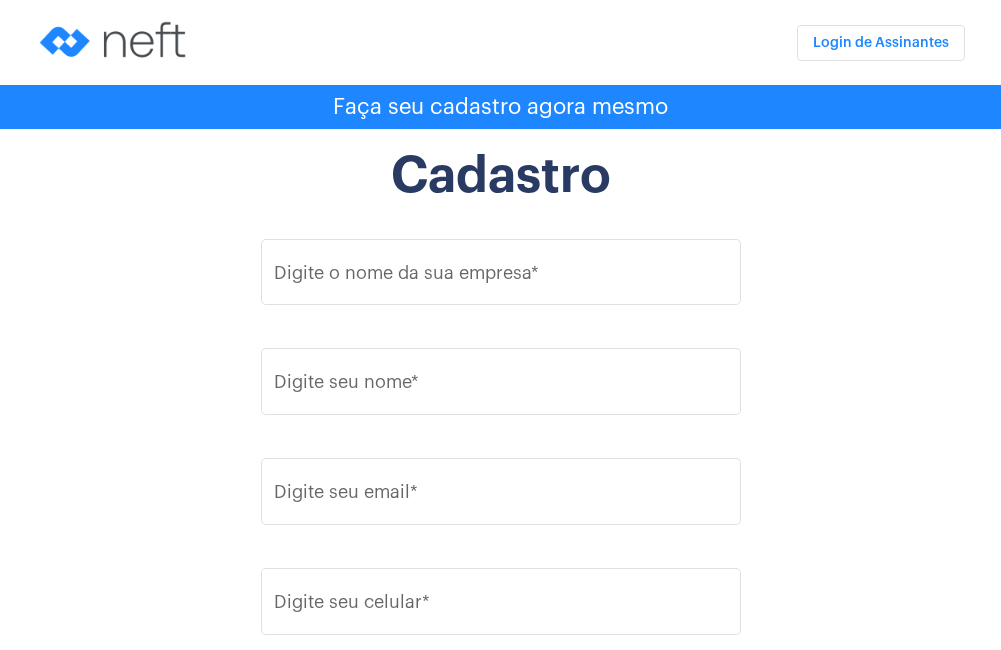 scroll, scrollTop: 0, scrollLeft: 0, axis: both 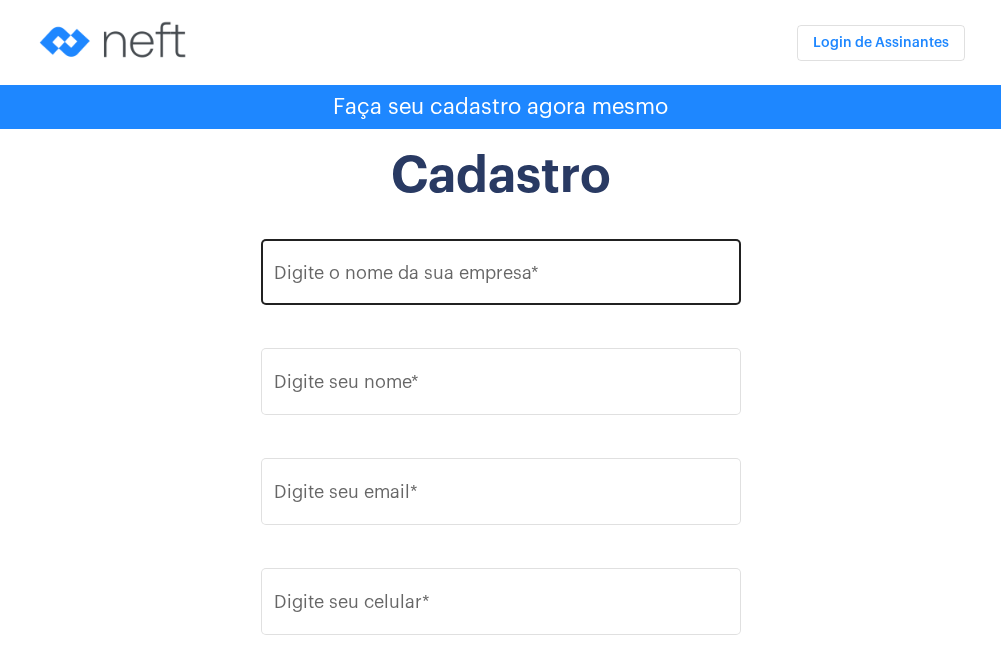 click on "Digite o nome da sua empresa  *" at bounding box center [500, 277] 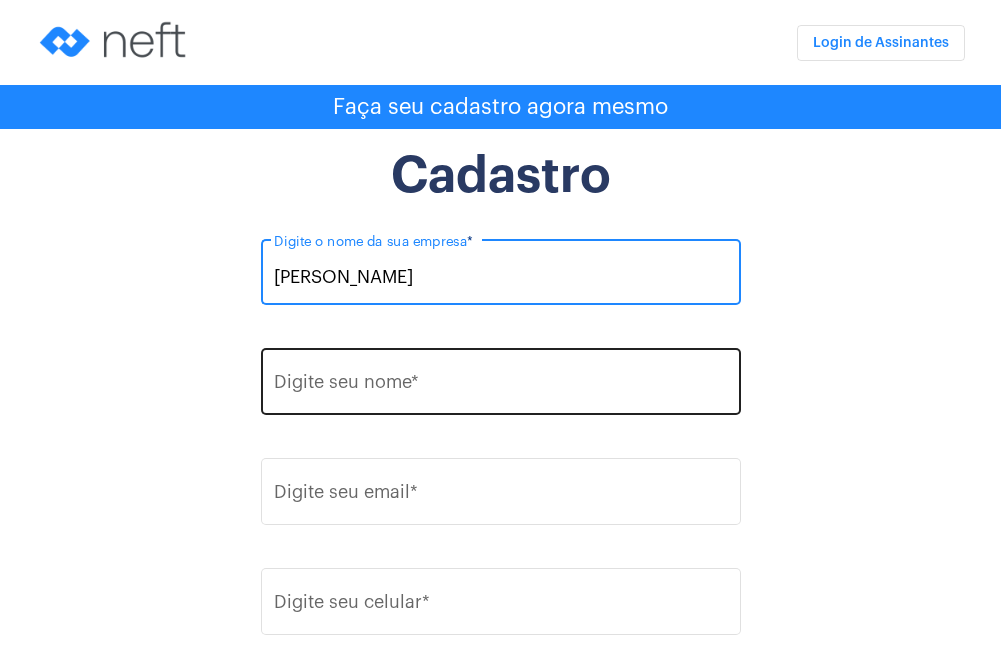 type on "[PERSON_NAME]" 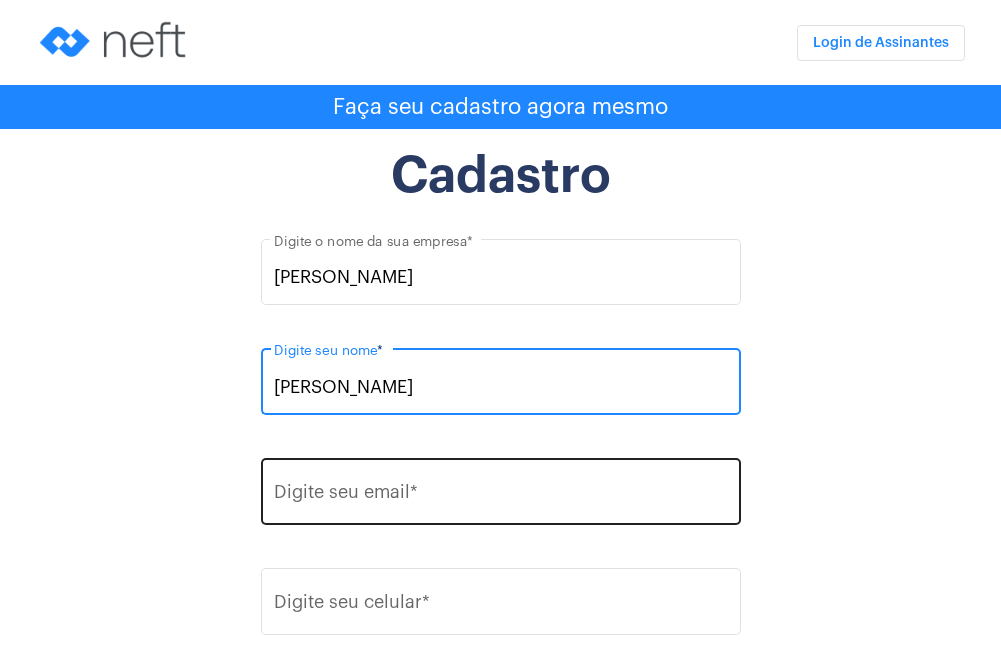 type on "[PERSON_NAME]" 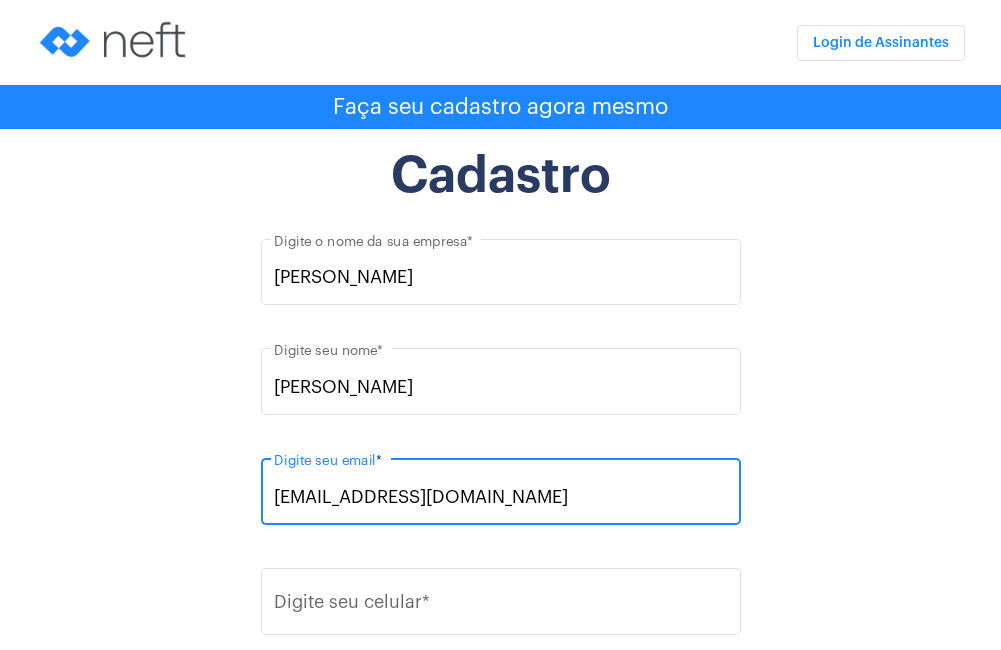 click on "[EMAIL_ADDRESS][DOMAIN_NAME]" at bounding box center (500, 497) 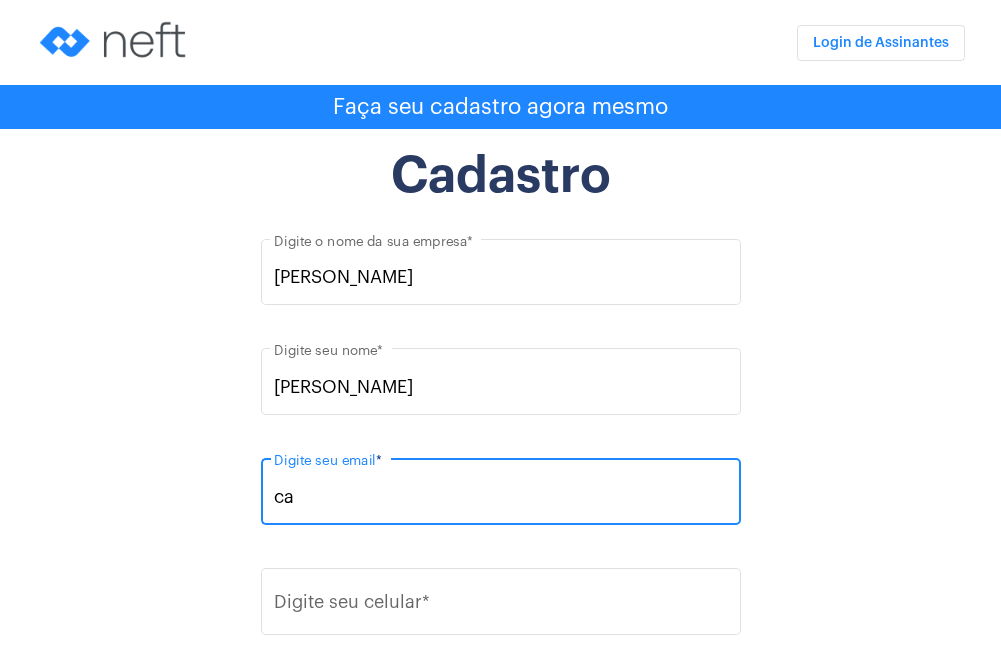 type on "c" 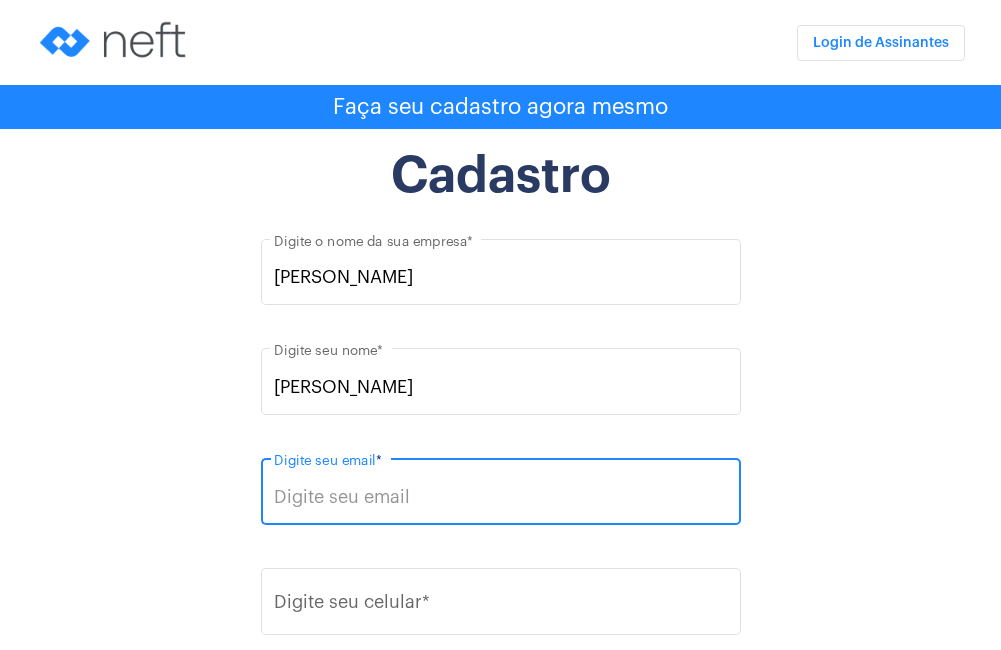 click on "Digite seu email  *" at bounding box center (500, 497) 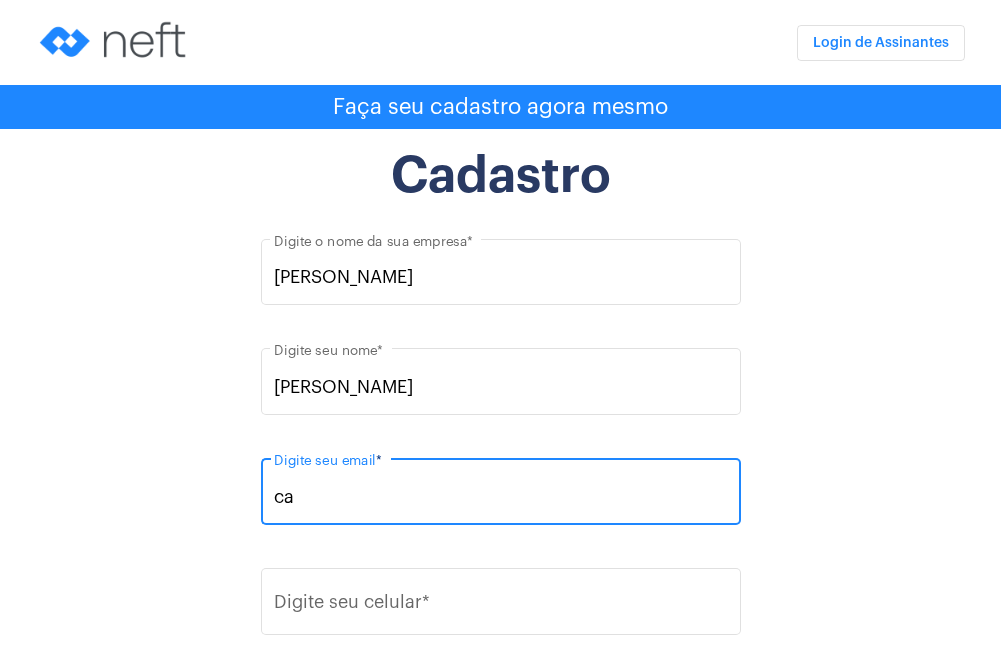 type on "c" 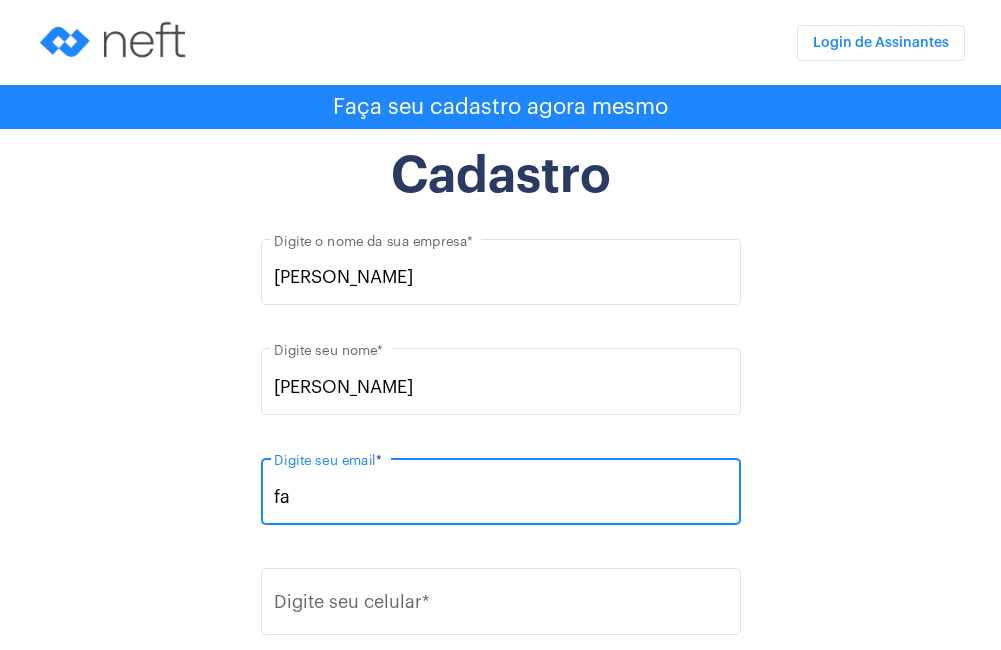 type on "[EMAIL_ADDRESS][DOMAIN_NAME]" 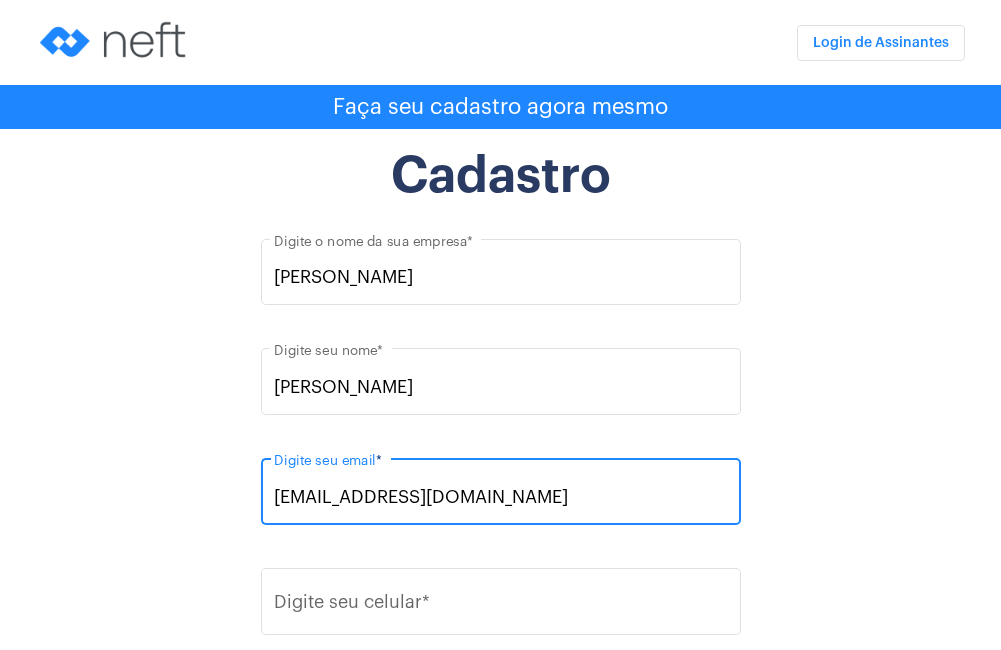 scroll, scrollTop: 100, scrollLeft: 0, axis: vertical 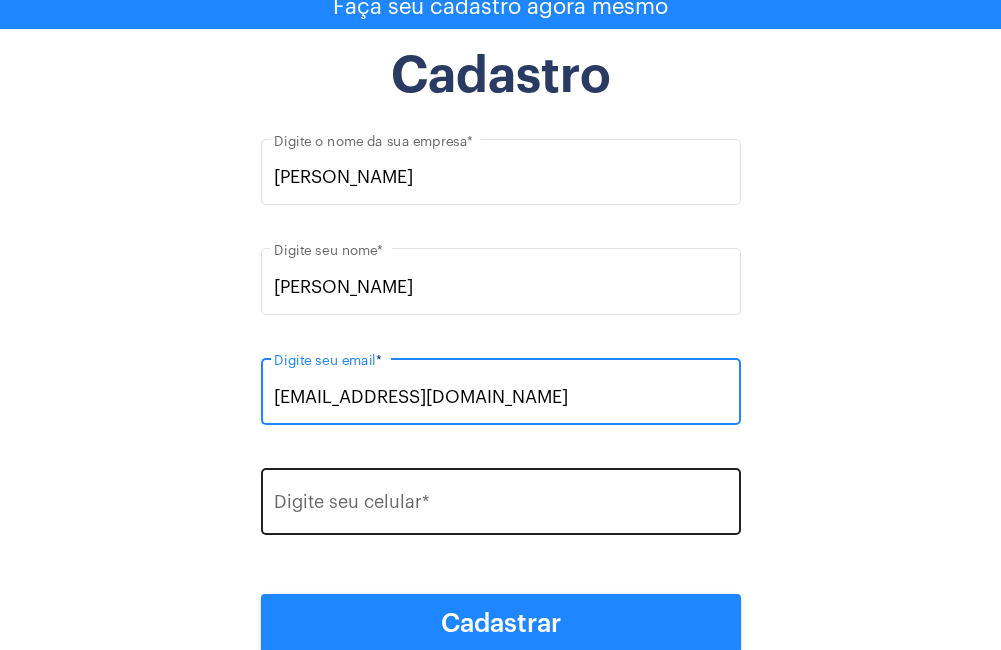 click on "Digite seu celular  *" at bounding box center [500, 507] 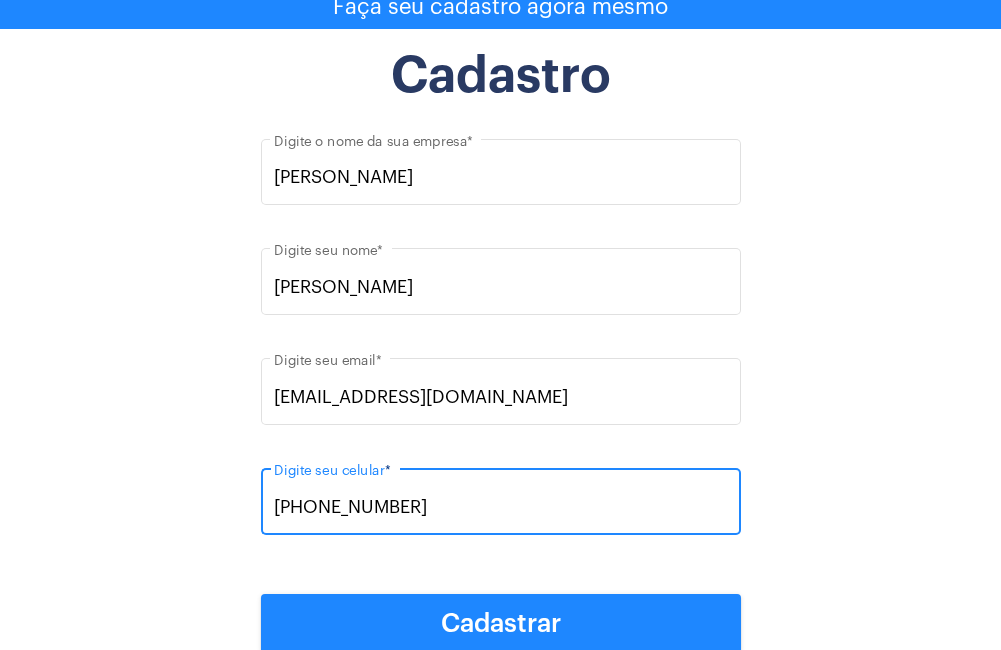 click on "Digite seu celular  *" at bounding box center (500, 507) 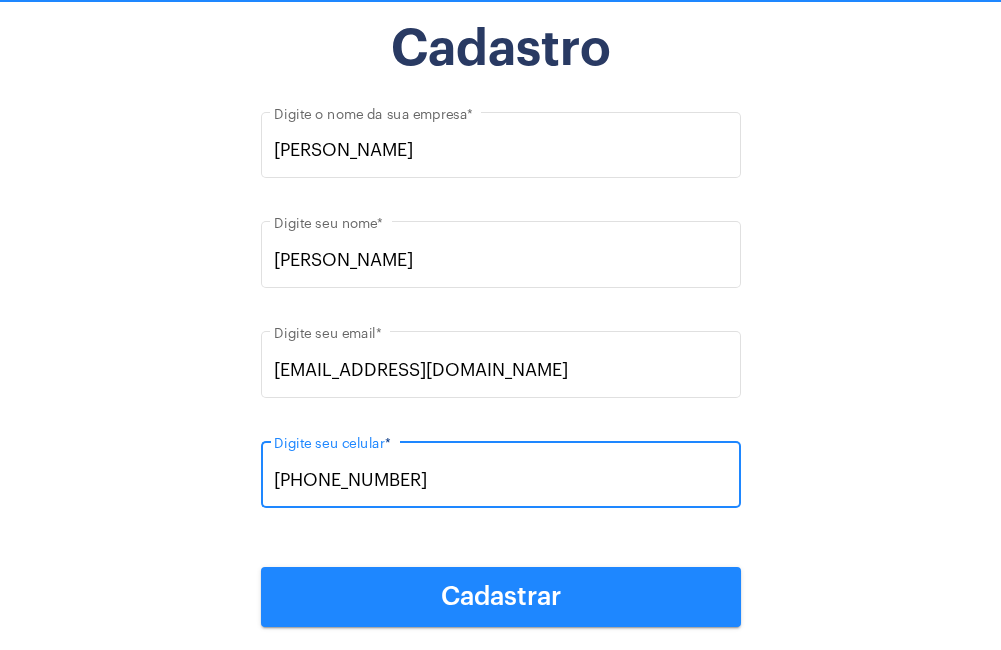 scroll, scrollTop: 134, scrollLeft: 0, axis: vertical 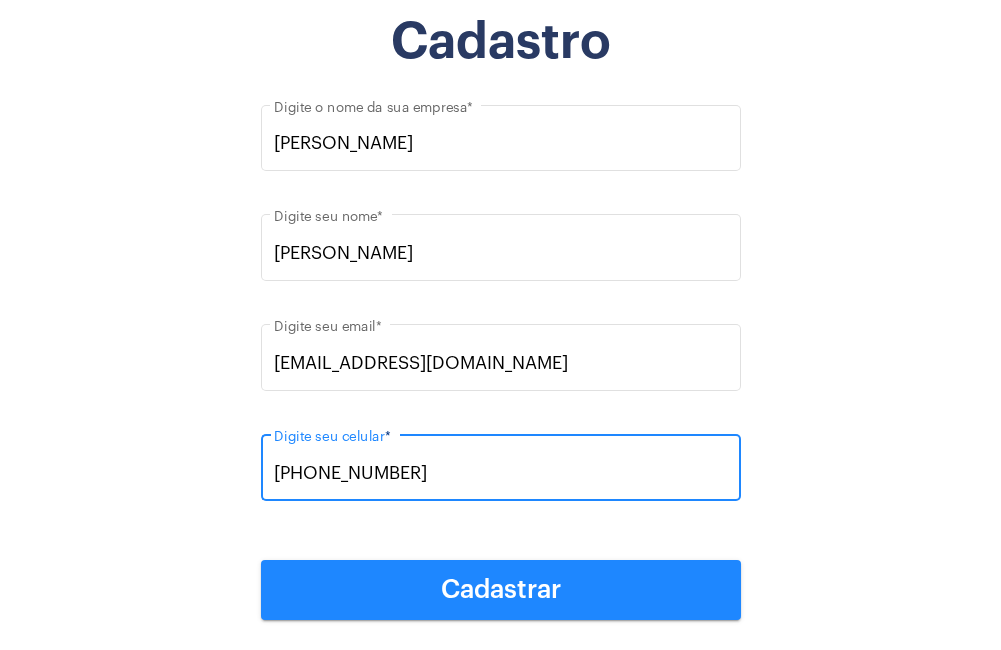 type on "[PHONE_NUMBER]" 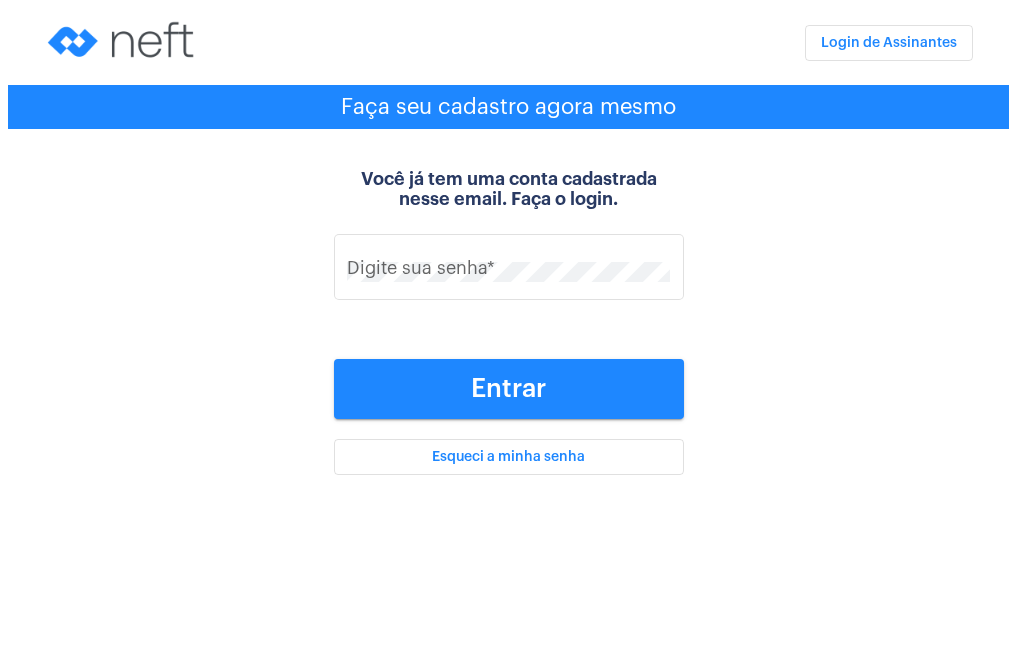 scroll, scrollTop: 0, scrollLeft: 0, axis: both 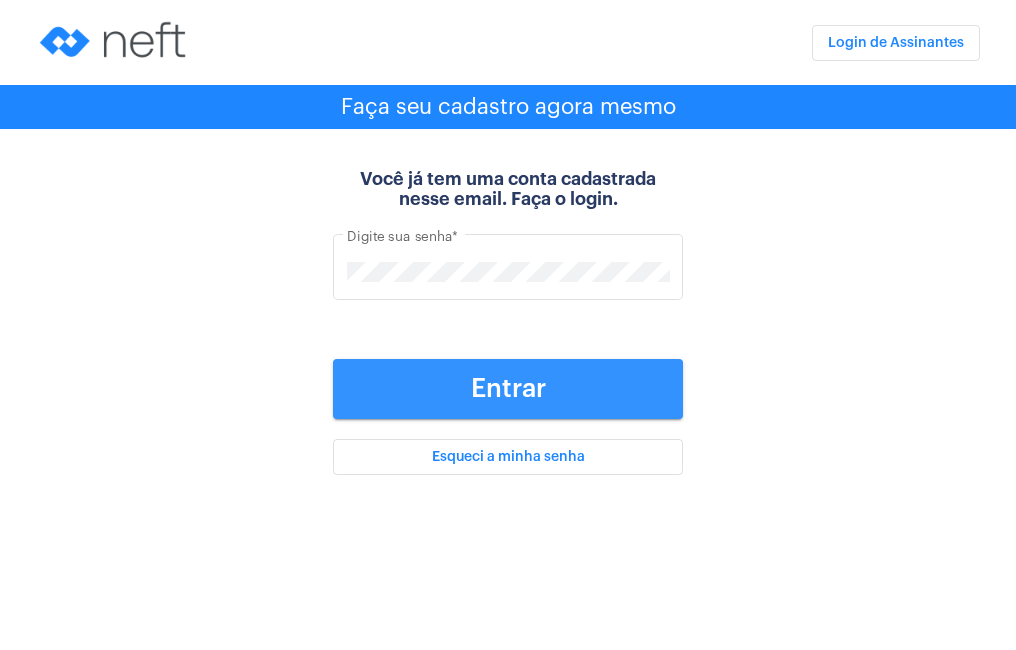 click on "Entrar" 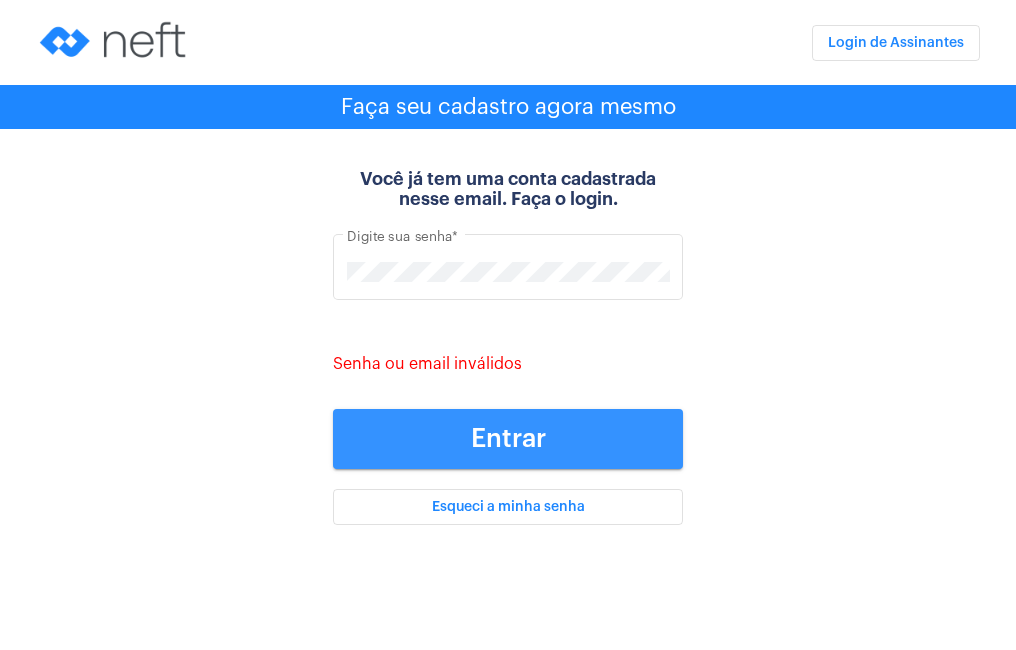 click on "Entrar" 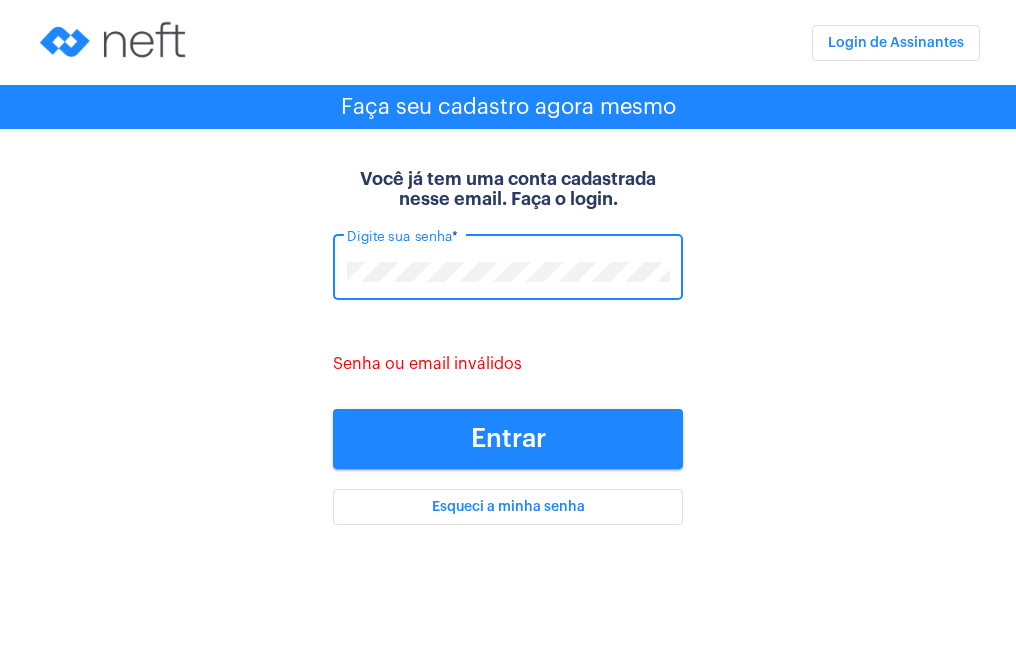 click on "Você já tem uma conta cadastrada nesse email. Faça o login. Digite sua senha  * Senha ou email inválidos Entrar Esqueci a minha senha" 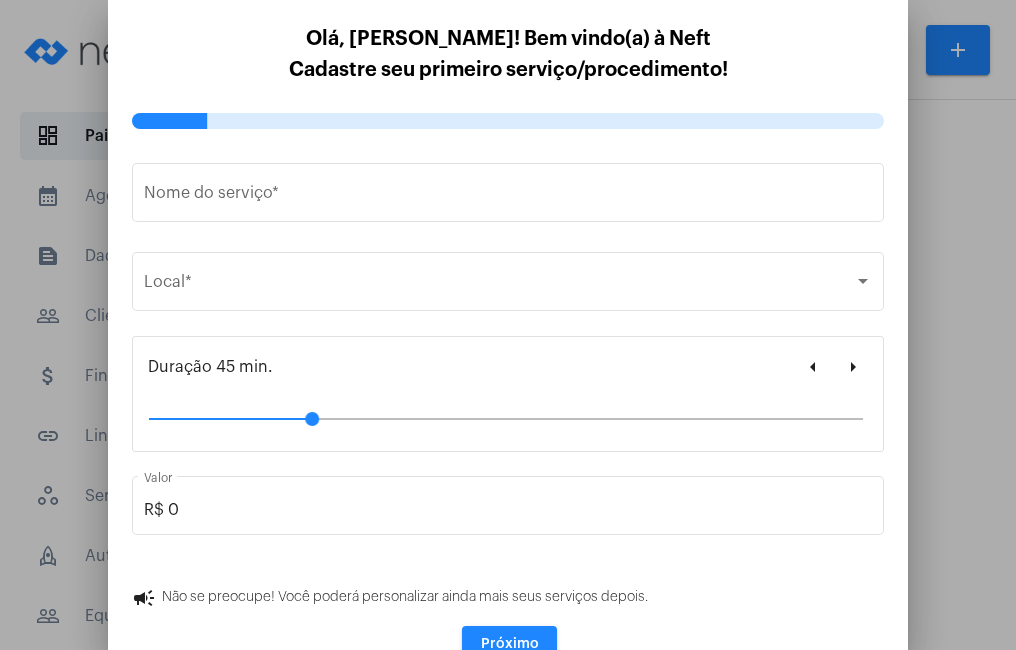 type on "[URL][DOMAIN_NAME]" 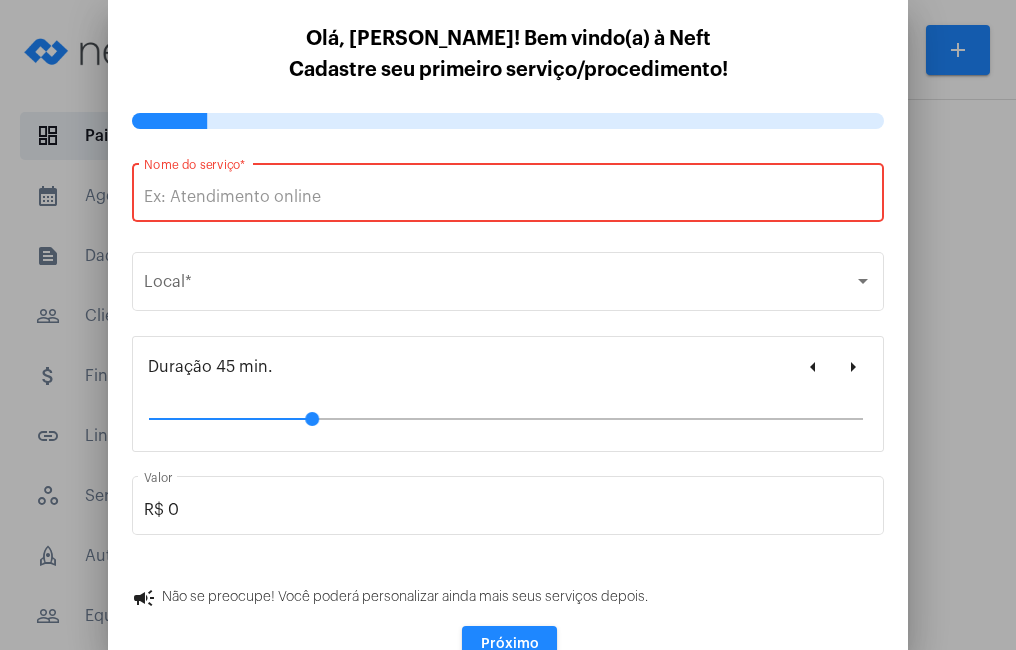 click on "Nome do serviço  *" at bounding box center (508, 197) 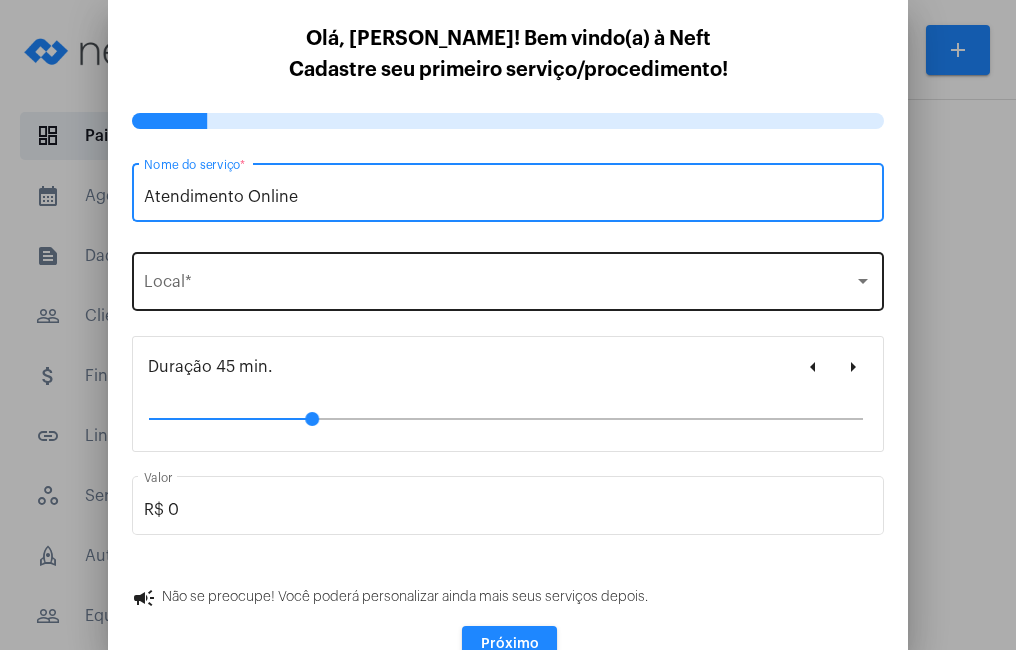 type on "Atendimento Online" 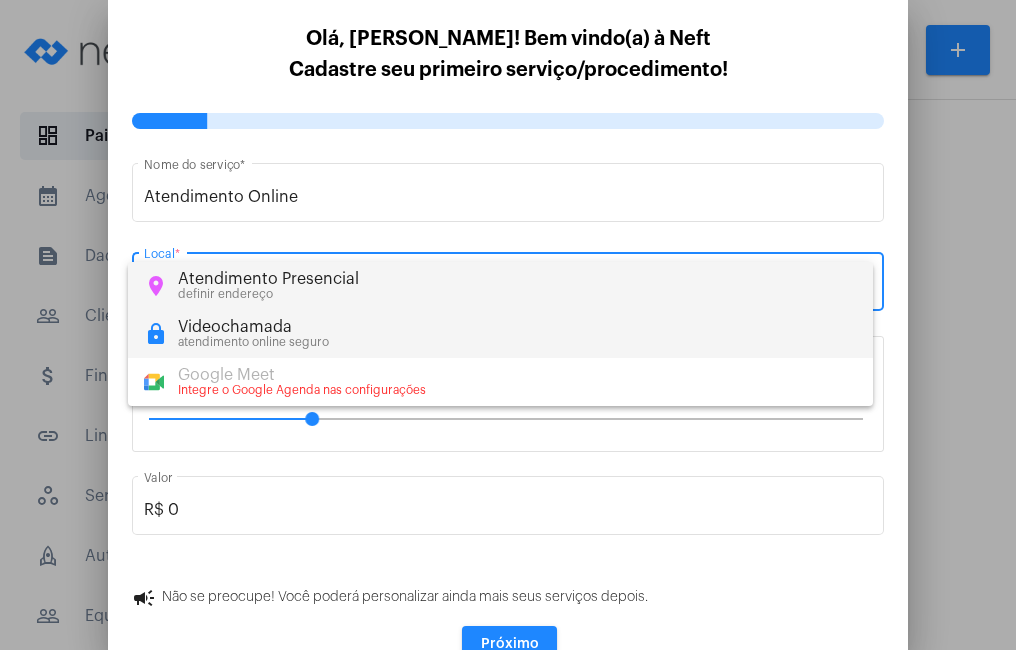 click on "Videochamada" at bounding box center (253, 327) 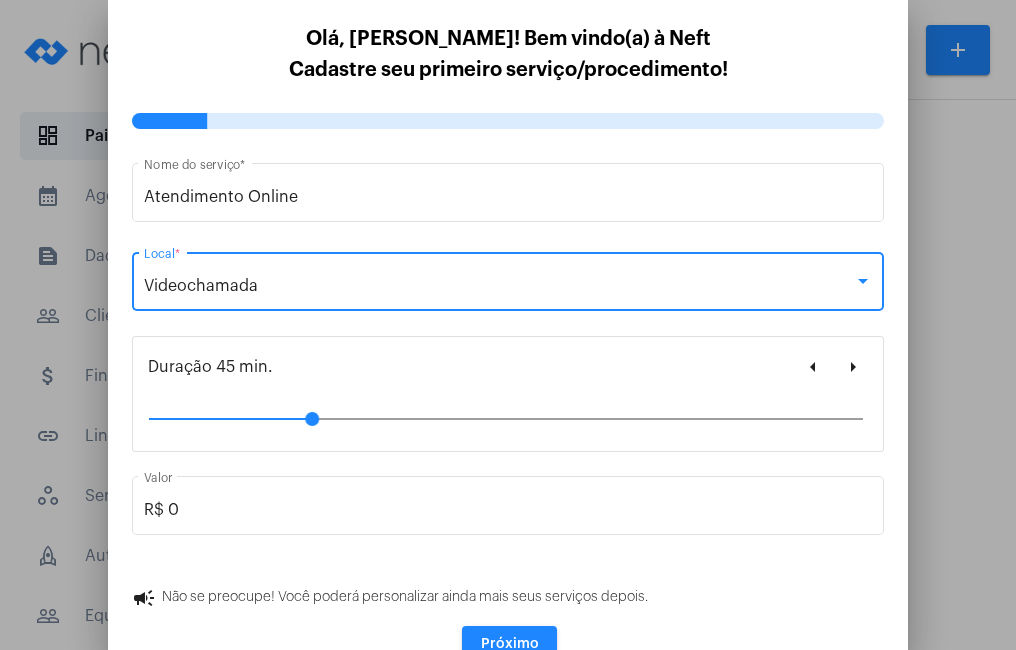 click on "45" at bounding box center (506, 419) 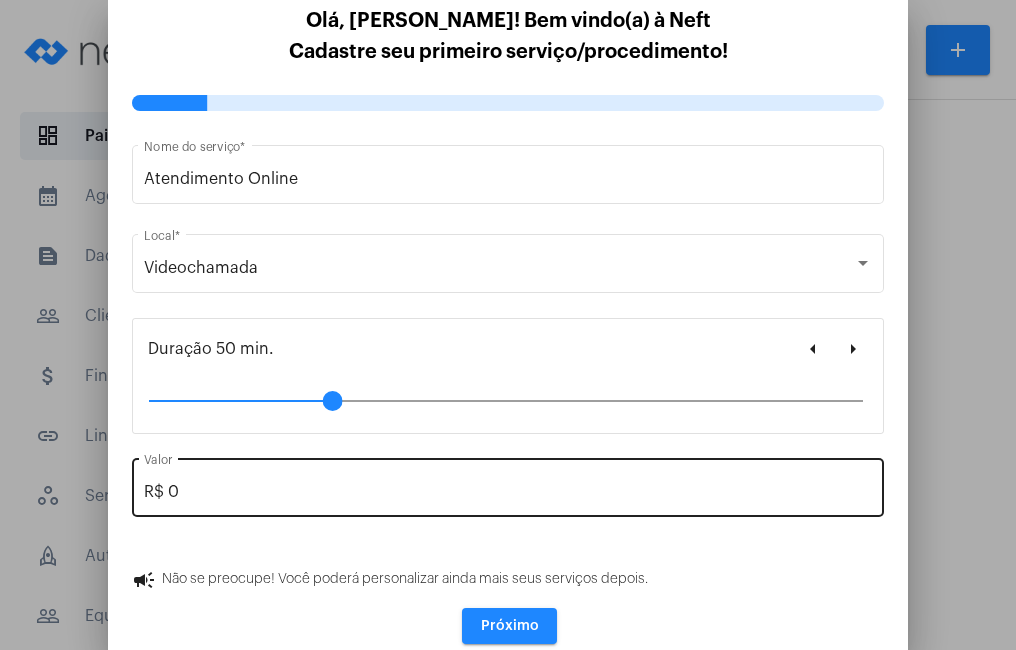 scroll, scrollTop: 22, scrollLeft: 0, axis: vertical 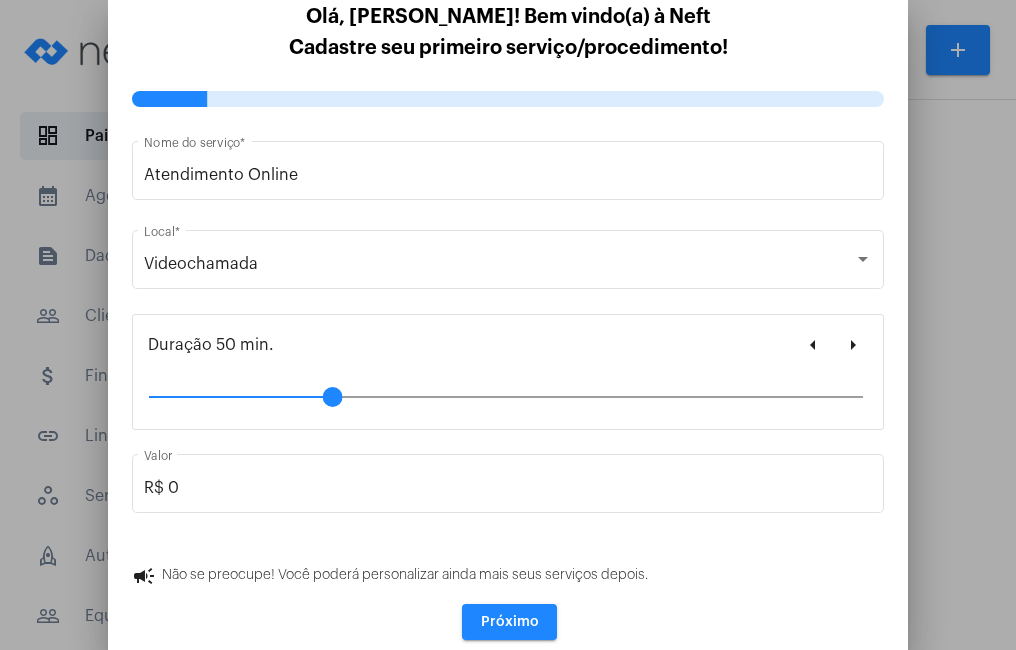 click on "Próximo" at bounding box center (509, 622) 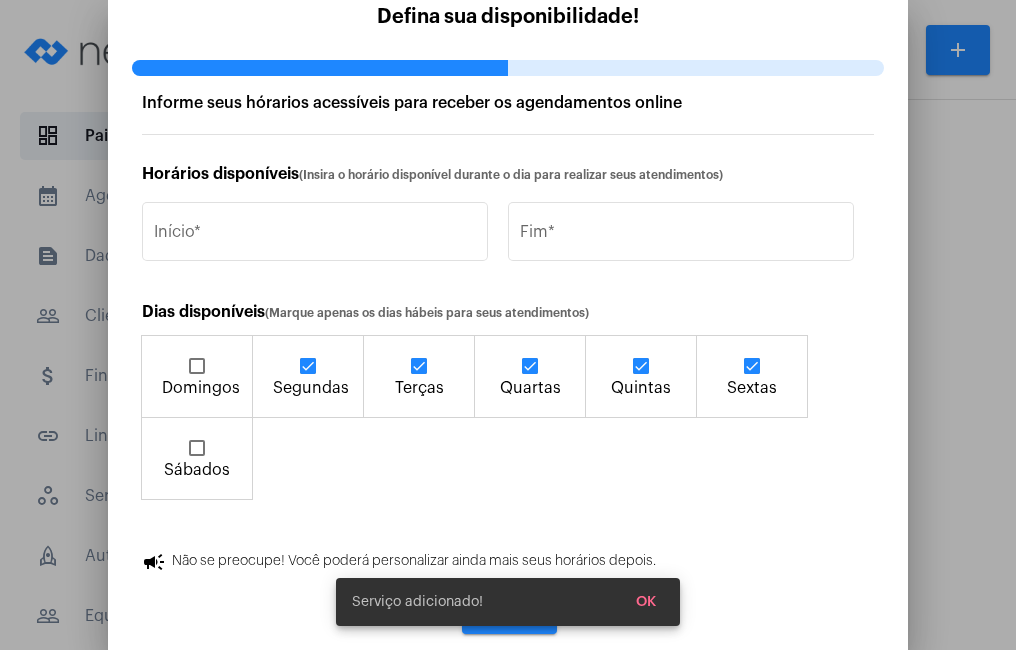 scroll, scrollTop: 26, scrollLeft: 0, axis: vertical 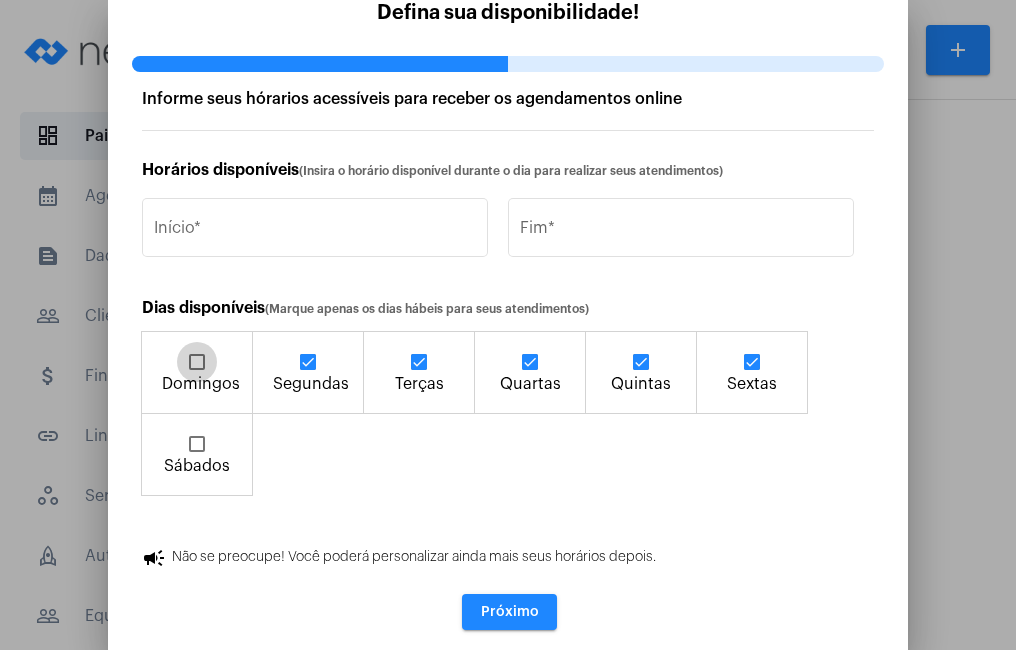 click at bounding box center [197, 362] 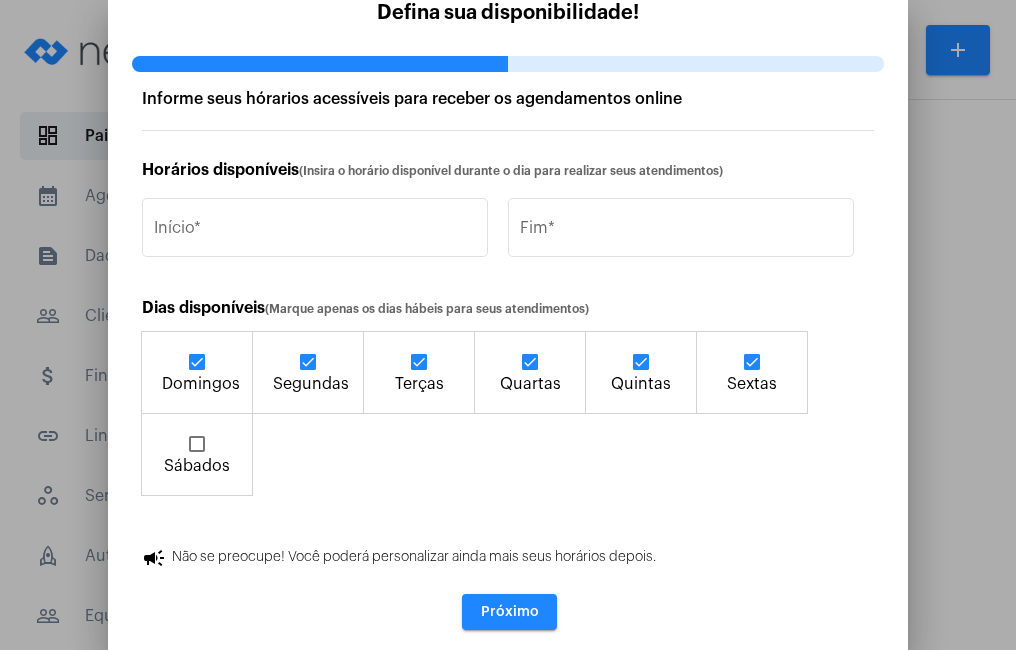 click at bounding box center [197, 444] 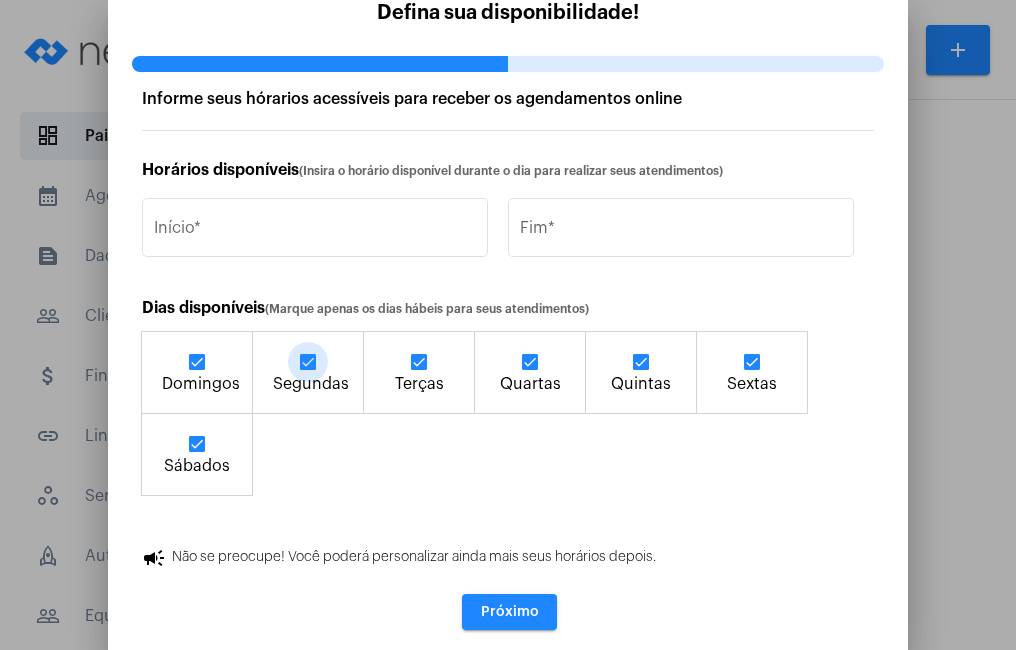 click at bounding box center (308, 362) 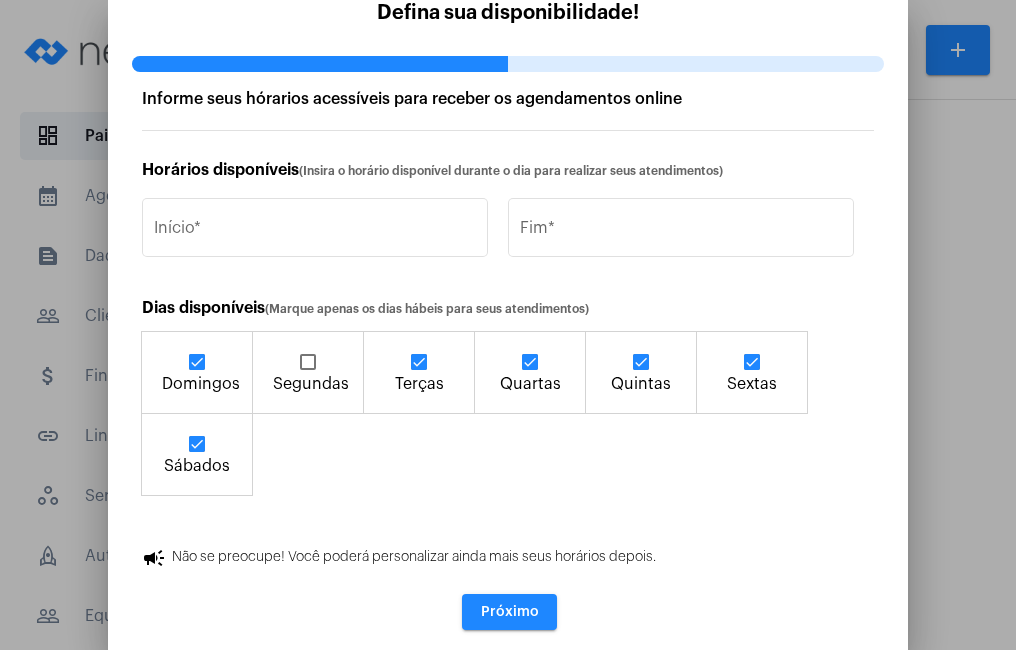 click at bounding box center [419, 362] 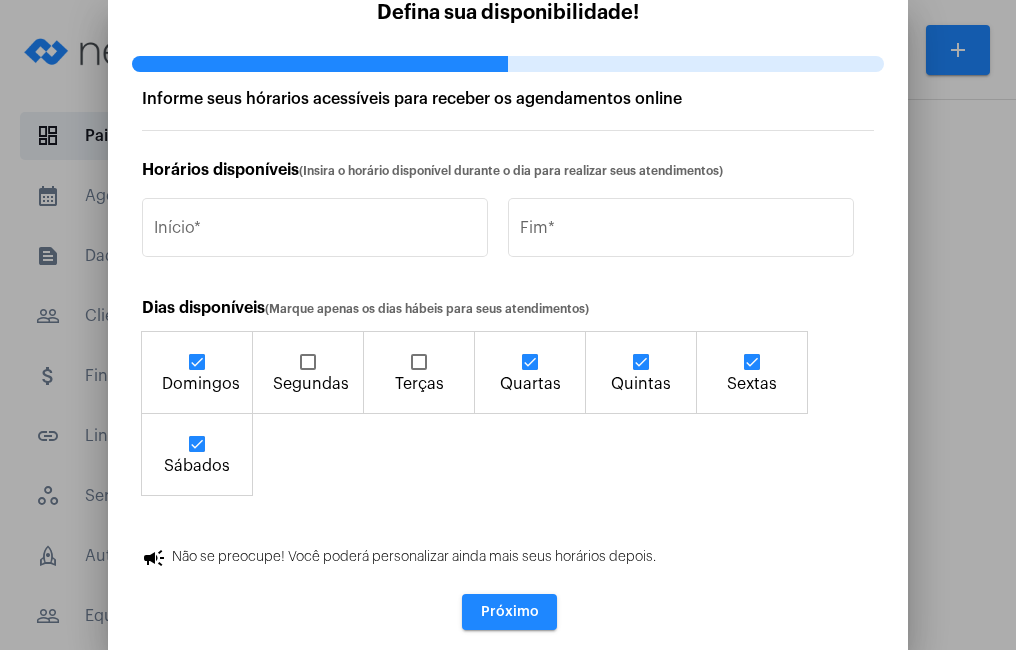 click at bounding box center (530, 362) 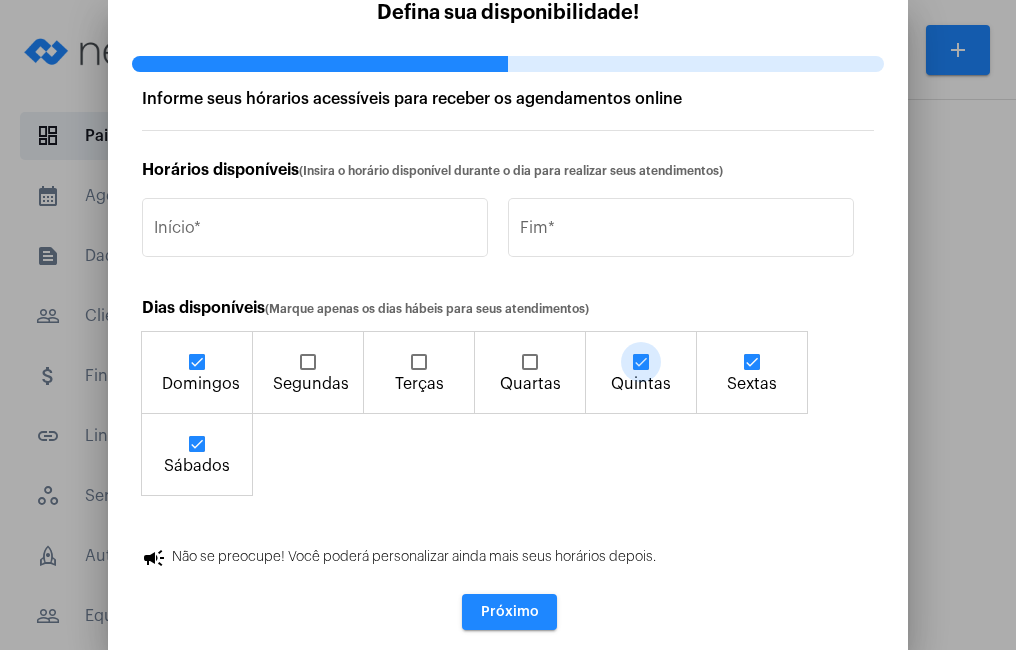 click at bounding box center (641, 362) 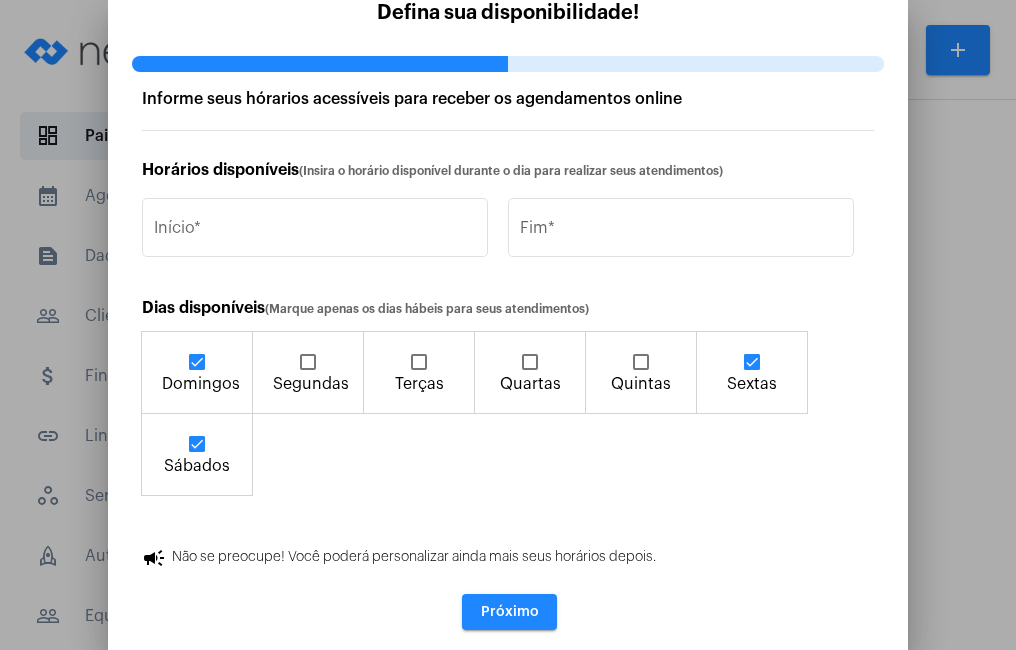 click at bounding box center [752, 362] 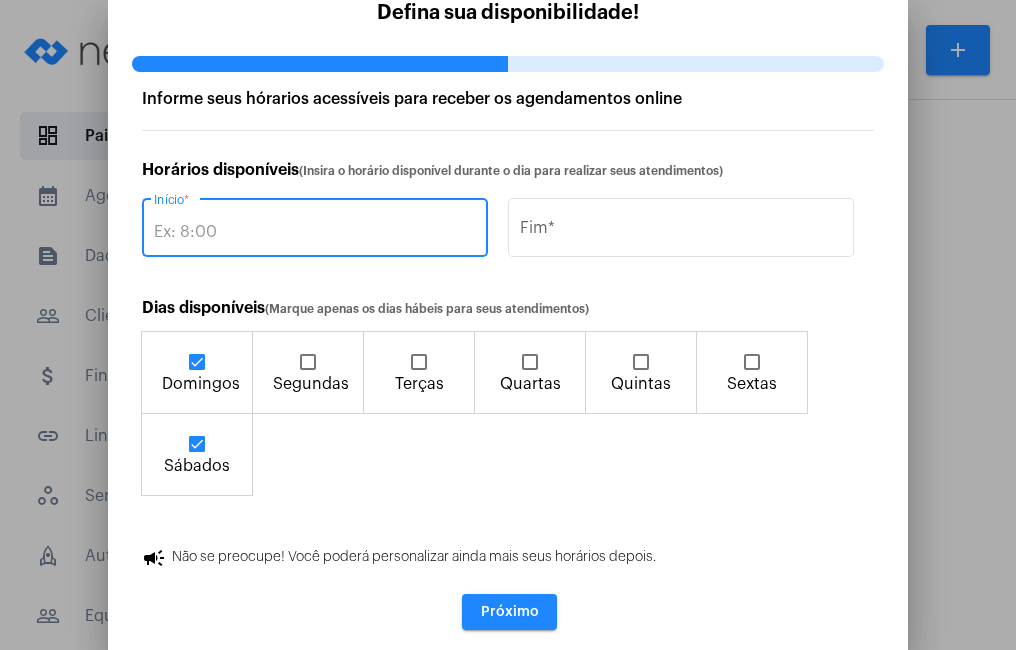 click on "Início  *" at bounding box center [315, 232] 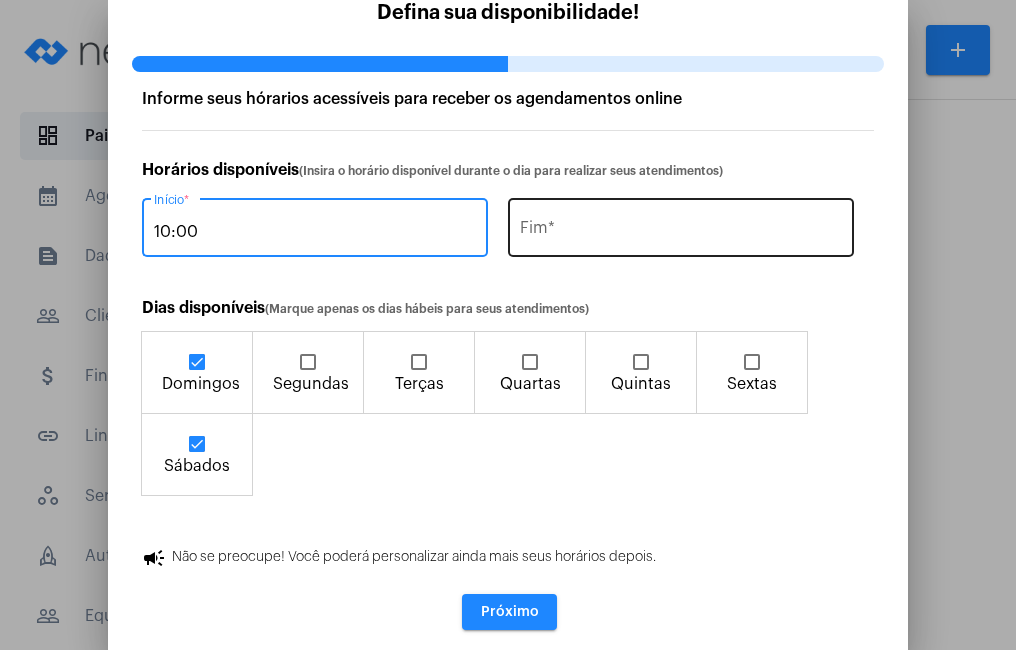 type on "10:00" 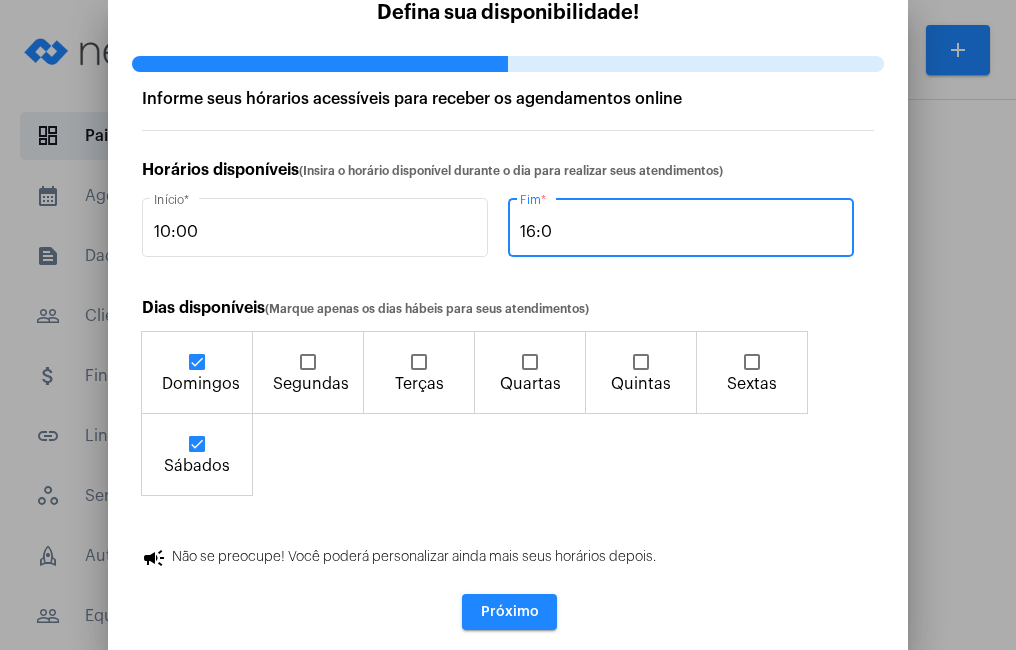 type on "16:00" 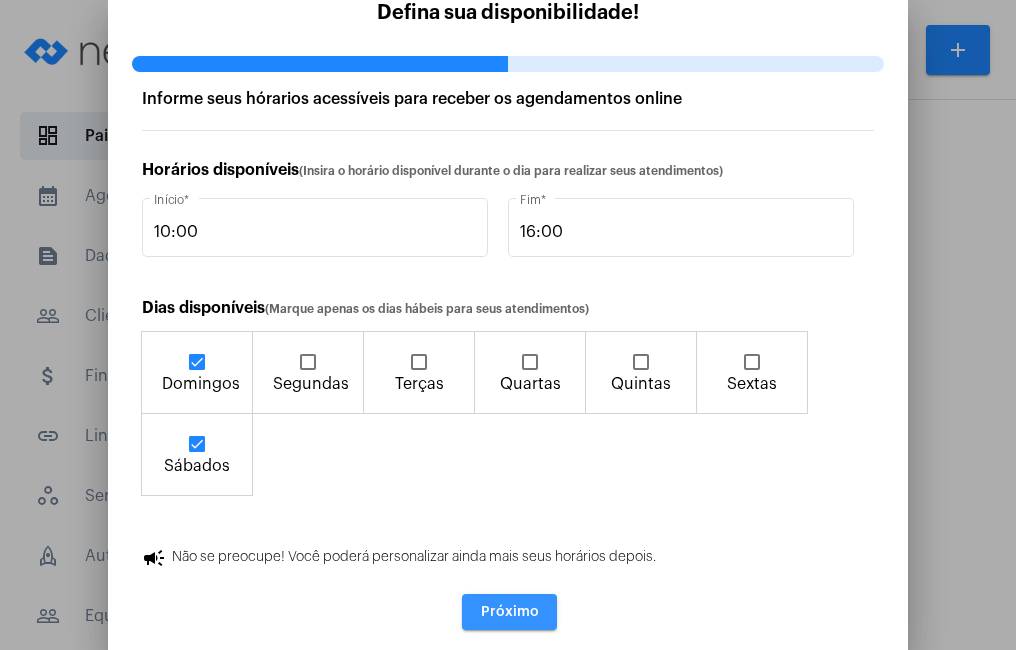 click on "Próximo" at bounding box center [510, 612] 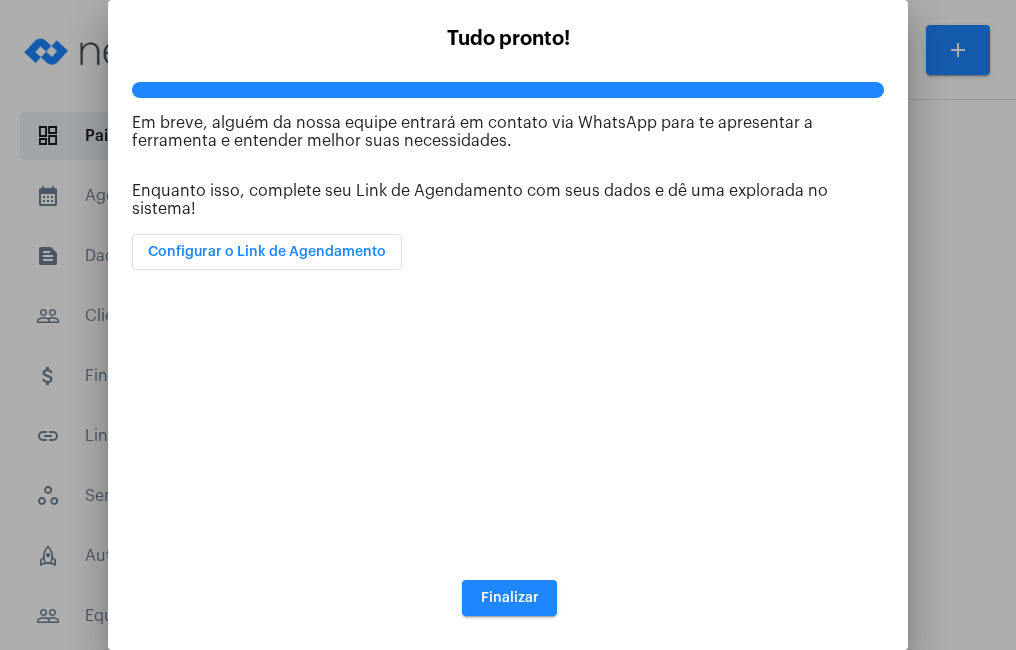 click on "Configurar o Link de Agendamento" at bounding box center [267, 252] 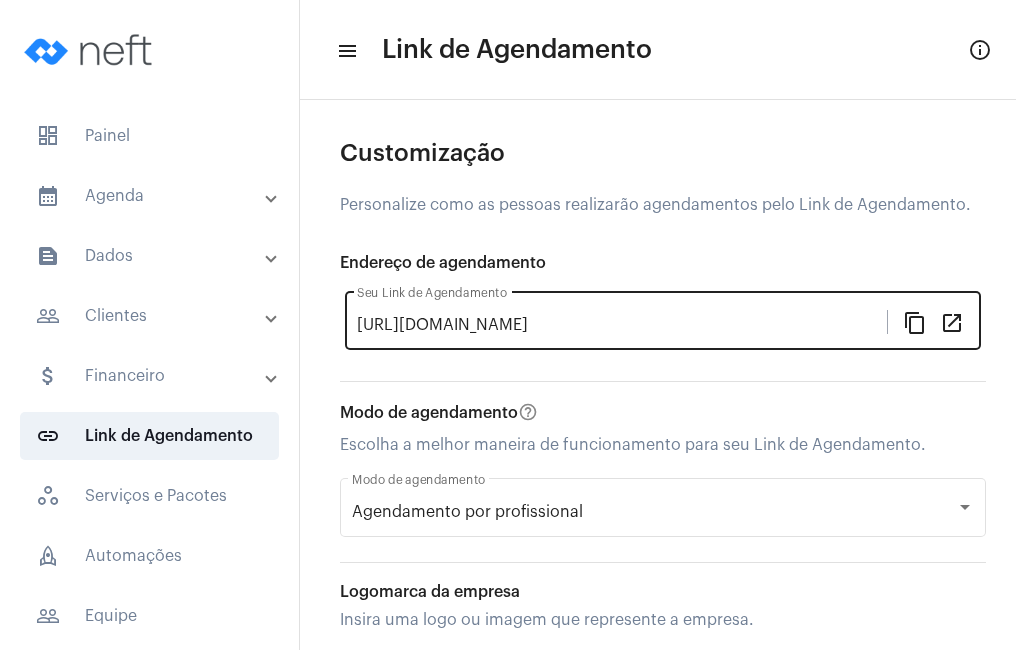 click on "[URL][DOMAIN_NAME]" at bounding box center [622, 325] 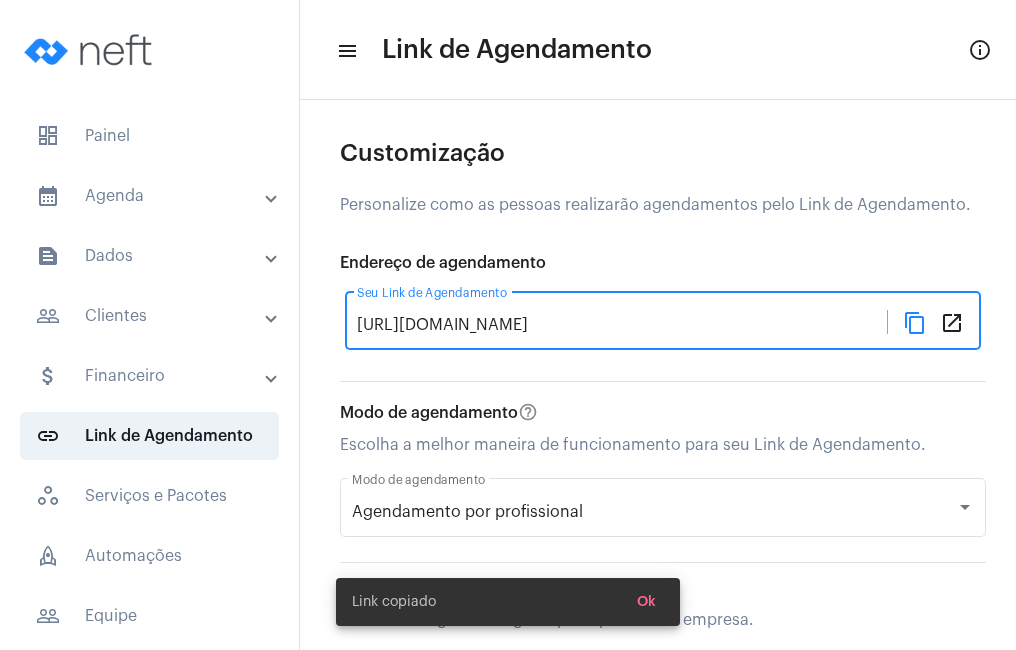 click on "[URL][DOMAIN_NAME]" at bounding box center [622, 325] 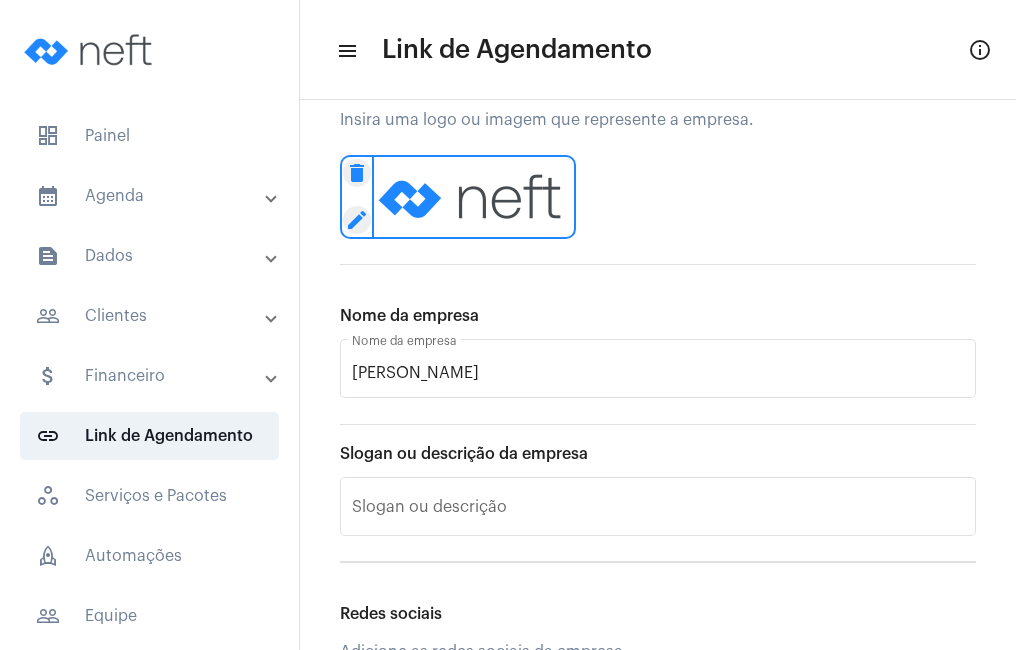 scroll, scrollTop: 600, scrollLeft: 0, axis: vertical 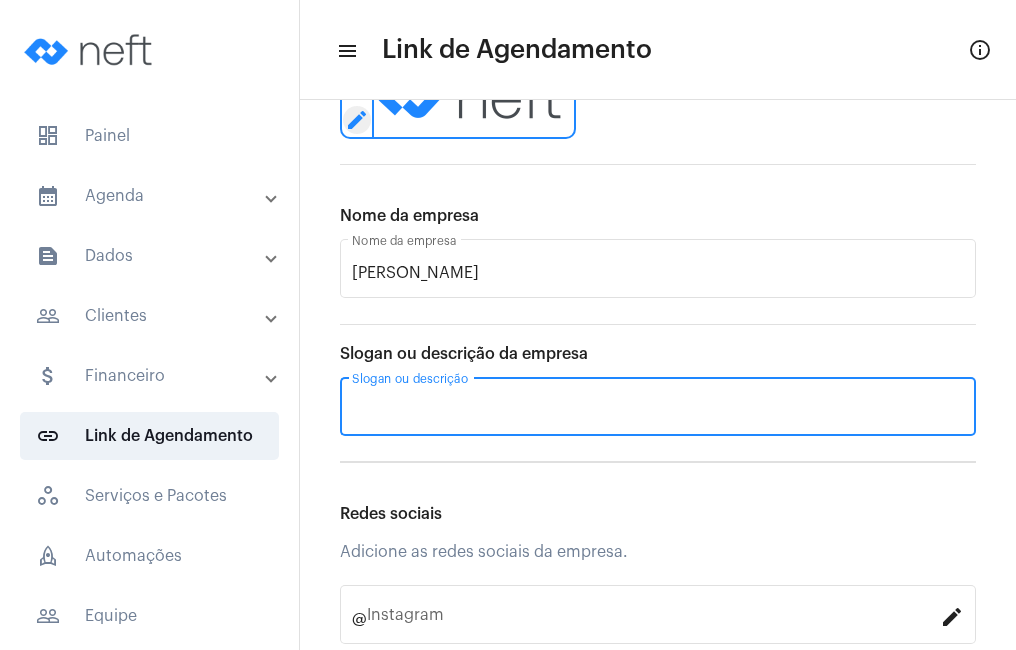 click on "Slogan ou descrição" at bounding box center [658, 411] 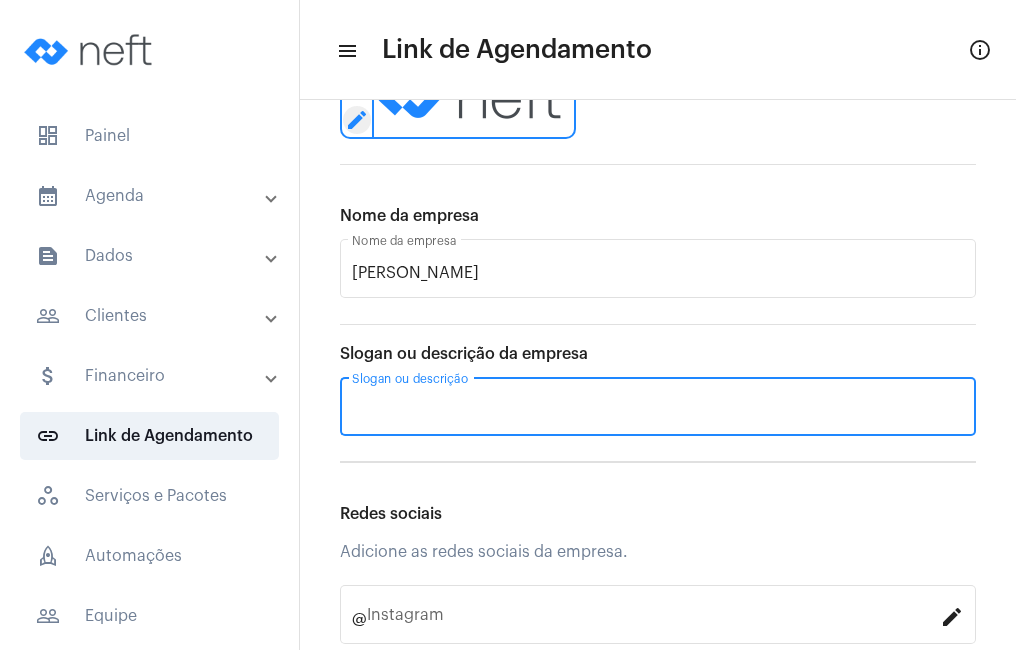 click on "Slogan ou descrição" 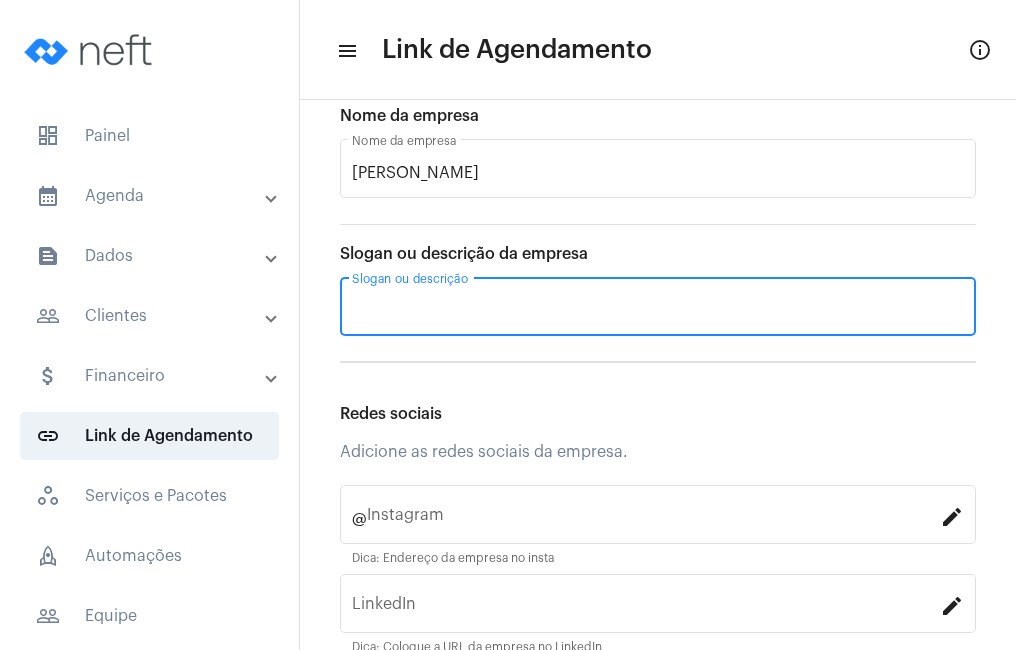 scroll, scrollTop: 788, scrollLeft: 0, axis: vertical 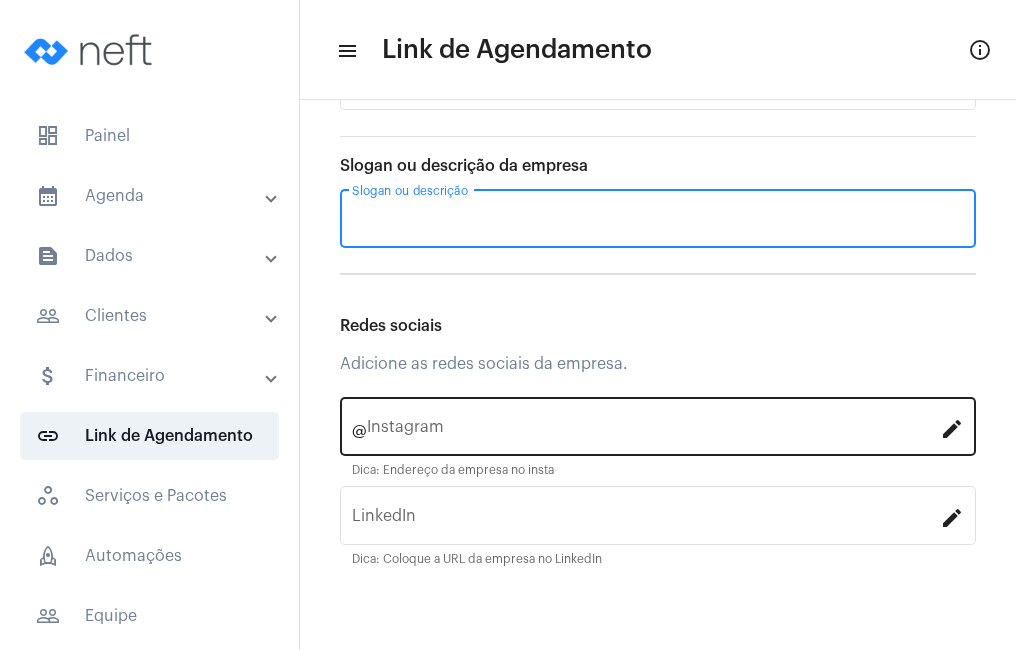 click on "Instagram" at bounding box center (653, 431) 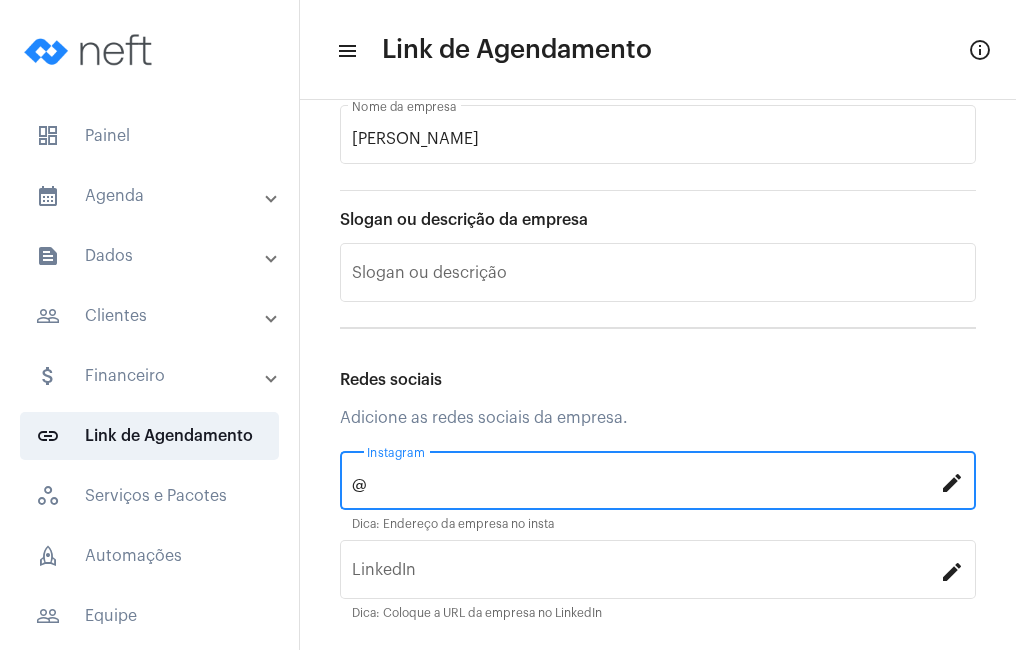 scroll, scrollTop: 688, scrollLeft: 0, axis: vertical 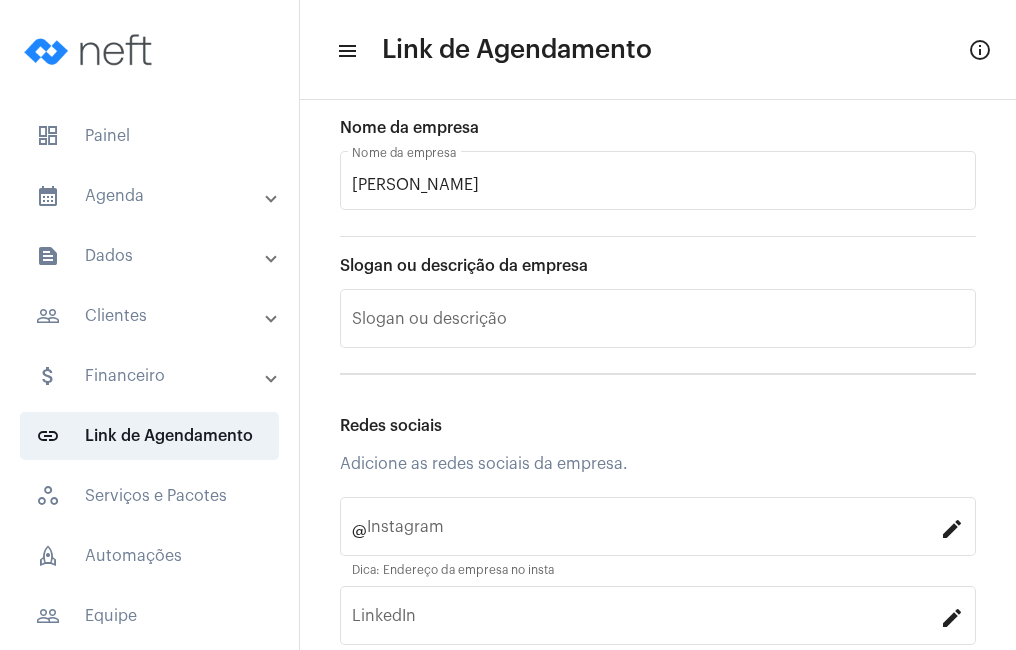 click on "calendar_month_outlined  Agenda" at bounding box center (151, 196) 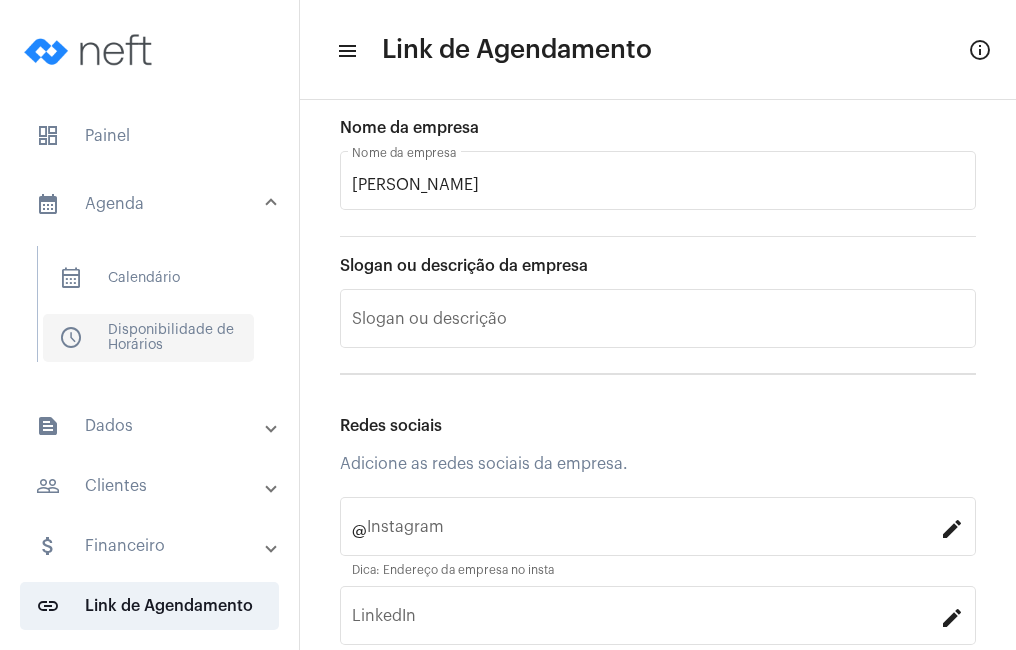 click on "schedule   Disponibilidade de Horários" at bounding box center (148, 338) 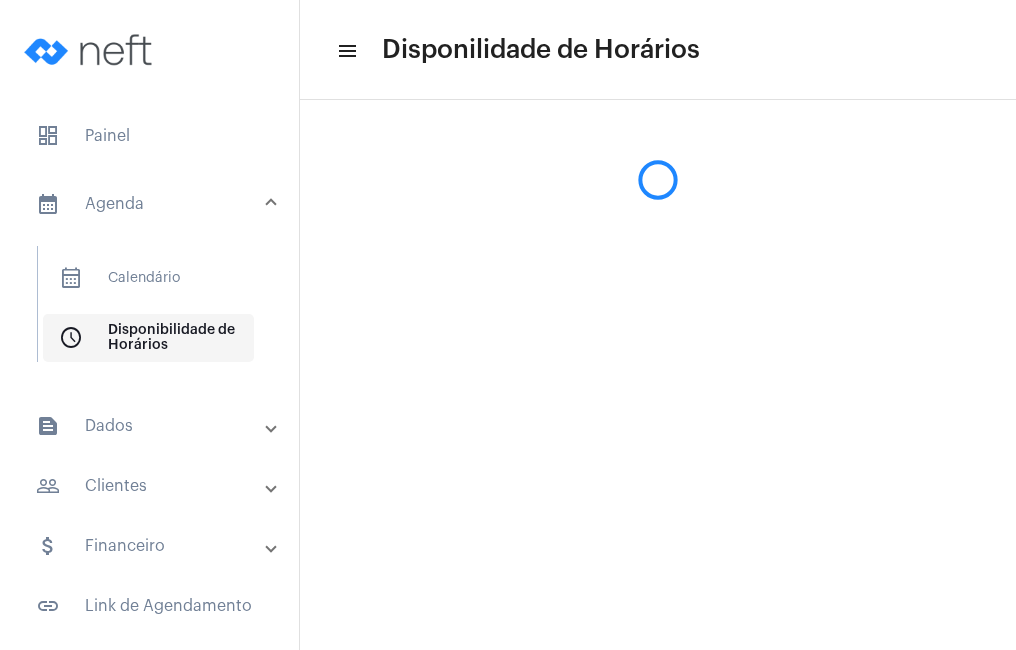 scroll, scrollTop: 0, scrollLeft: 0, axis: both 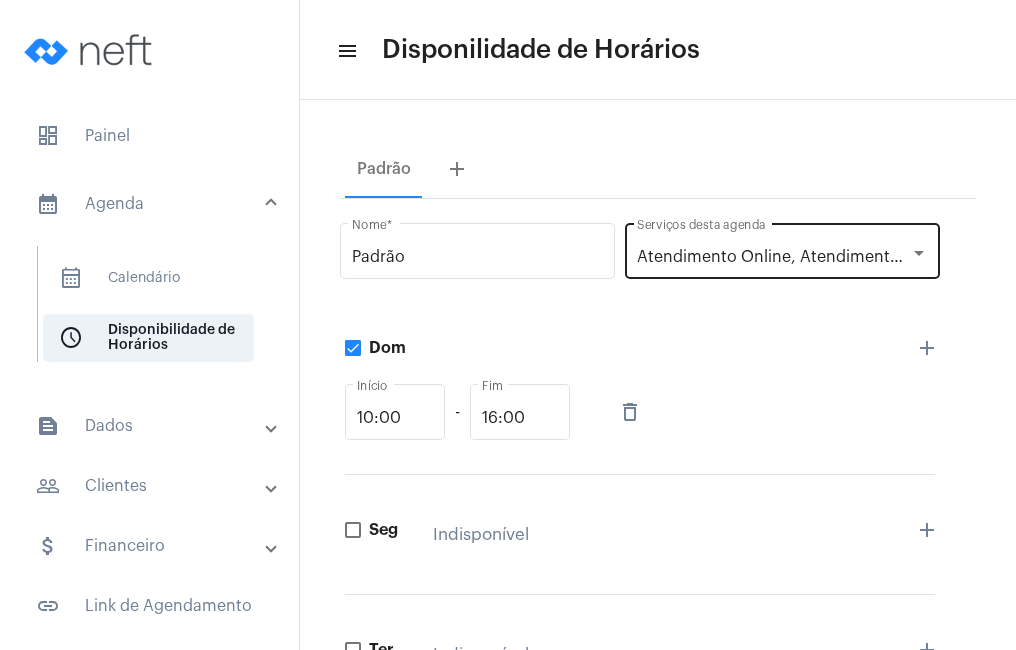 click at bounding box center [919, 253] 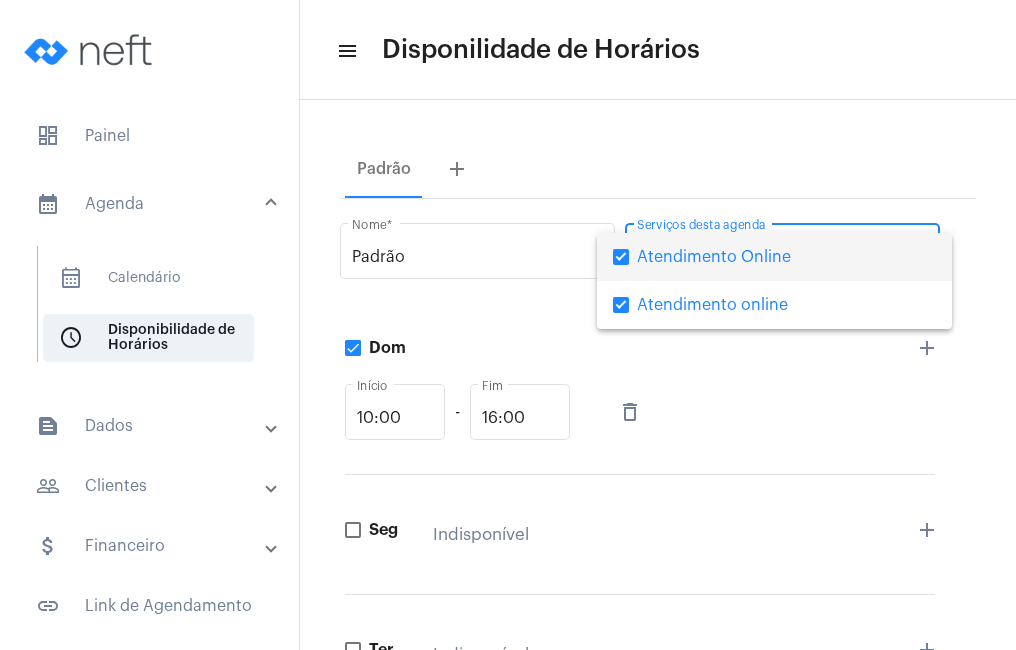 click at bounding box center (508, 325) 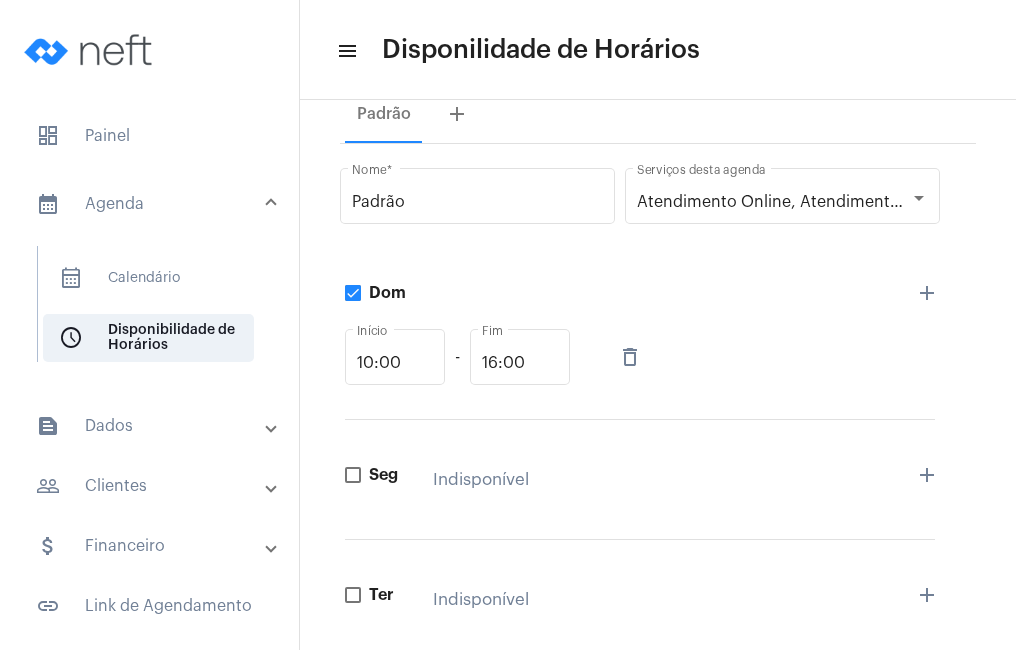 scroll, scrollTop: 100, scrollLeft: 0, axis: vertical 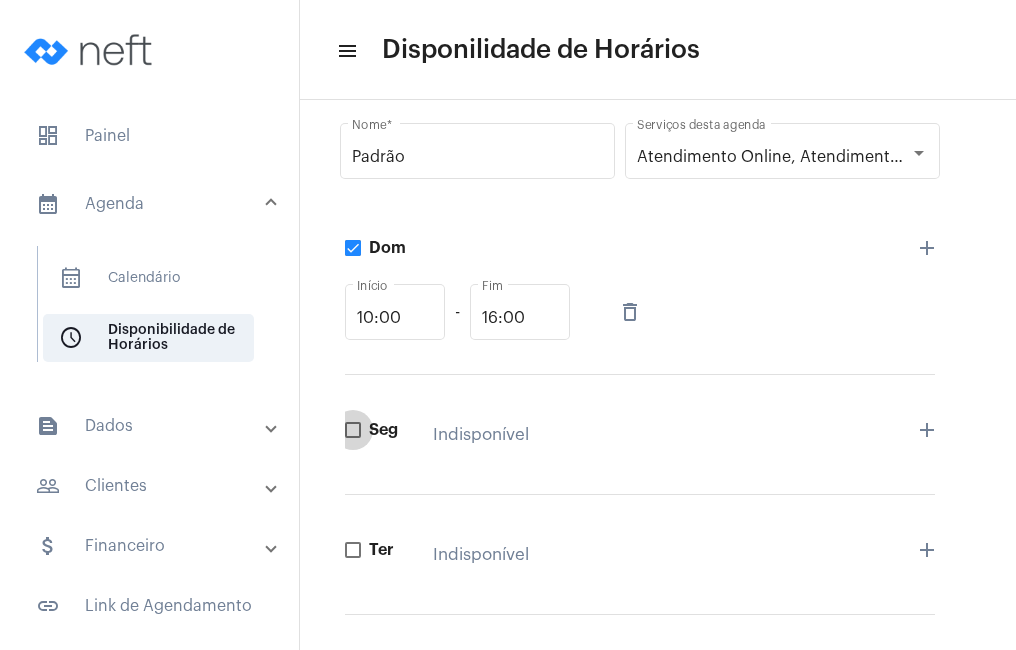 click at bounding box center (353, 430) 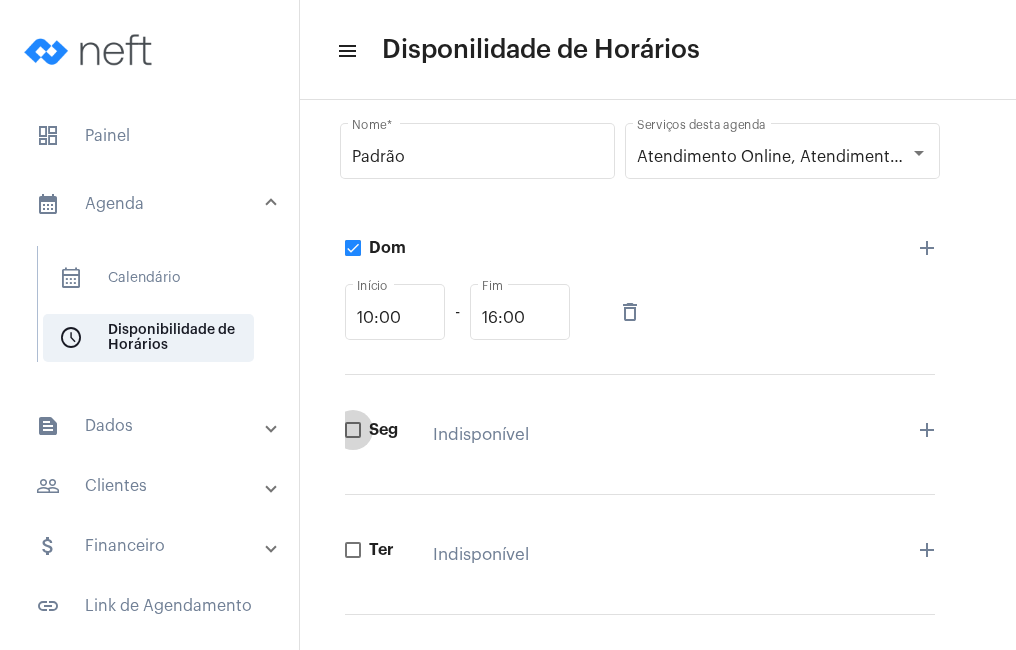 click on "Seg" at bounding box center (352, 438) 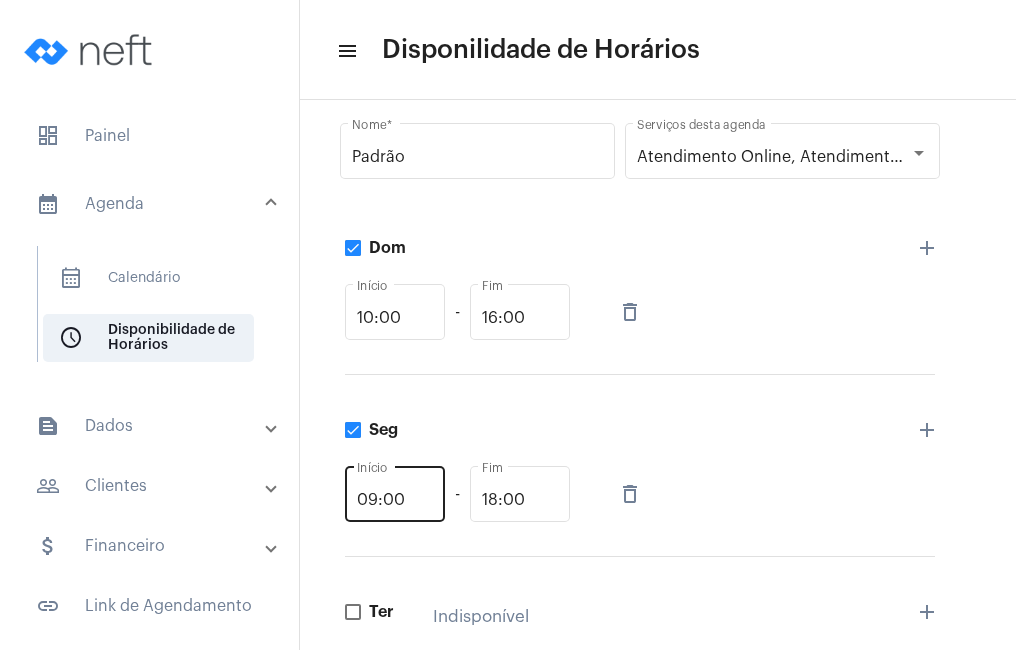 click on "09:00" at bounding box center [395, 500] 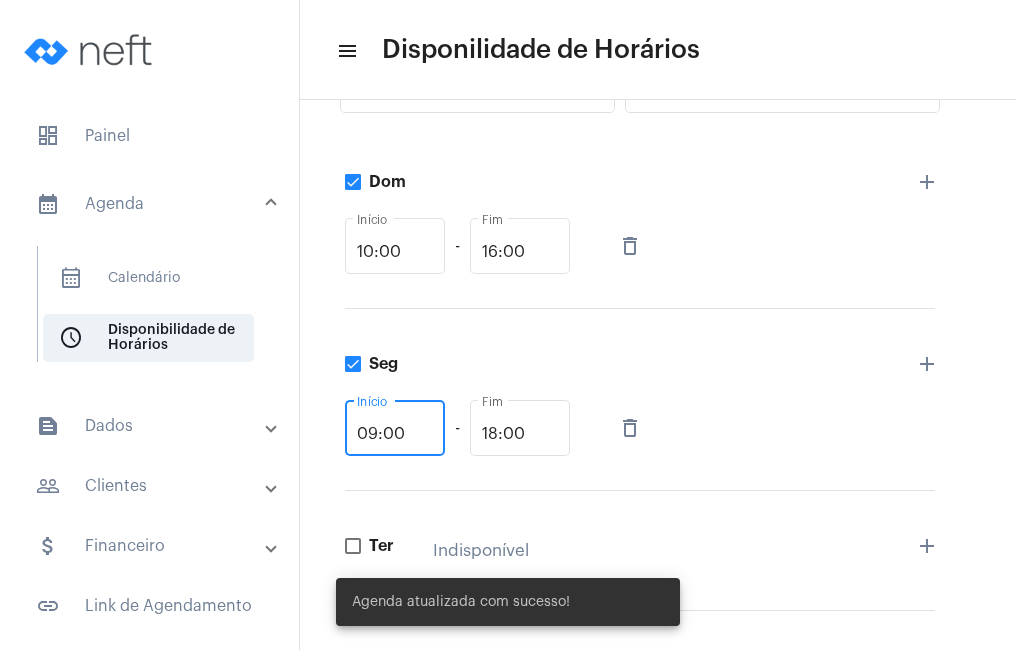 scroll, scrollTop: 200, scrollLeft: 0, axis: vertical 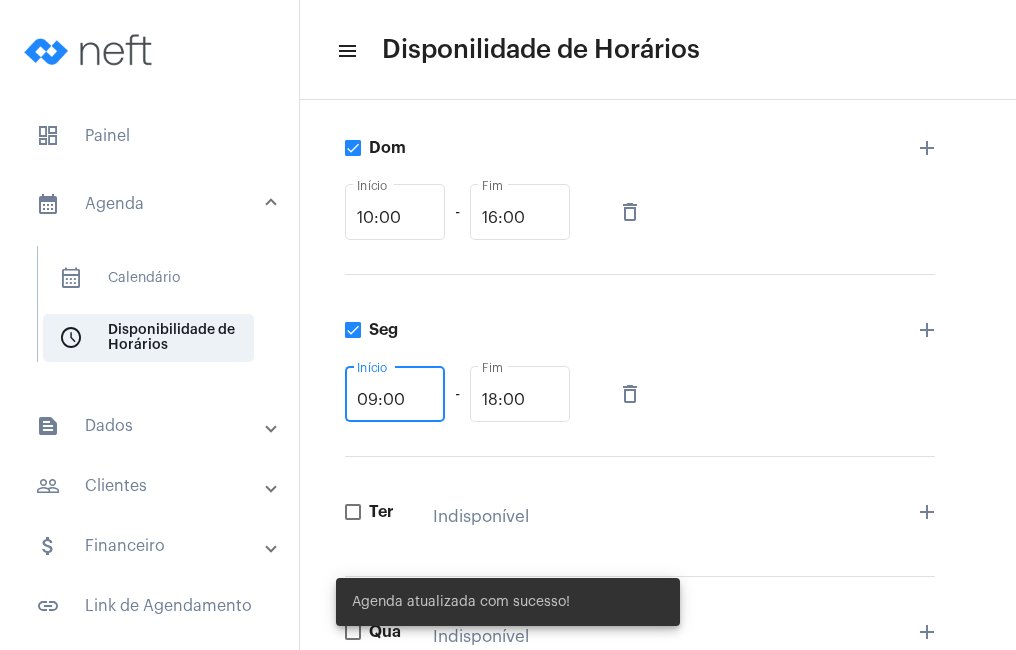 click on "09:00" at bounding box center [395, 400] 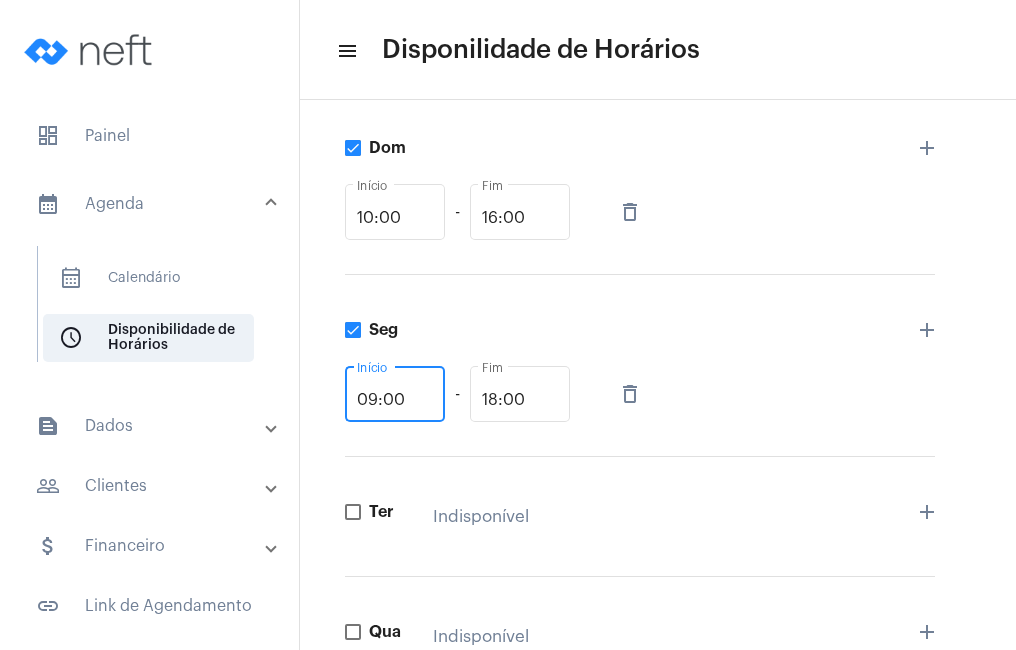 click on "09:00" at bounding box center [395, 400] 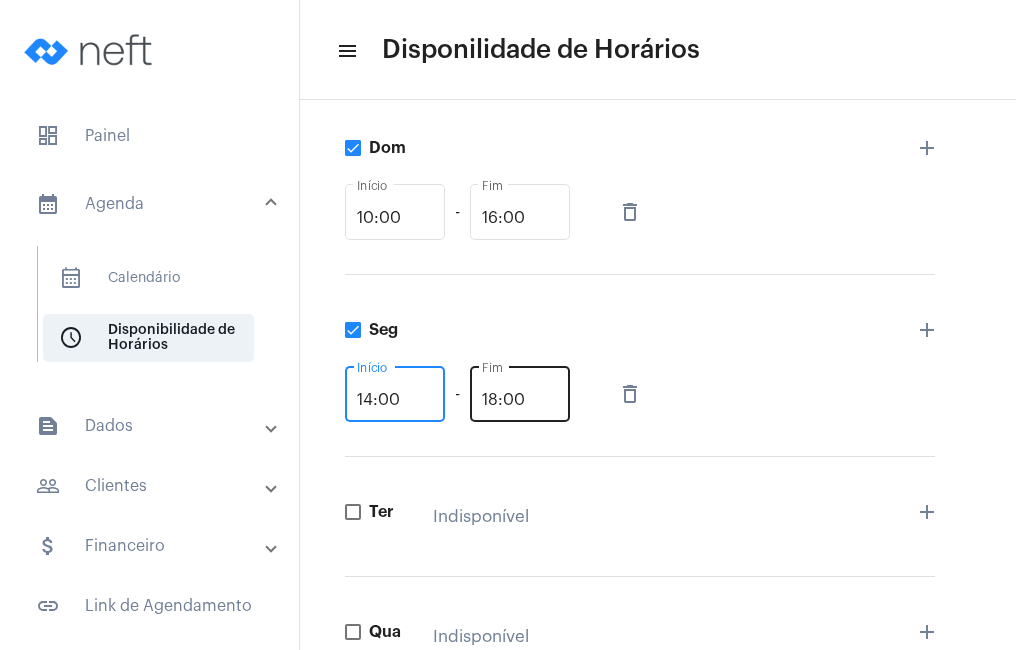type on "14:00" 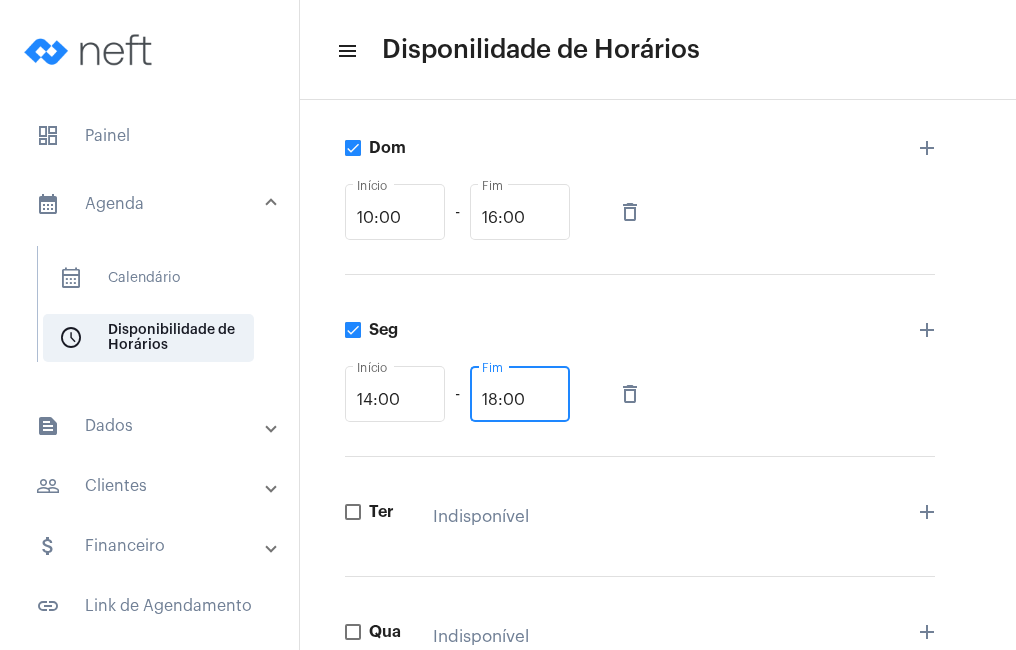 click on "18:00" at bounding box center [520, 400] 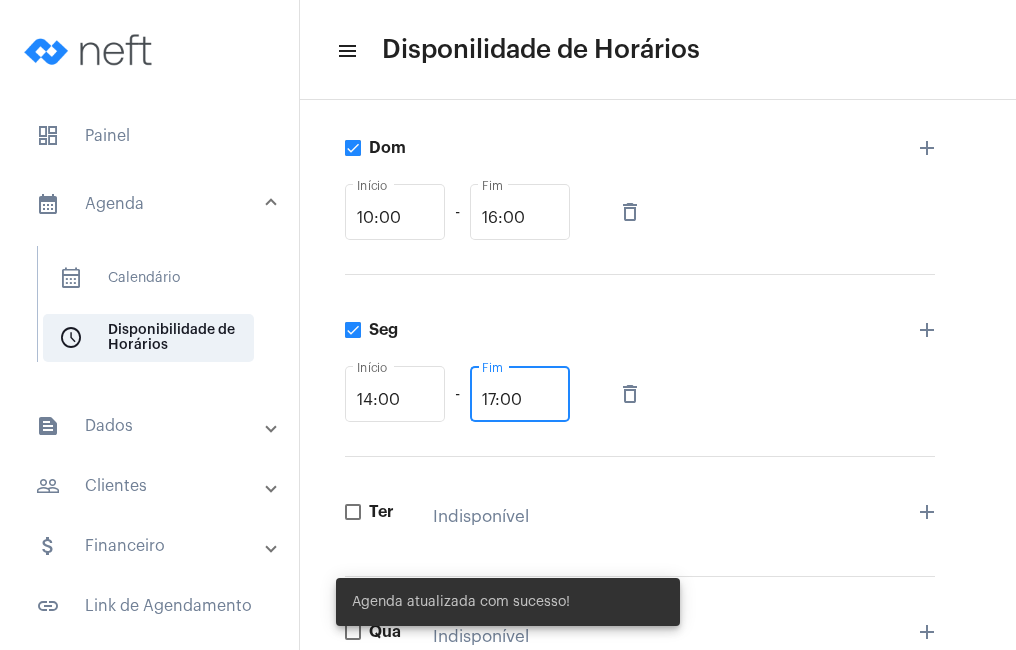 type on "17:00" 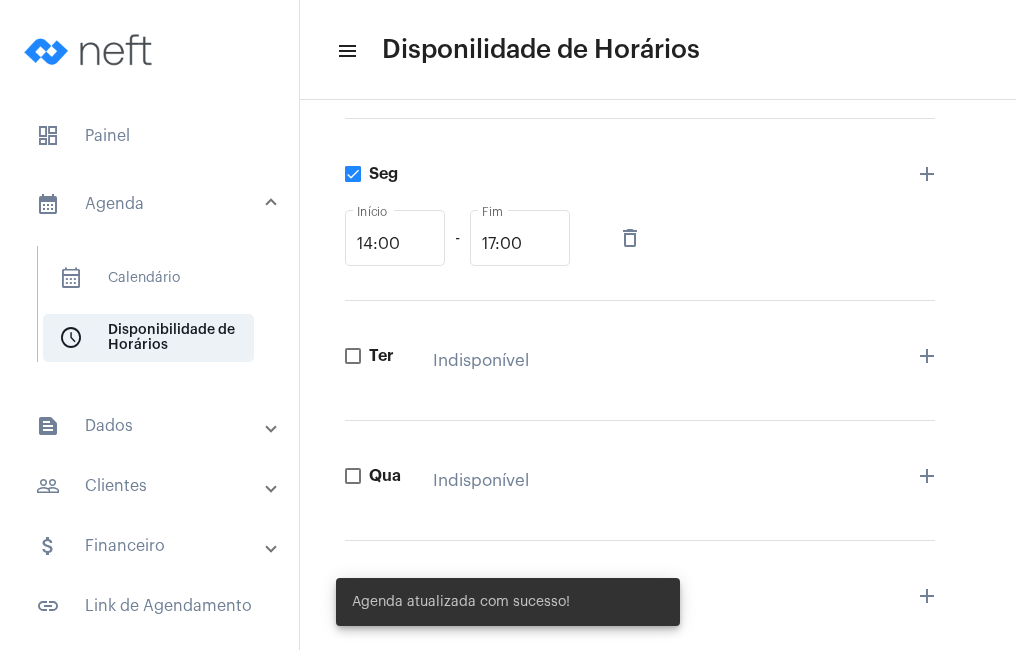 scroll, scrollTop: 400, scrollLeft: 0, axis: vertical 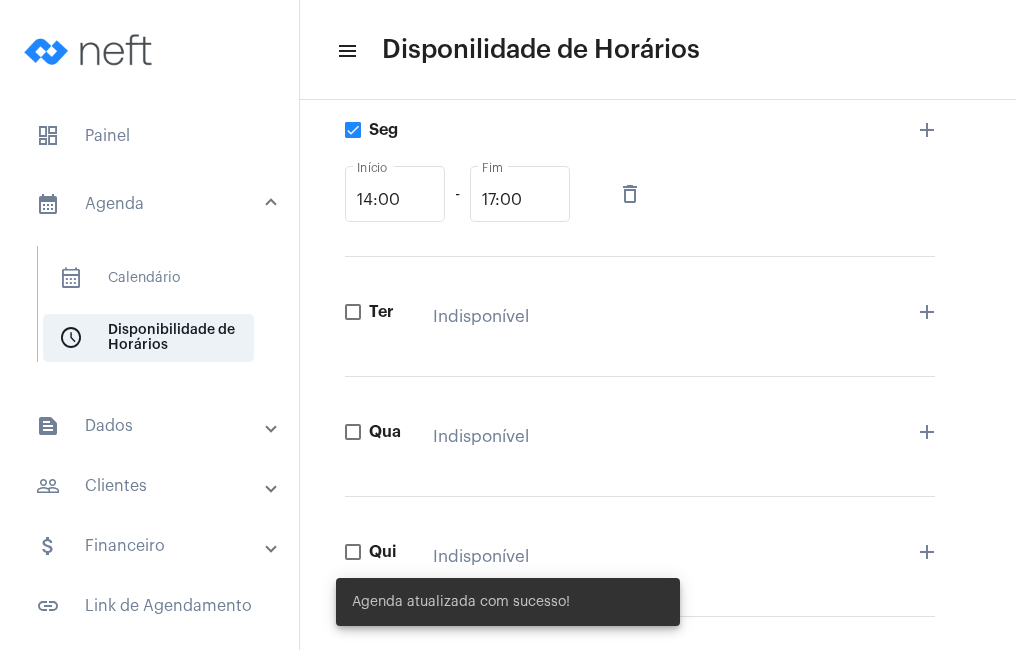 click at bounding box center (353, 432) 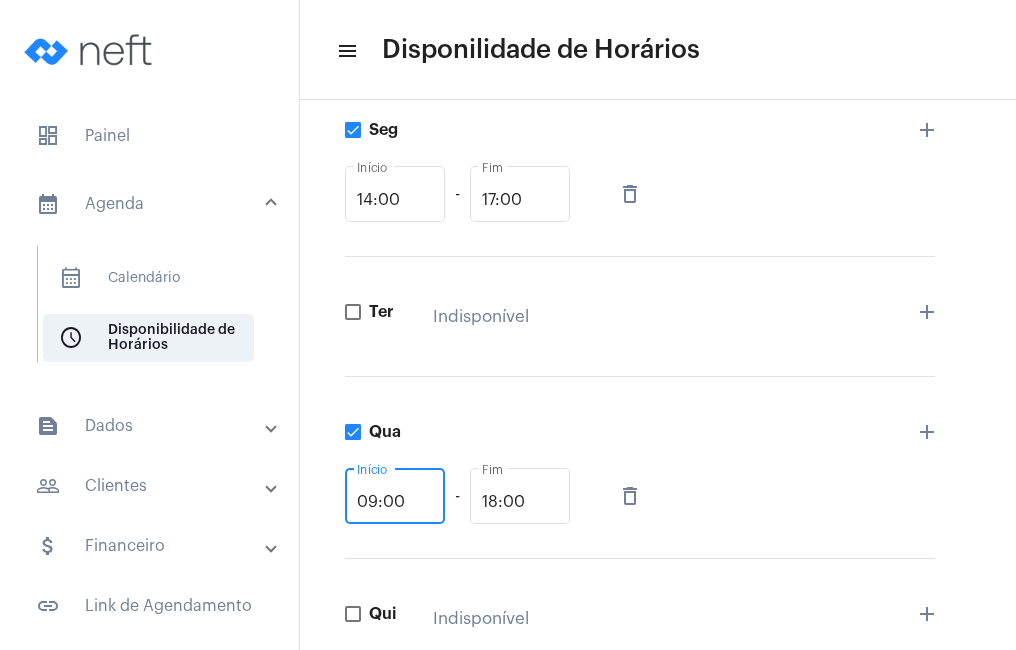 click on "09:00" at bounding box center [395, 502] 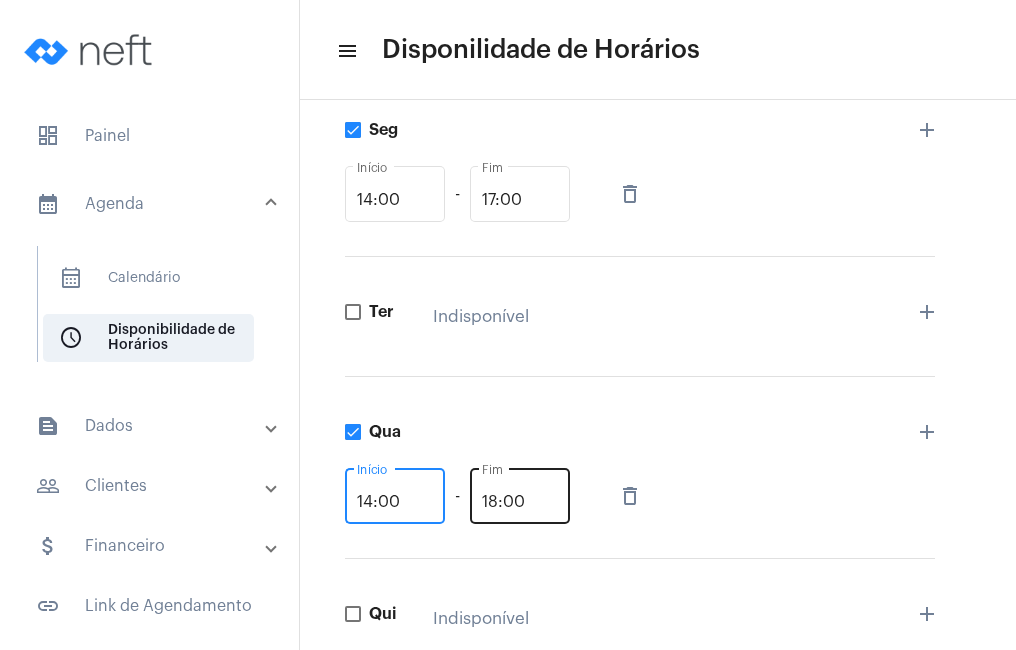 type on "14:00" 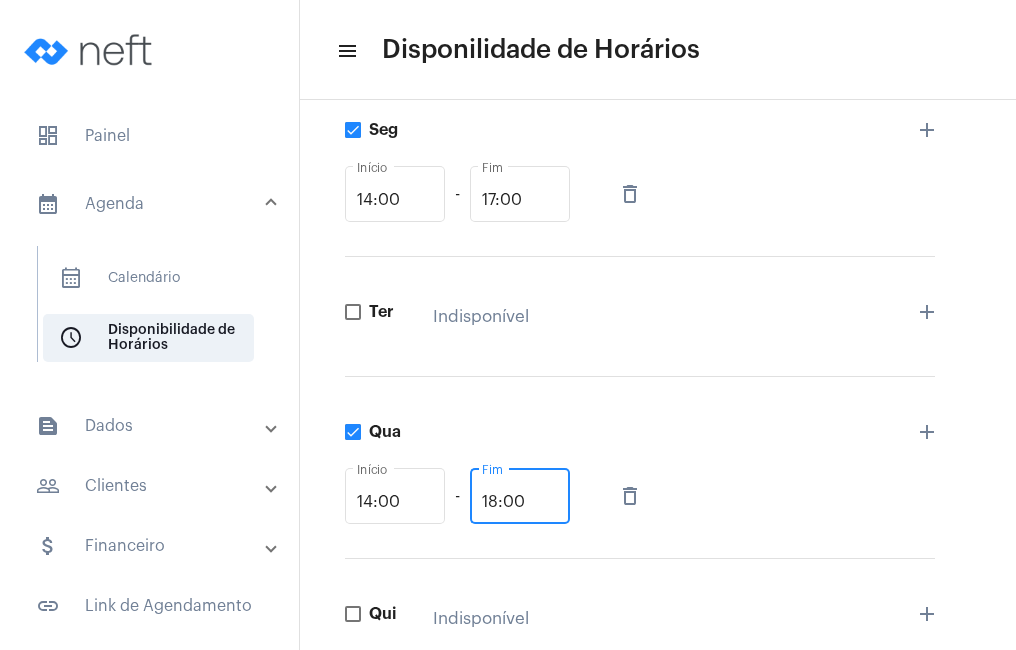 click on "18:00" at bounding box center (520, 502) 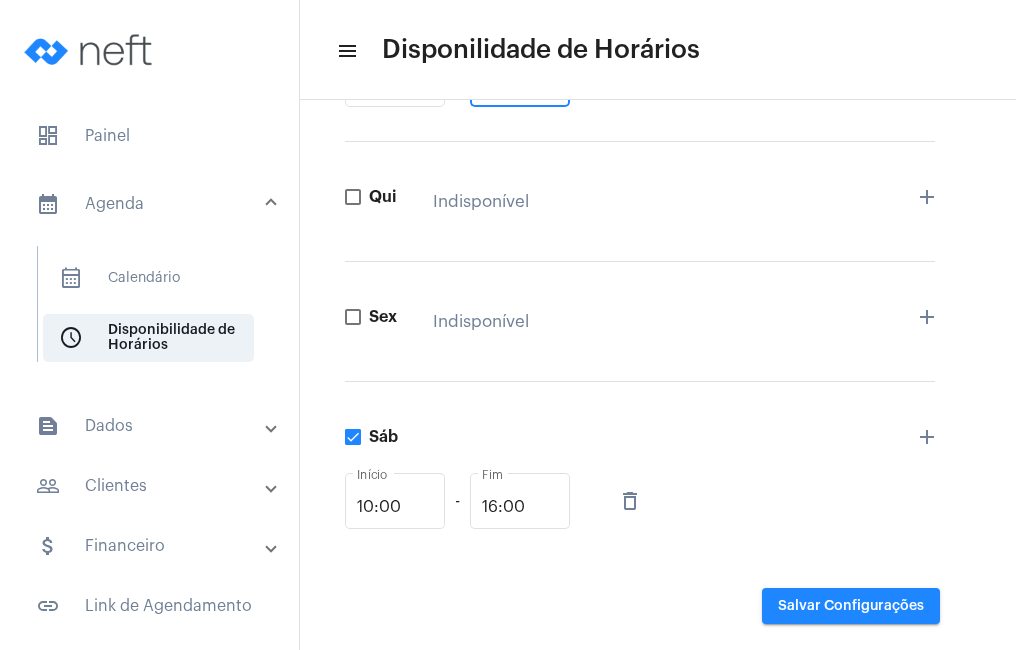 scroll, scrollTop: 851, scrollLeft: 0, axis: vertical 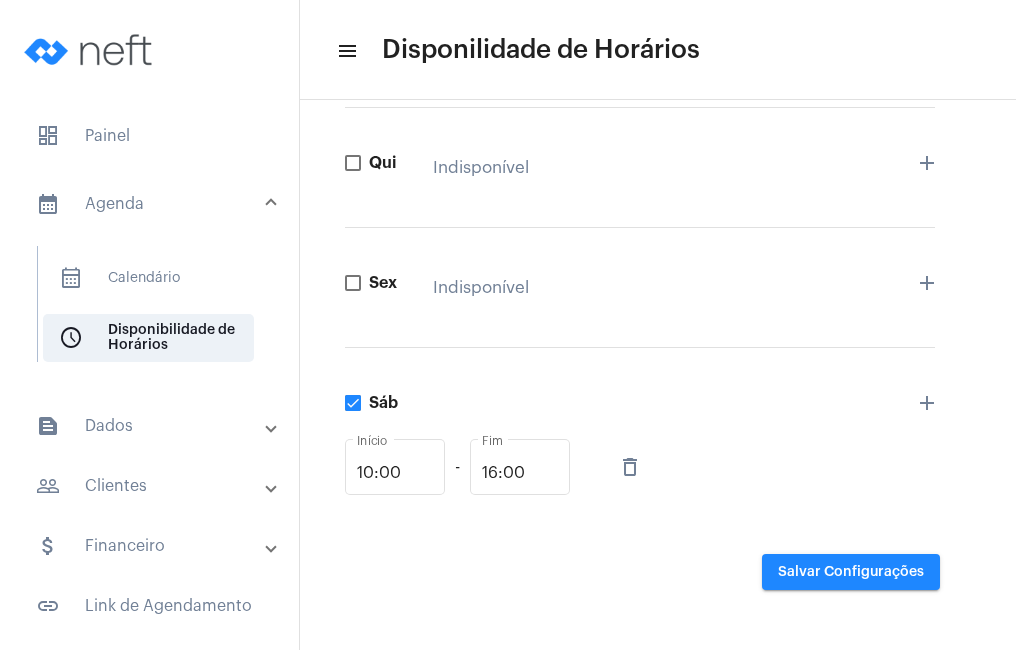 type on "17:00" 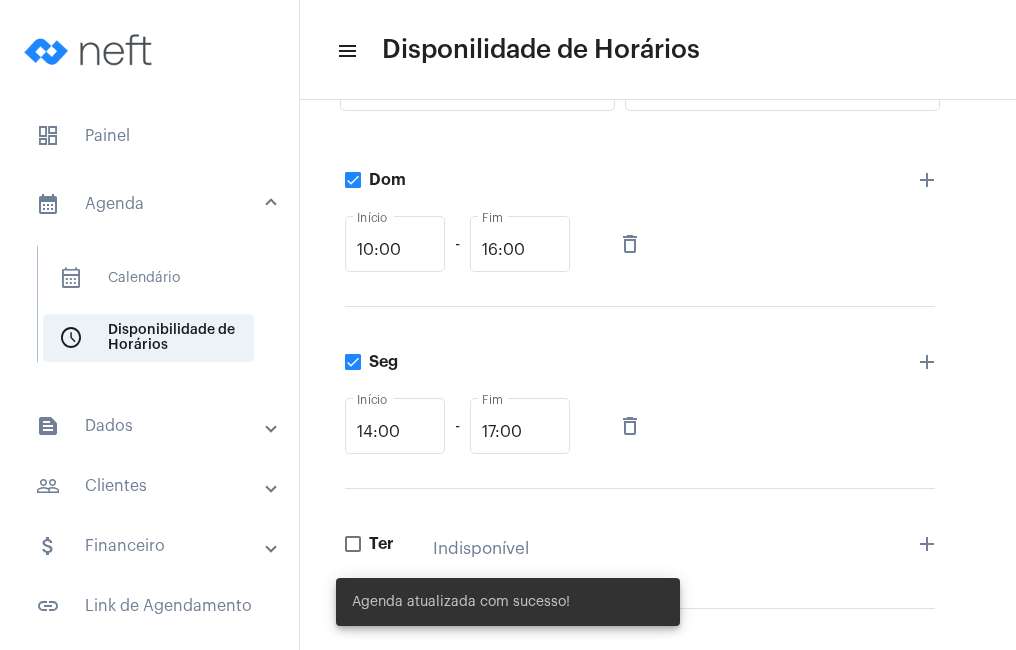 scroll, scrollTop: 0, scrollLeft: 0, axis: both 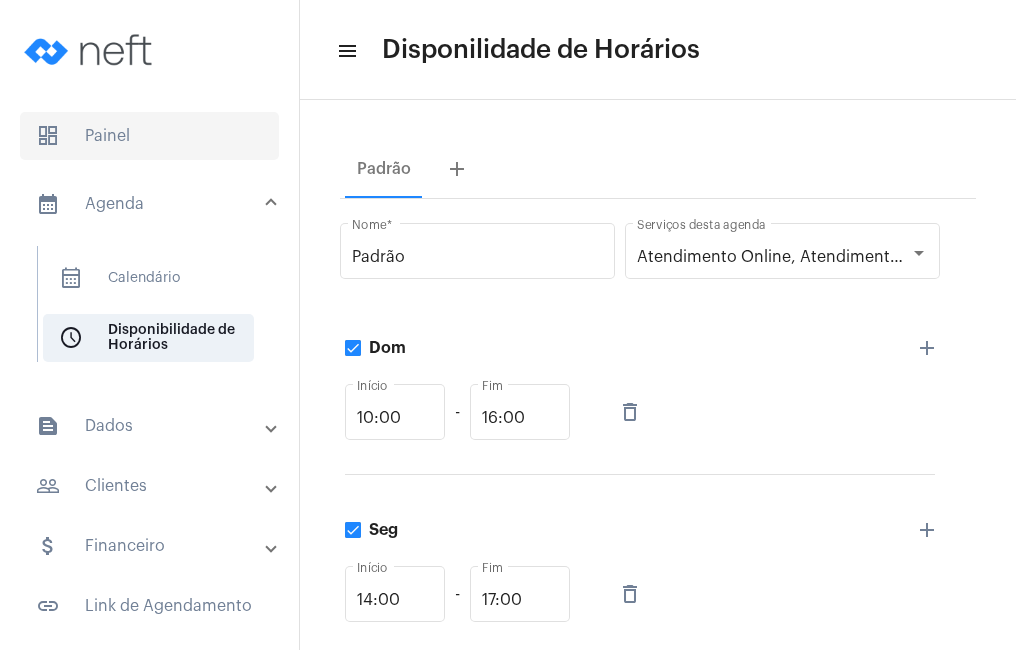 click on "dashboard" 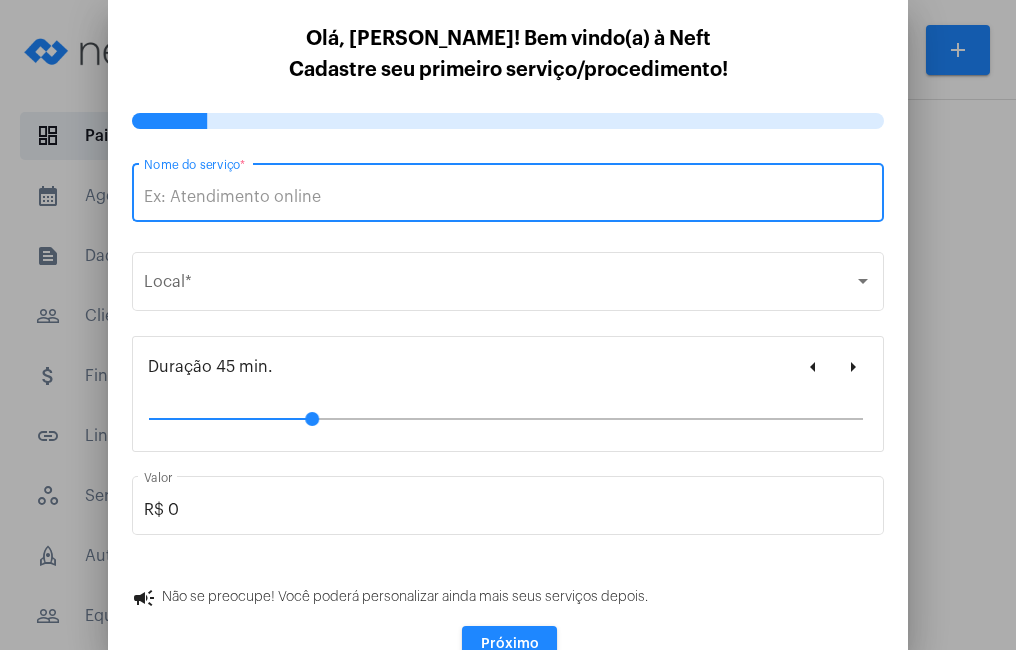 click at bounding box center (508, 325) 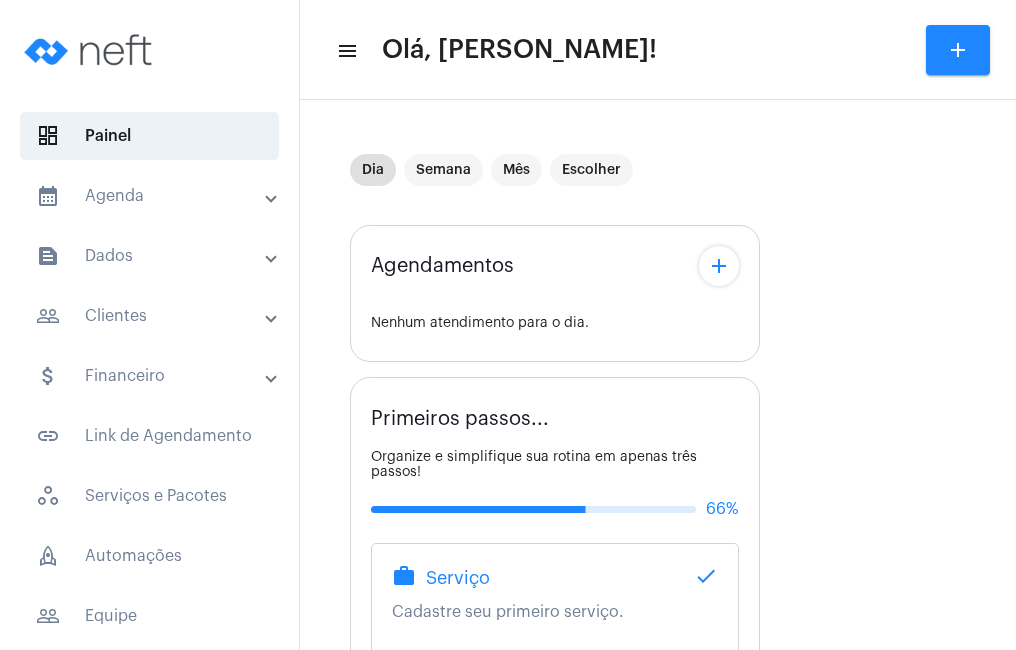 click on "calendar_month_outlined  Agenda" at bounding box center [151, 196] 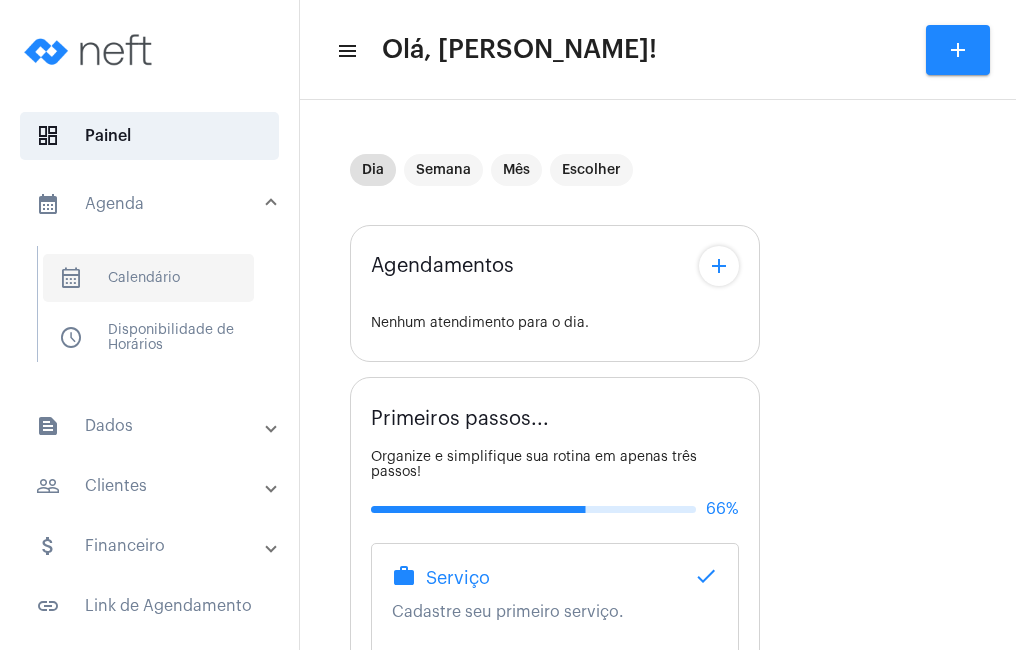 click on "calendar_month_outlined   Calendário" at bounding box center (148, 278) 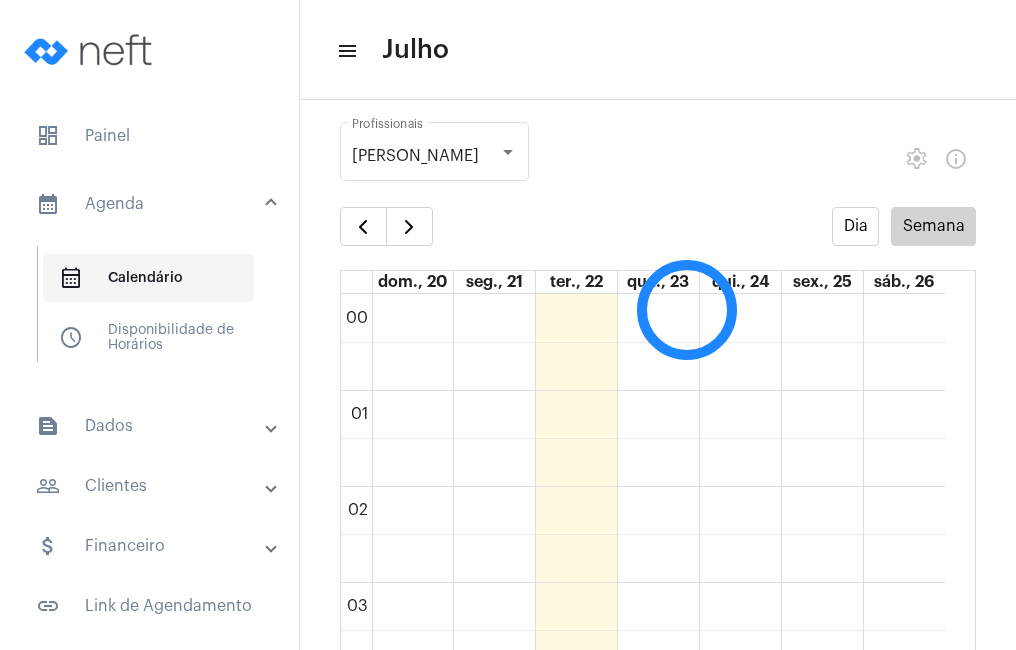 scroll, scrollTop: 577, scrollLeft: 0, axis: vertical 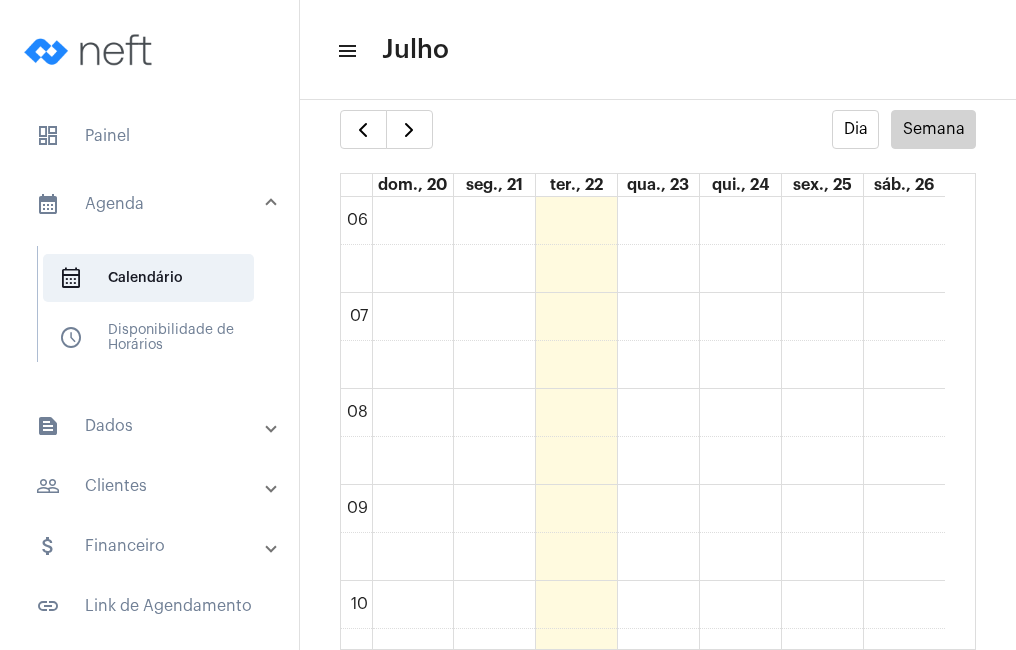 click on "text_snippet_outlined  Dados" at bounding box center (151, 426) 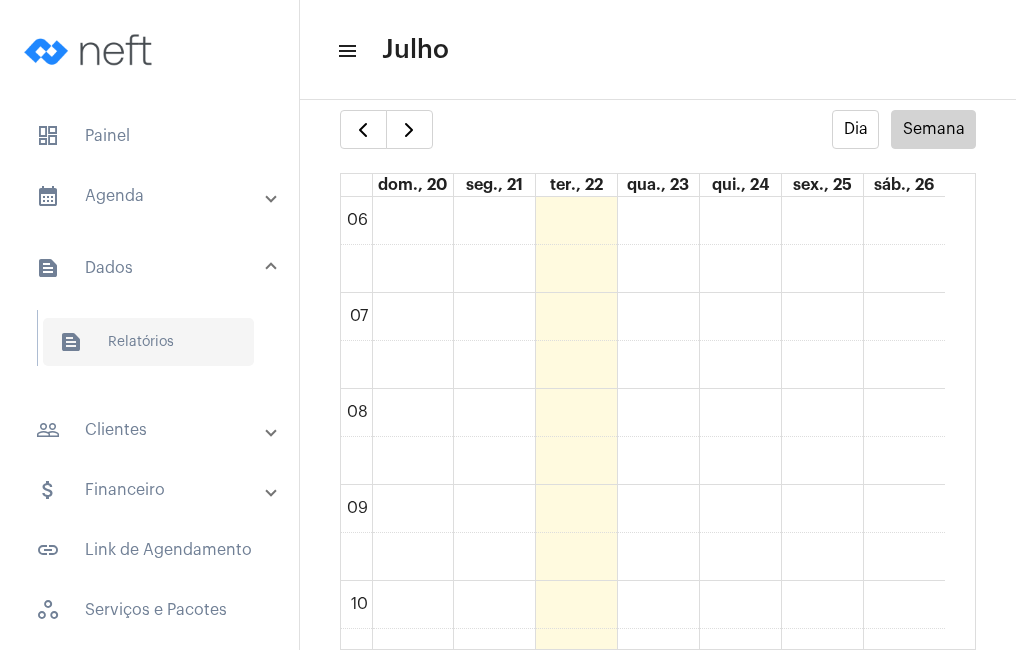 click on "text_snippet_outlined  Relatórios" at bounding box center [148, 342] 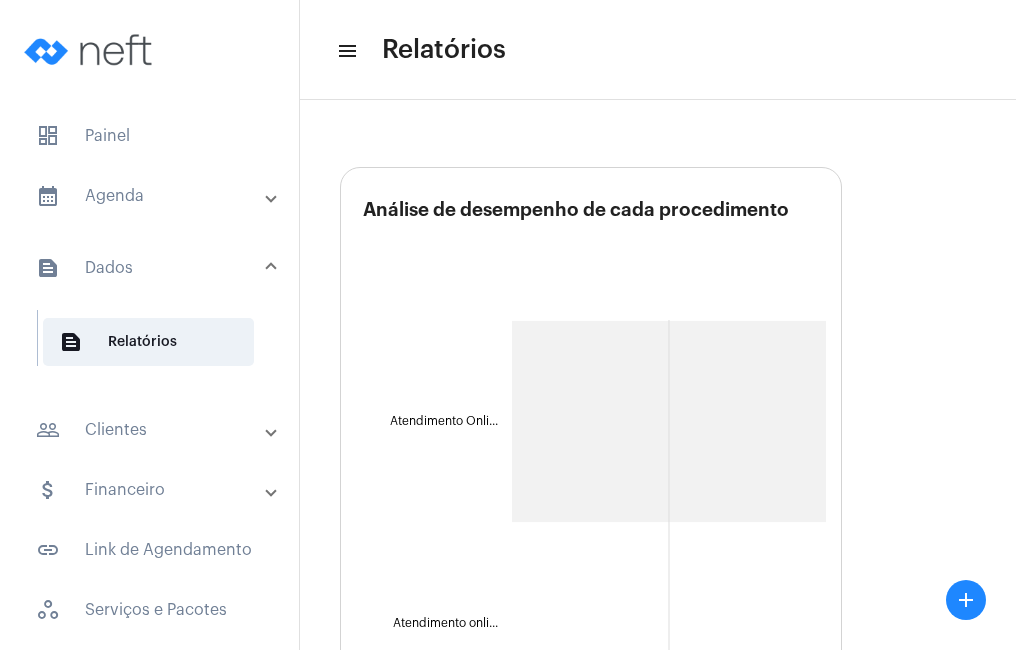 scroll, scrollTop: 600, scrollLeft: 0, axis: vertical 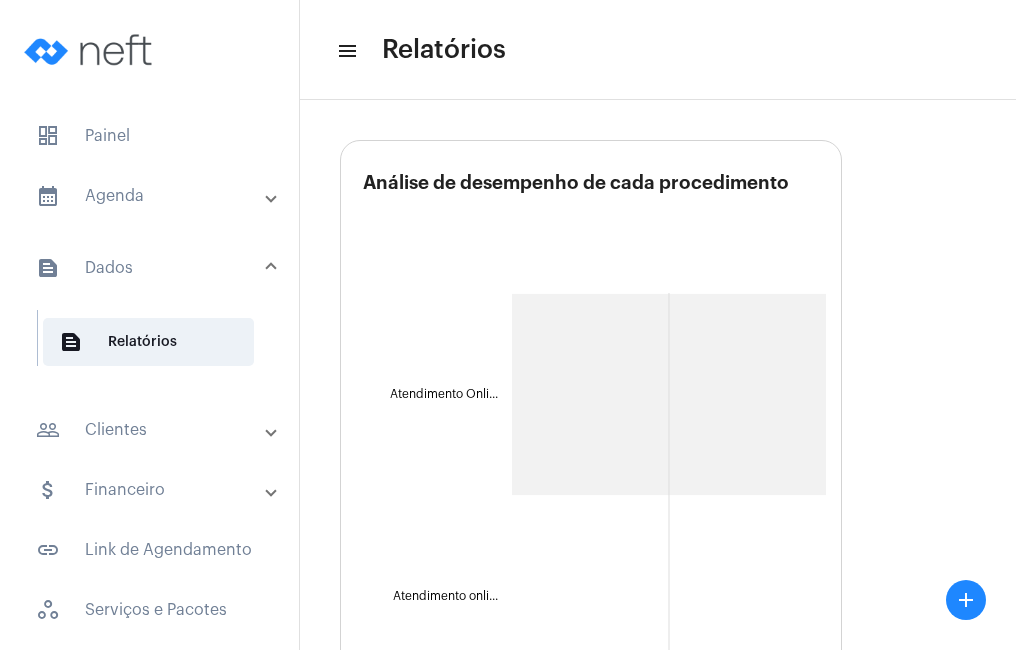 click on "people_outline  Clientes" at bounding box center (151, 430) 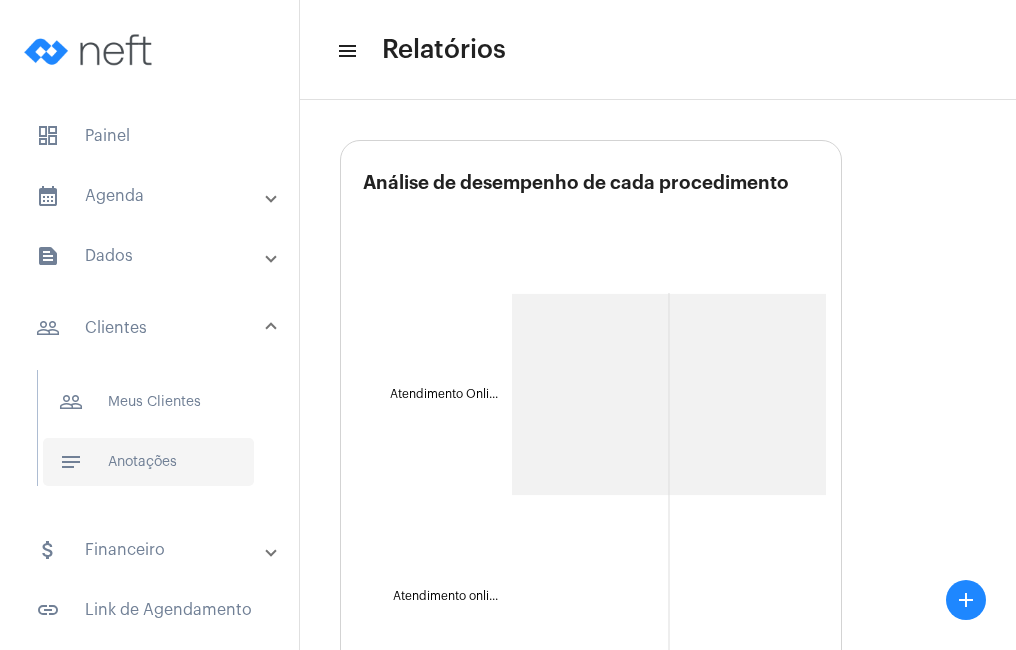 click on "notes  Anotações" at bounding box center (148, 462) 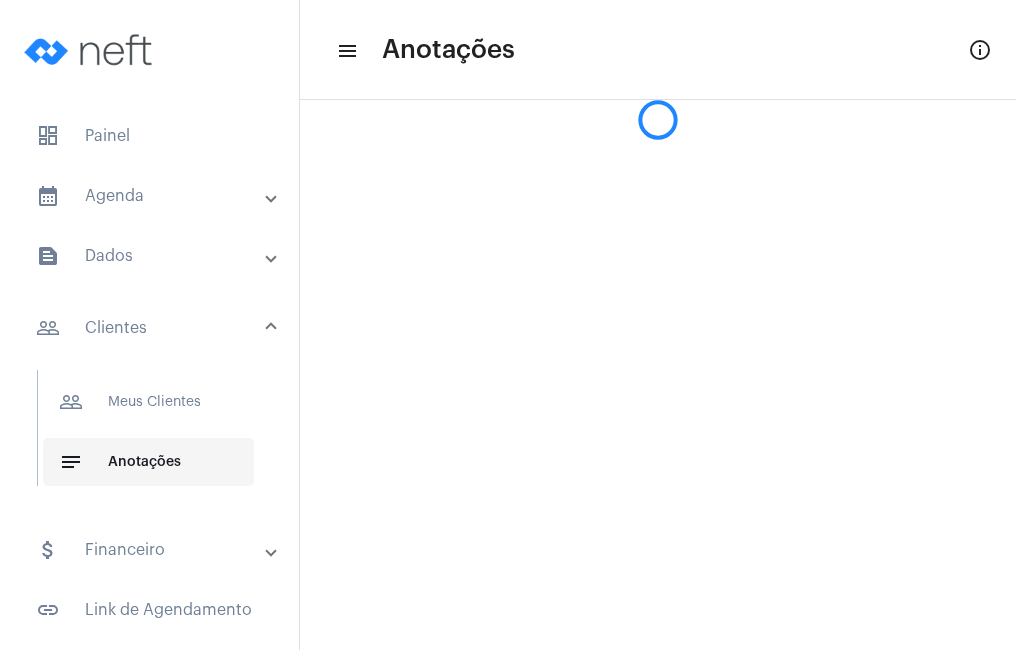 scroll, scrollTop: 0, scrollLeft: 0, axis: both 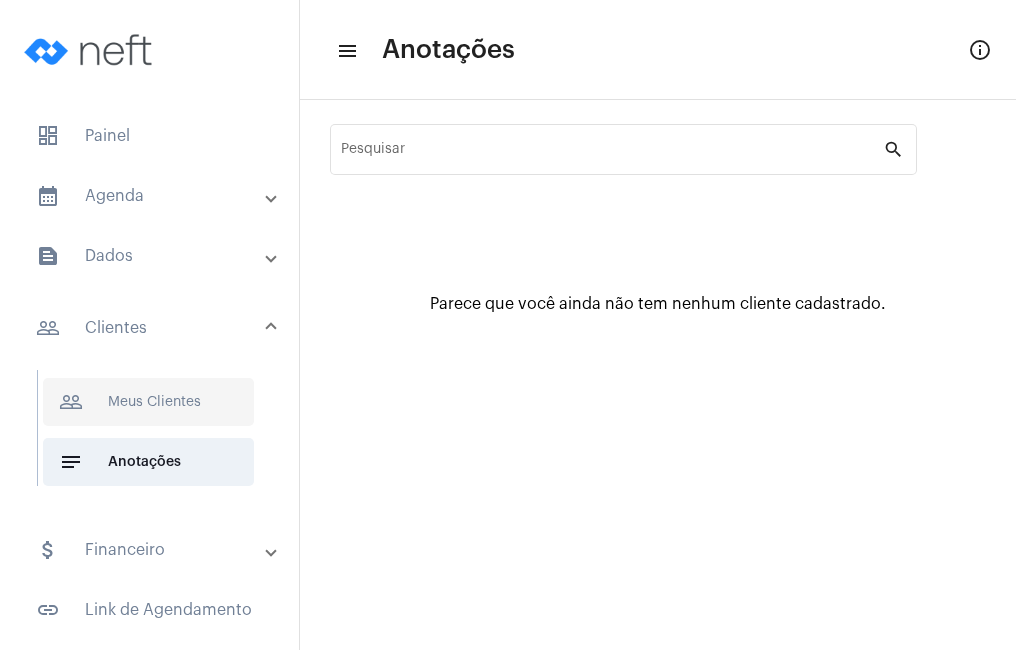 click on "people_outline  Meus Clientes" at bounding box center [148, 402] 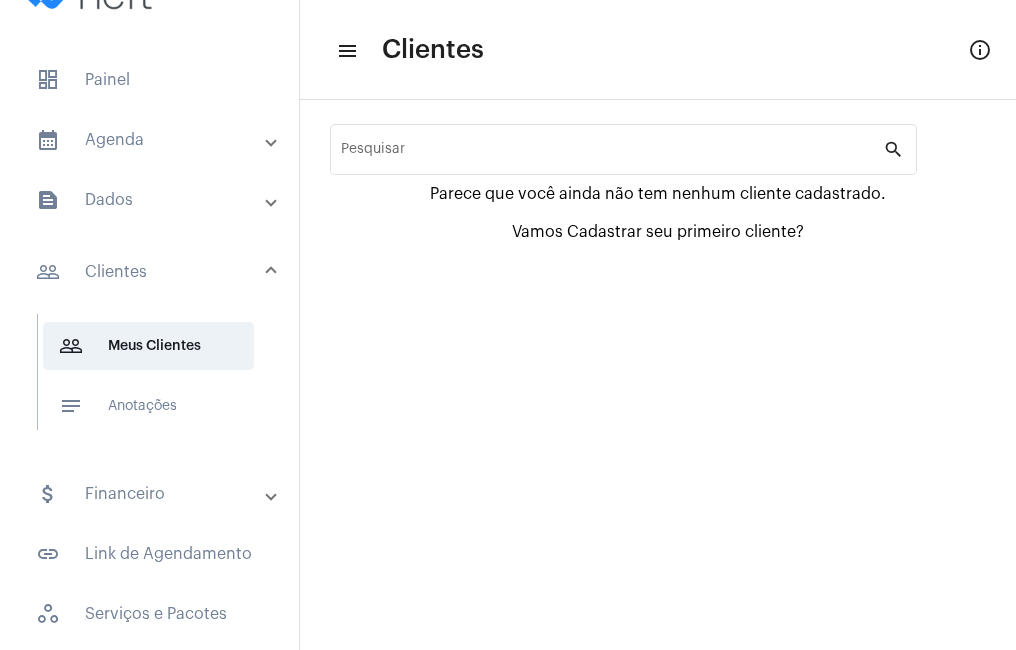 scroll, scrollTop: 100, scrollLeft: 0, axis: vertical 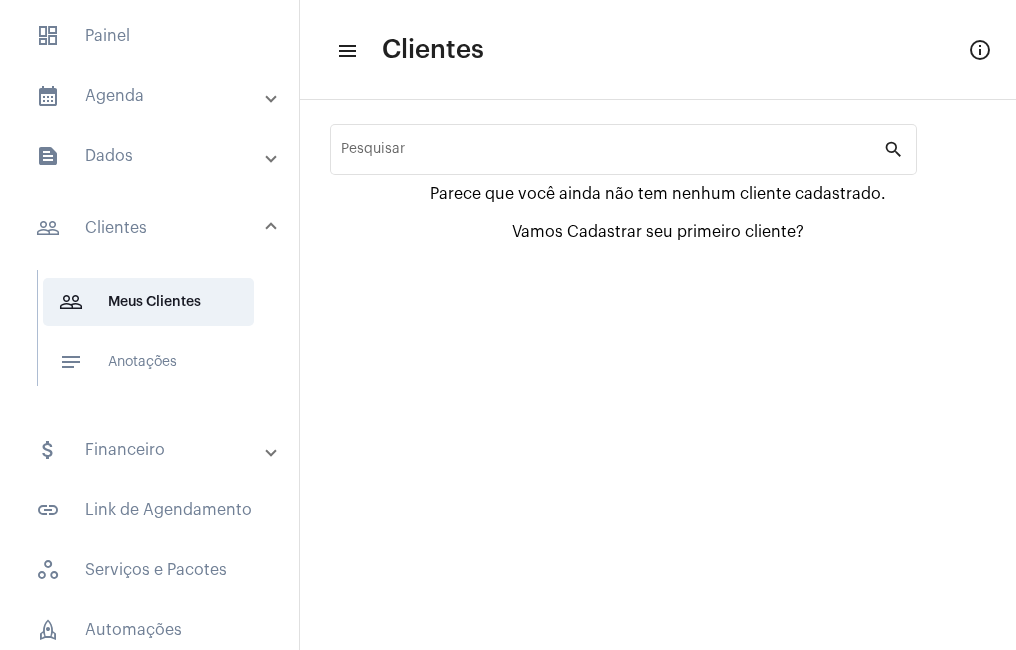 click on "attach_money  Financeiro" at bounding box center (151, 450) 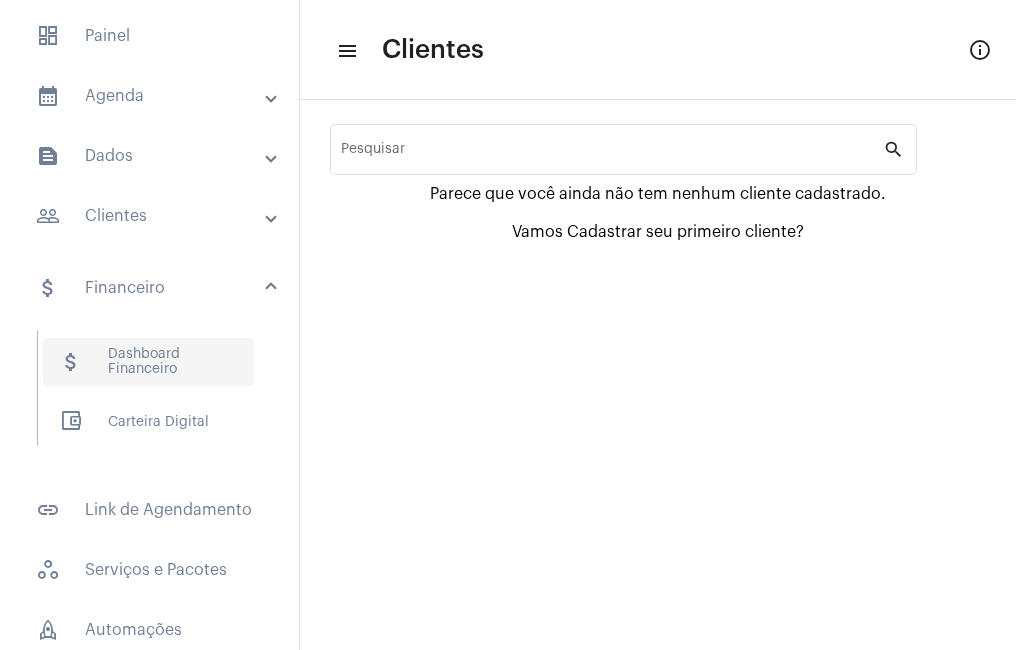 click on "attach_money  Dashboard Financeiro" at bounding box center (148, 362) 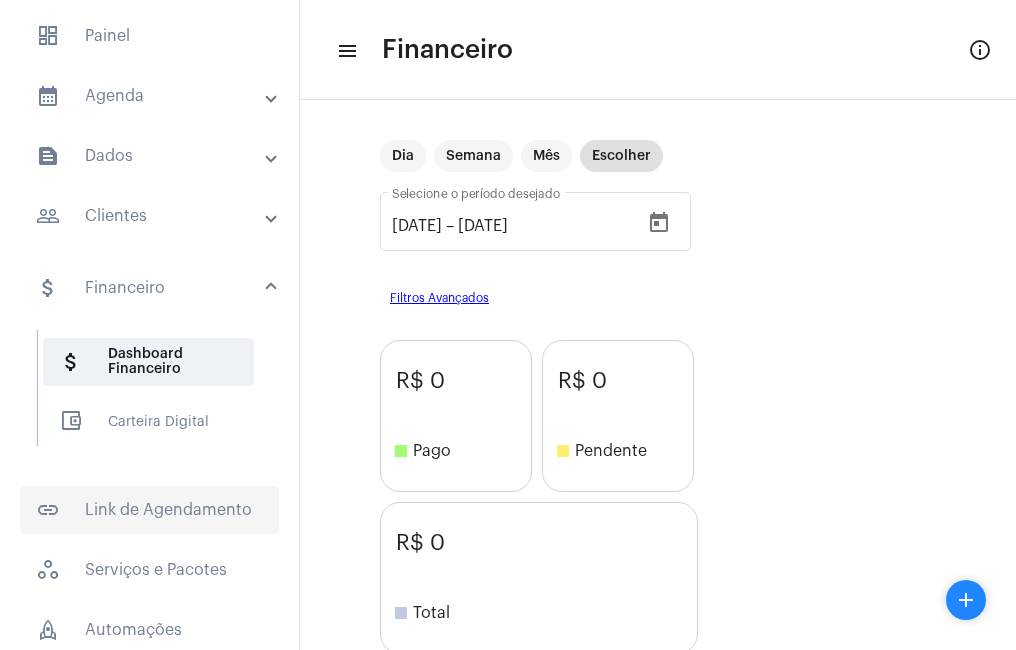 click on "link_outlined  Link de Agendamento" 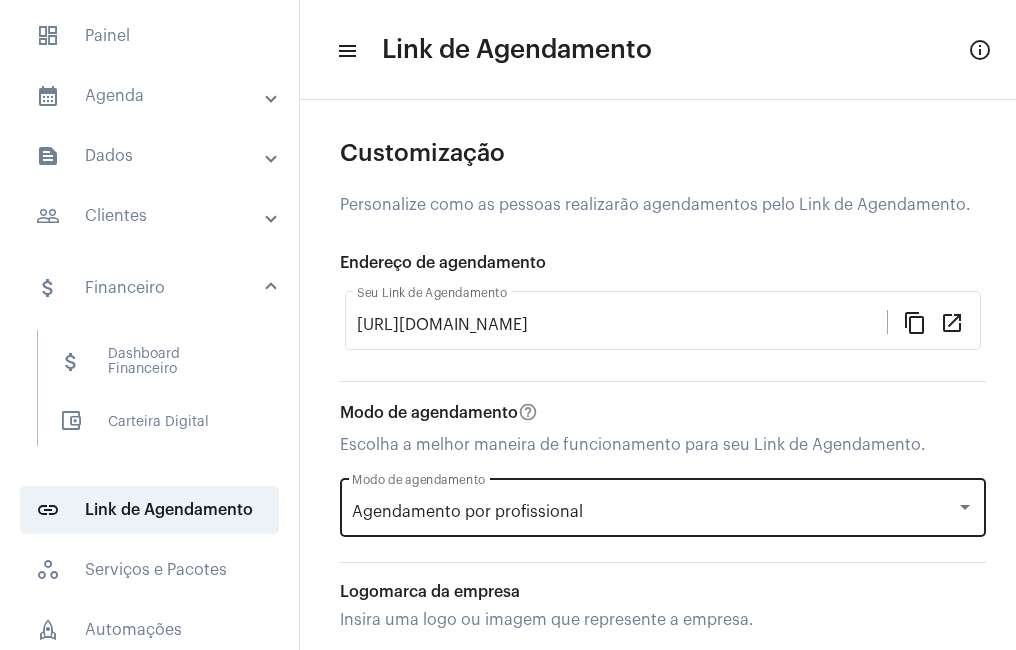 click on "Agendamento por profissional Modo de agendamento" 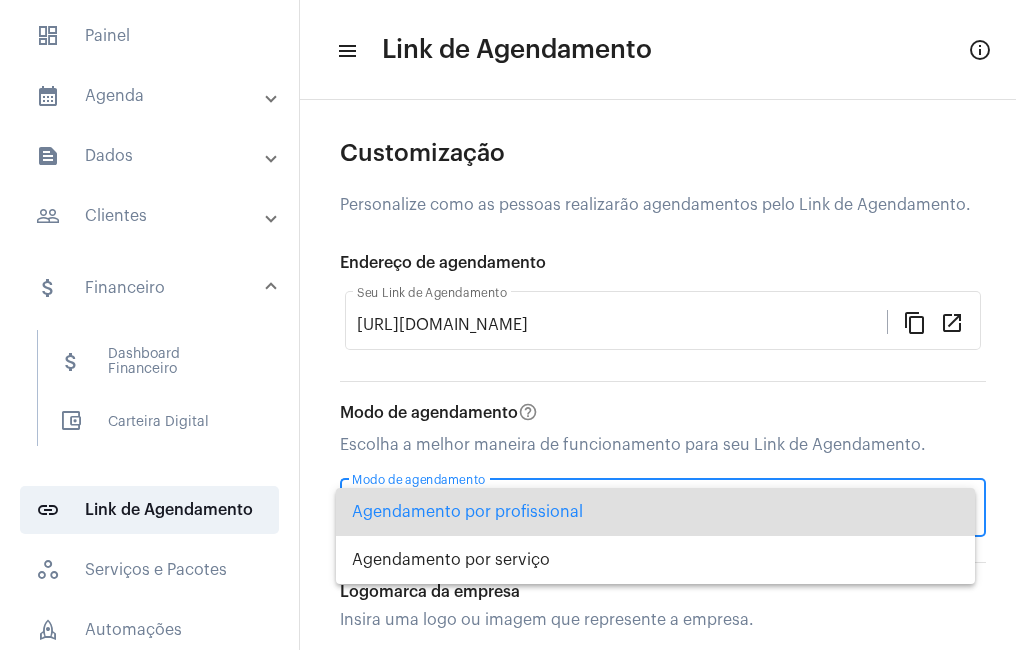 click on "Agendamento por profissional" at bounding box center (655, 512) 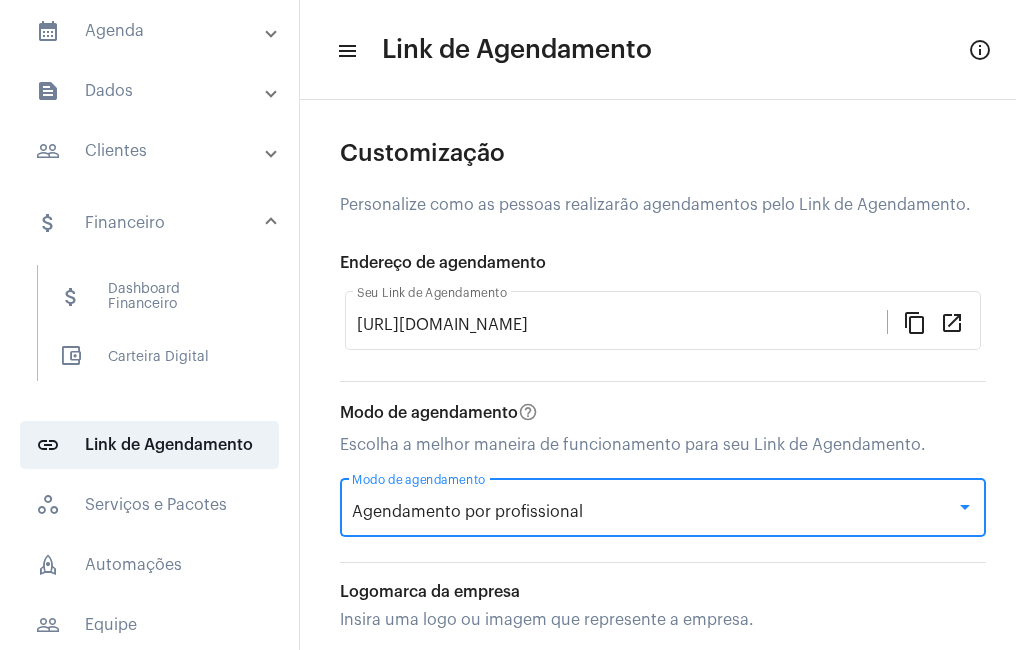 scroll, scrollTop: 200, scrollLeft: 0, axis: vertical 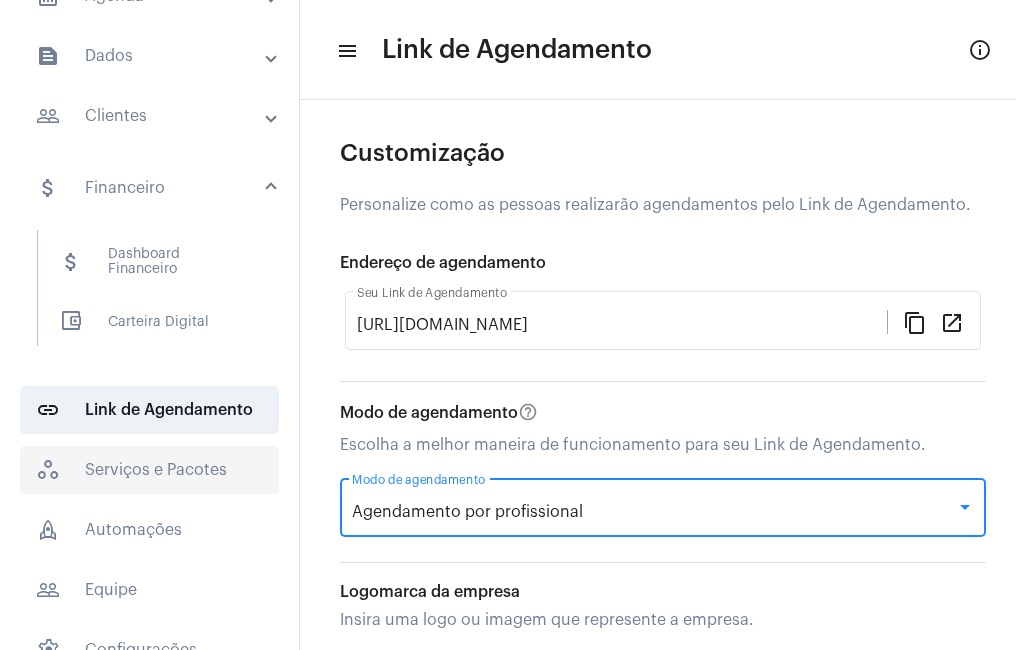 click on "workspaces_outlined   Serviços e Pacotes" 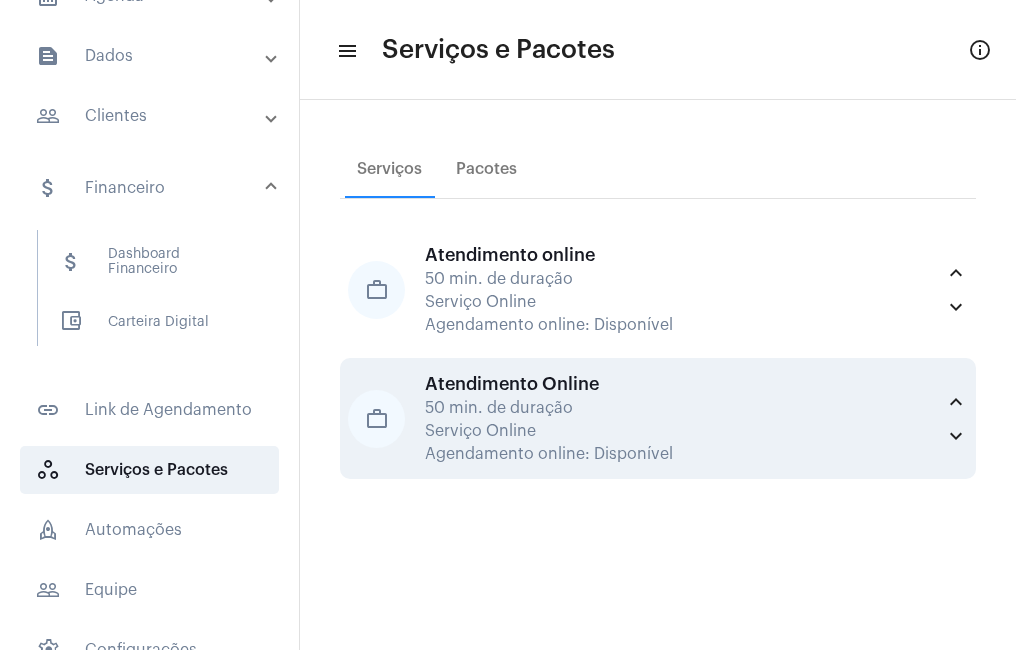 click on "keyboard_arrow_up" at bounding box center (956, 402) 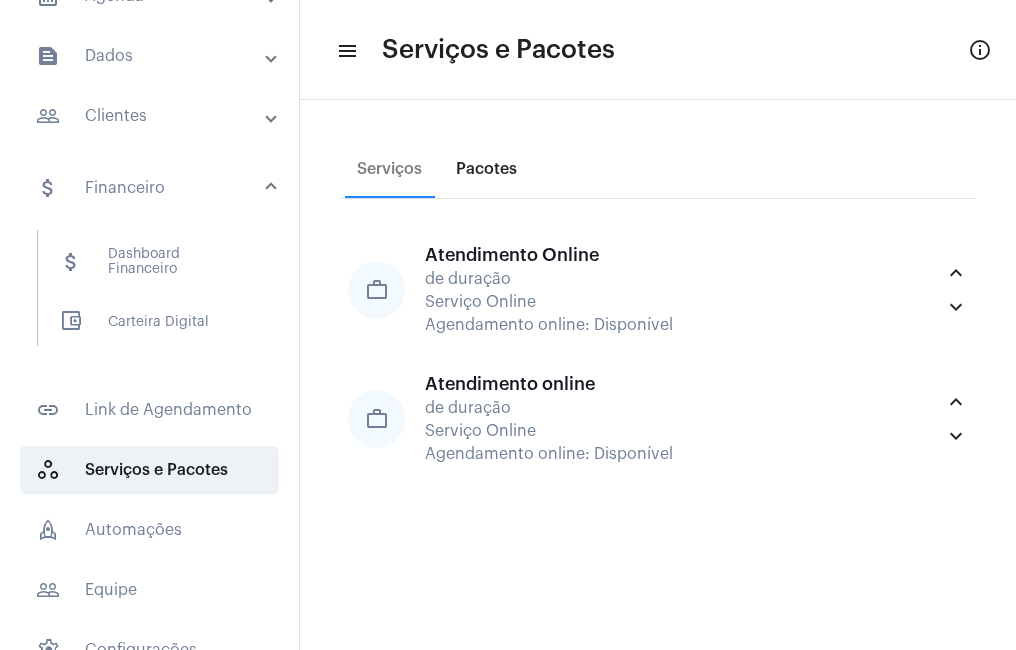 click on "Pacotes" at bounding box center (486, 169) 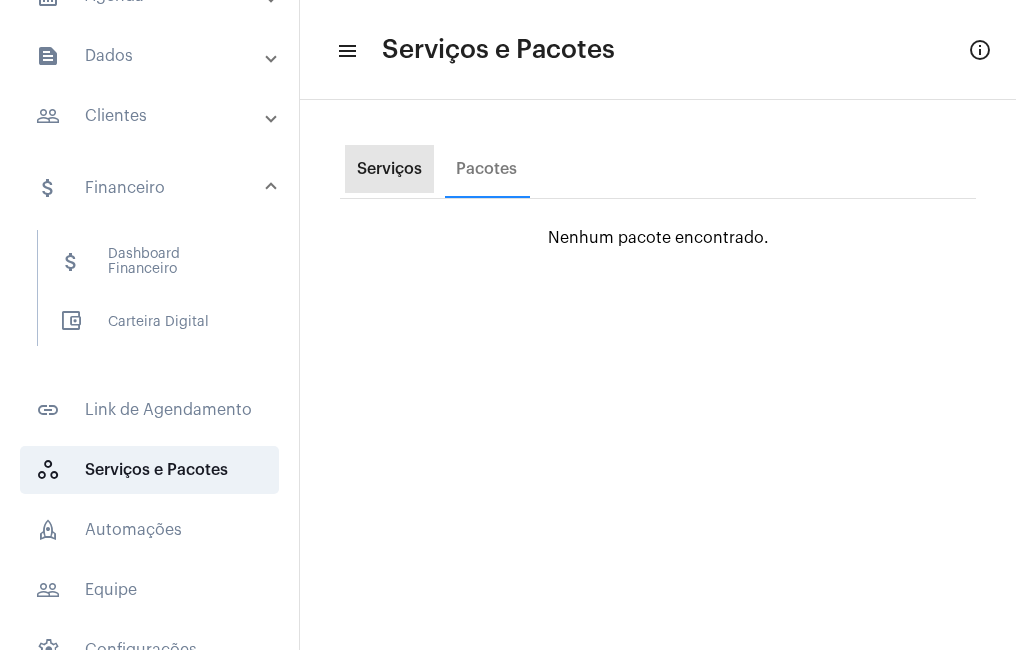 click on "Serviços" at bounding box center [389, 169] 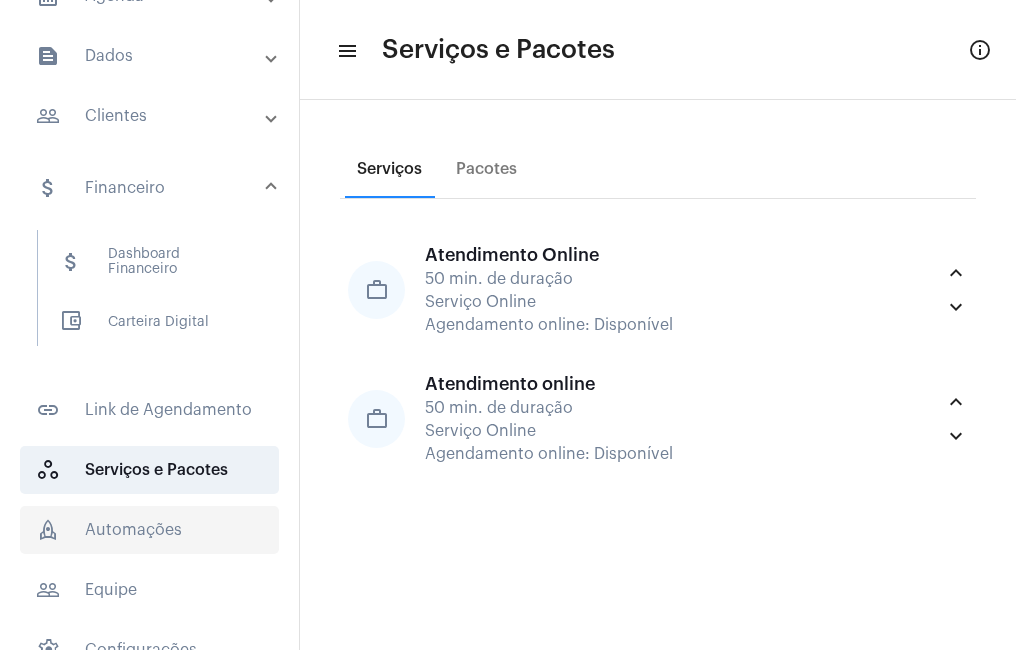 scroll, scrollTop: 300, scrollLeft: 0, axis: vertical 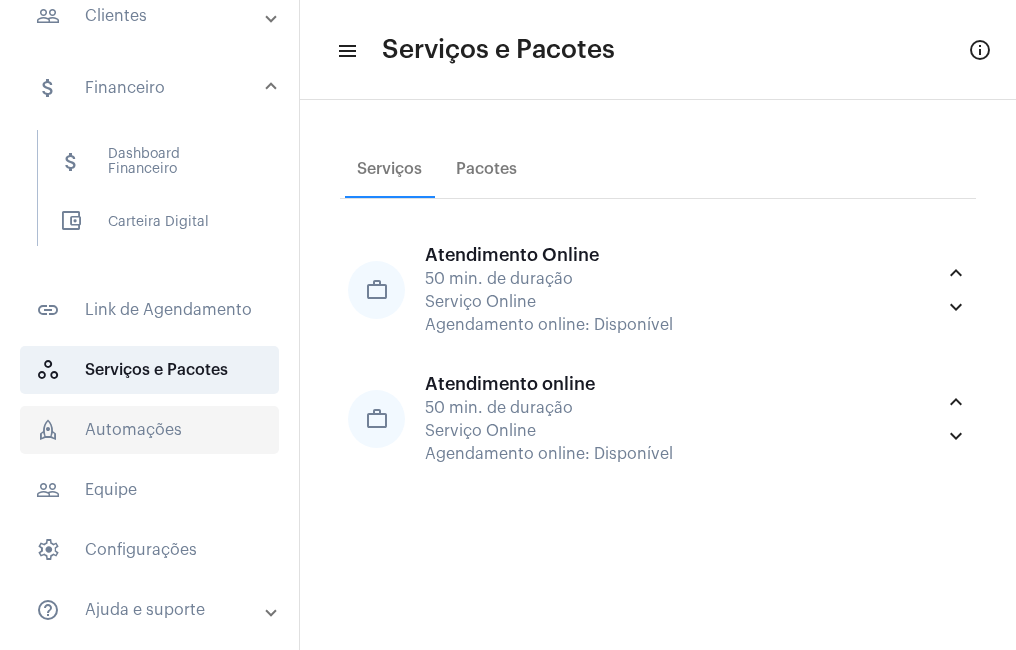 click on "rocket_outlined  Automações" 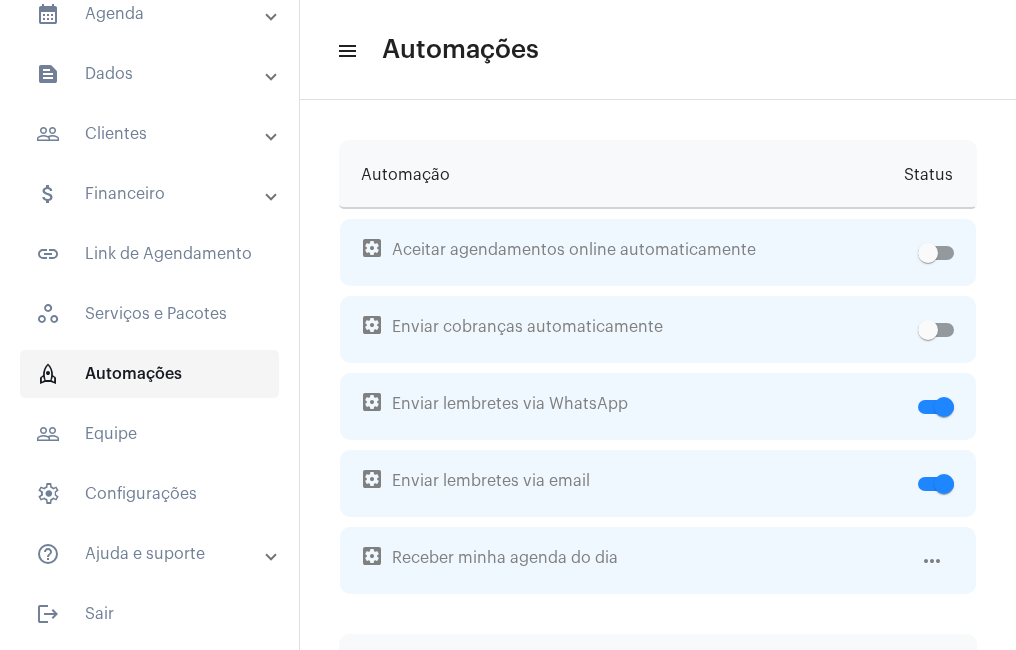 scroll, scrollTop: 182, scrollLeft: 0, axis: vertical 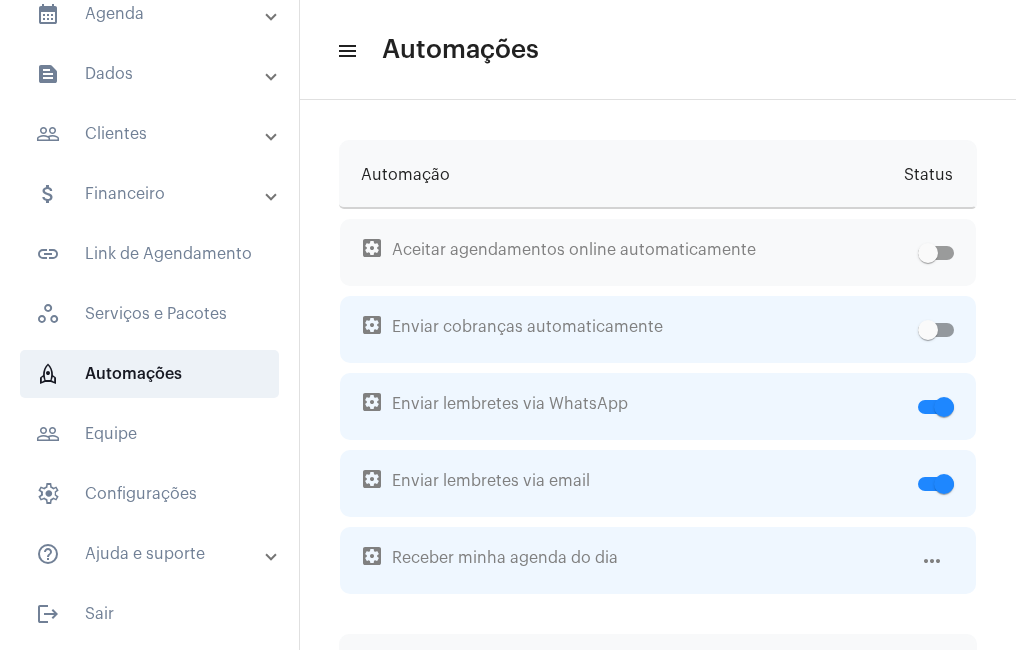 click at bounding box center (928, 253) 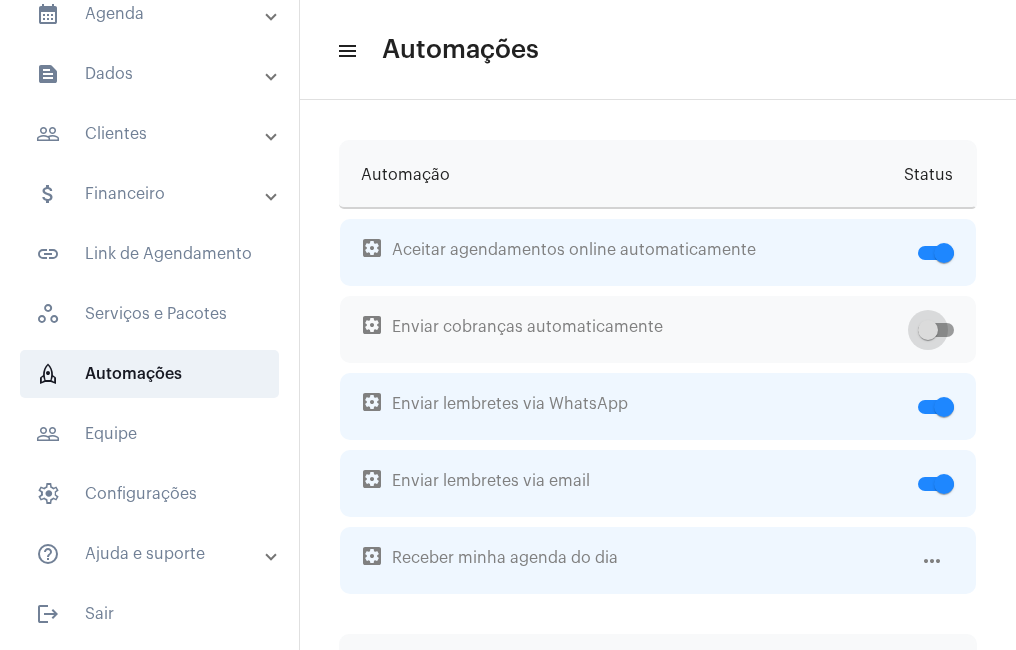 click at bounding box center [928, 330] 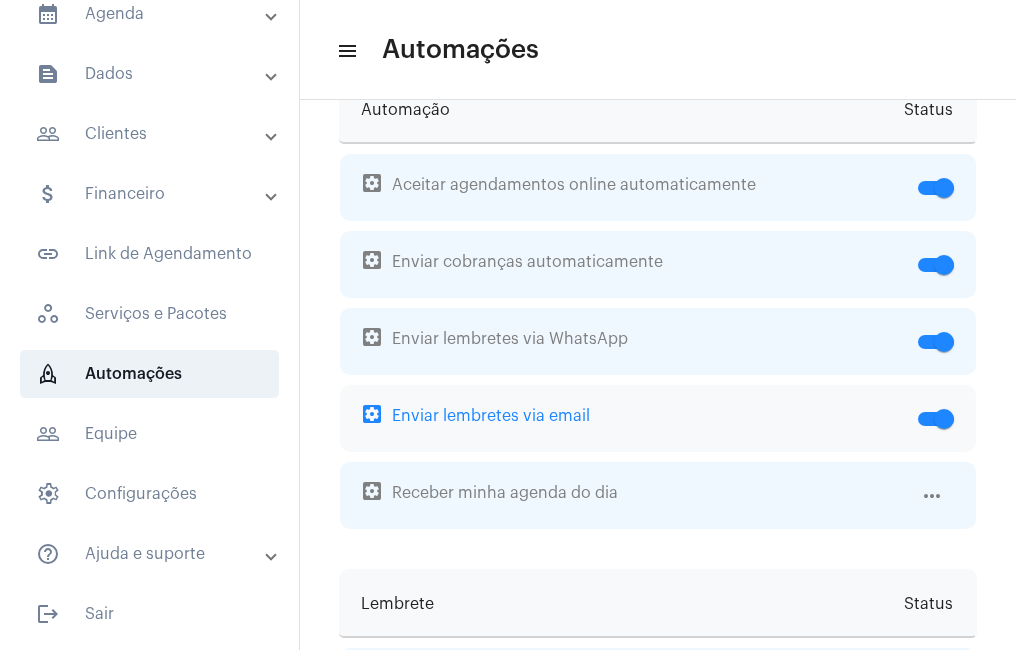 scroll, scrollTop: 100, scrollLeft: 0, axis: vertical 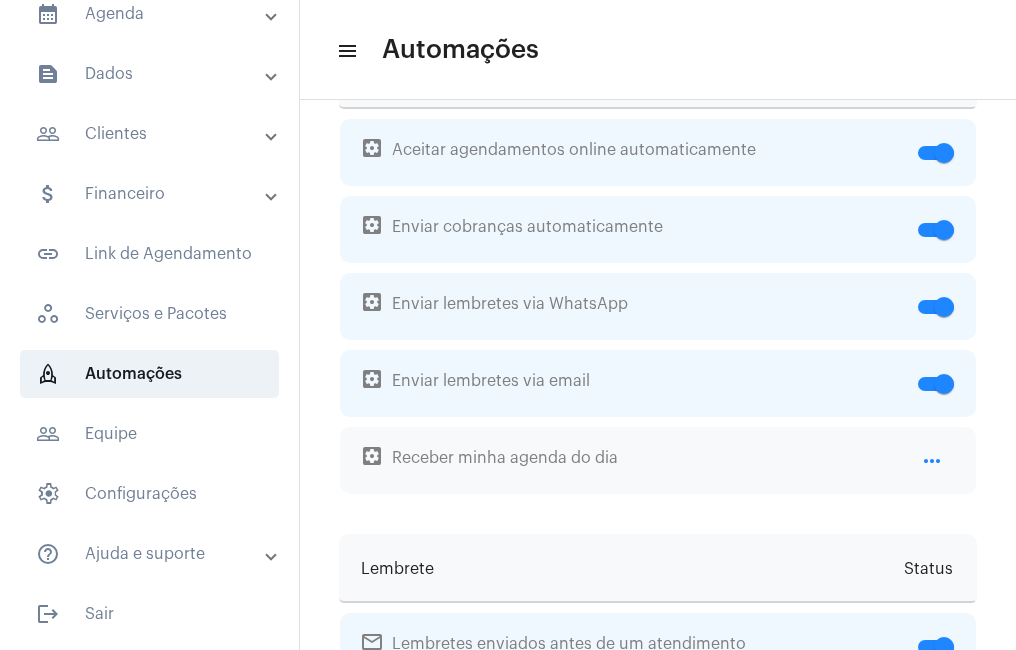 click on "more_horiz" 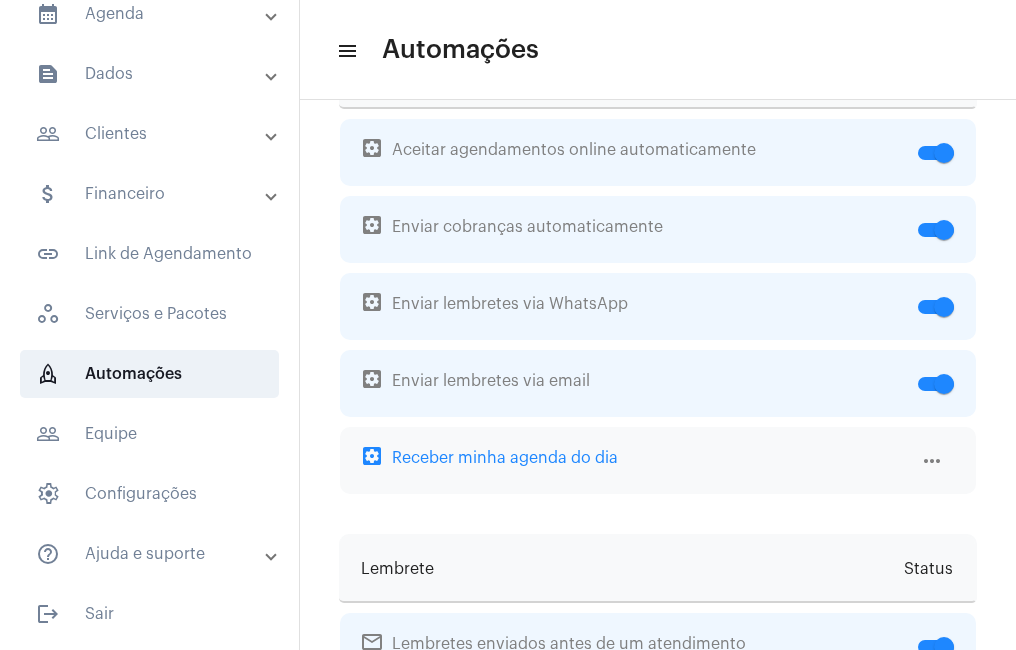 scroll, scrollTop: 200, scrollLeft: 0, axis: vertical 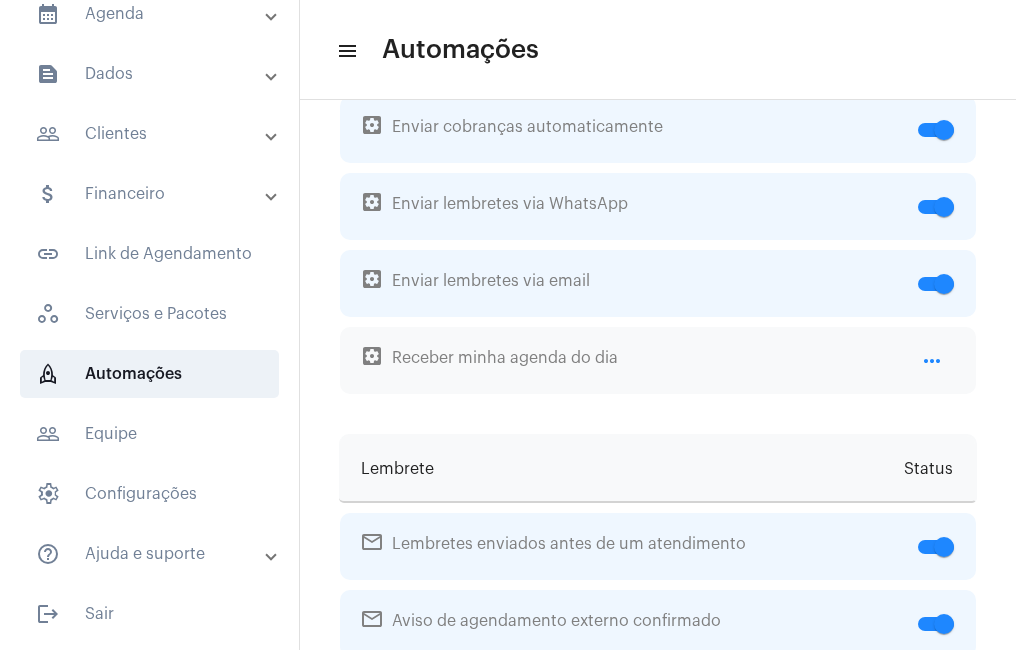 click on "more_horiz" 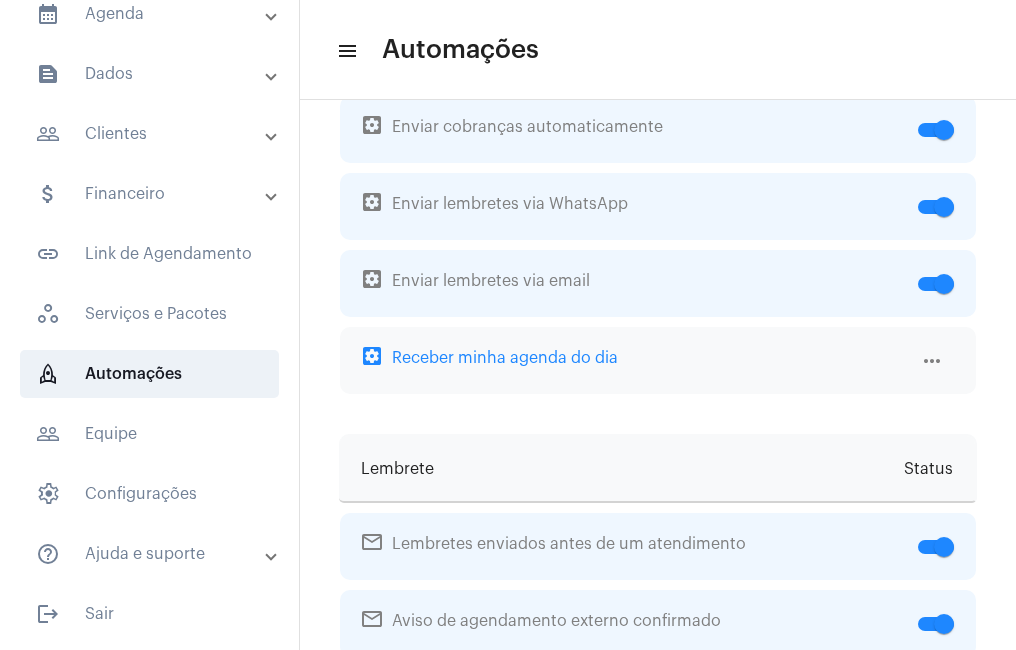 click on "settings_applications Receber minha agenda do dia" 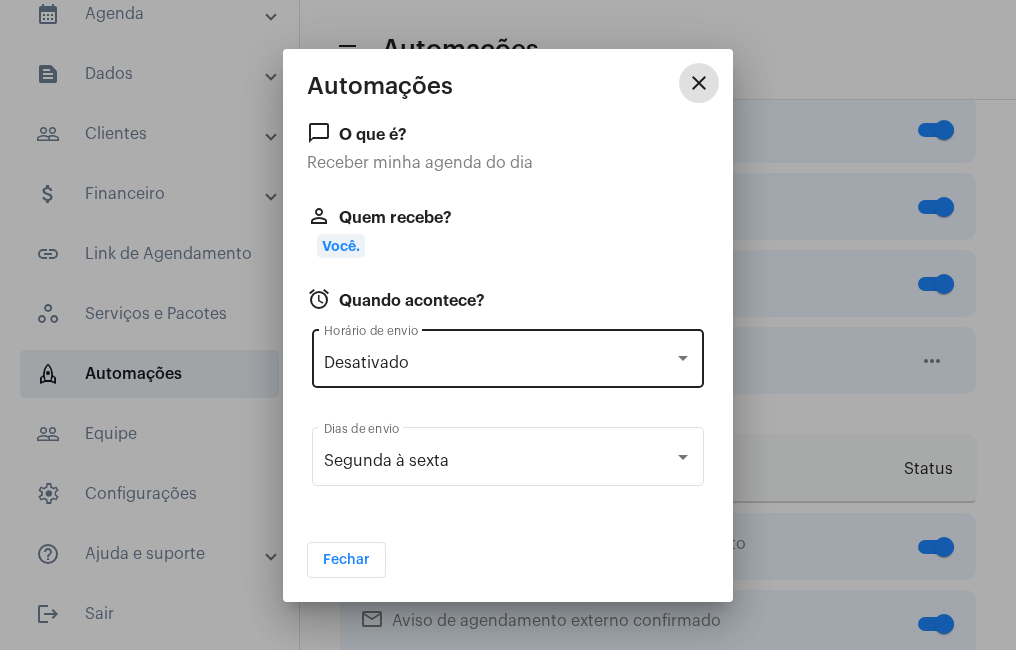click on "Desativado" at bounding box center (499, 363) 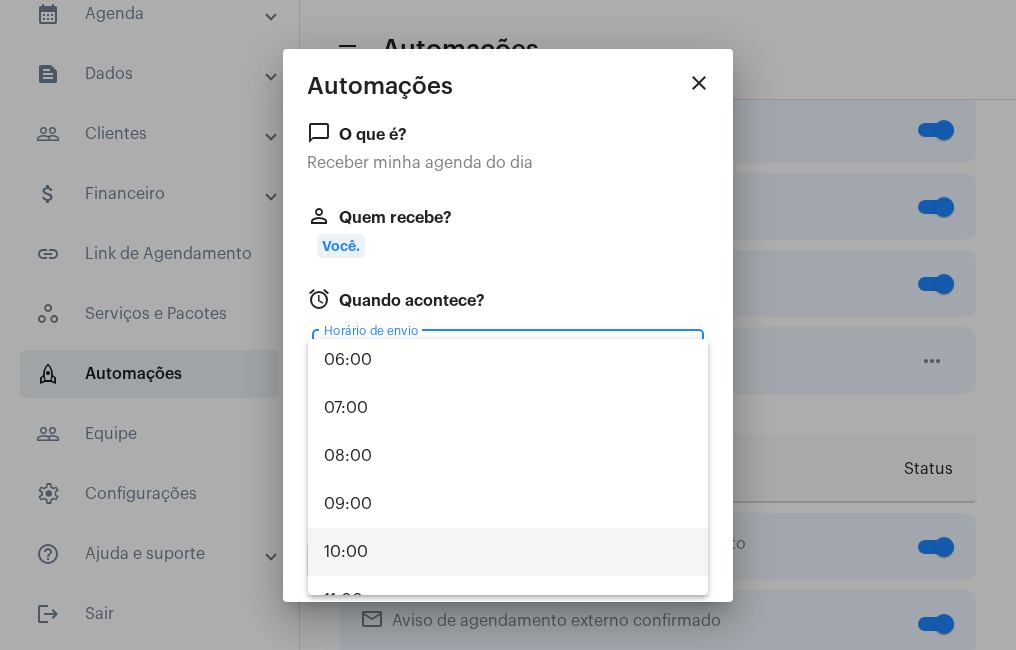 scroll, scrollTop: 0, scrollLeft: 0, axis: both 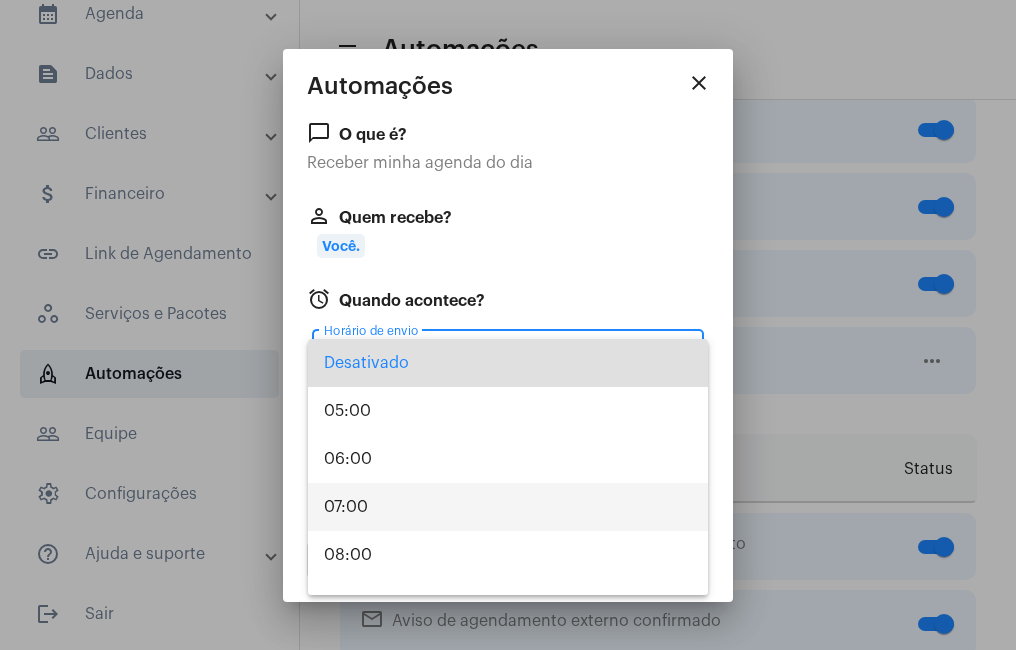 click on "07:00" at bounding box center [508, 507] 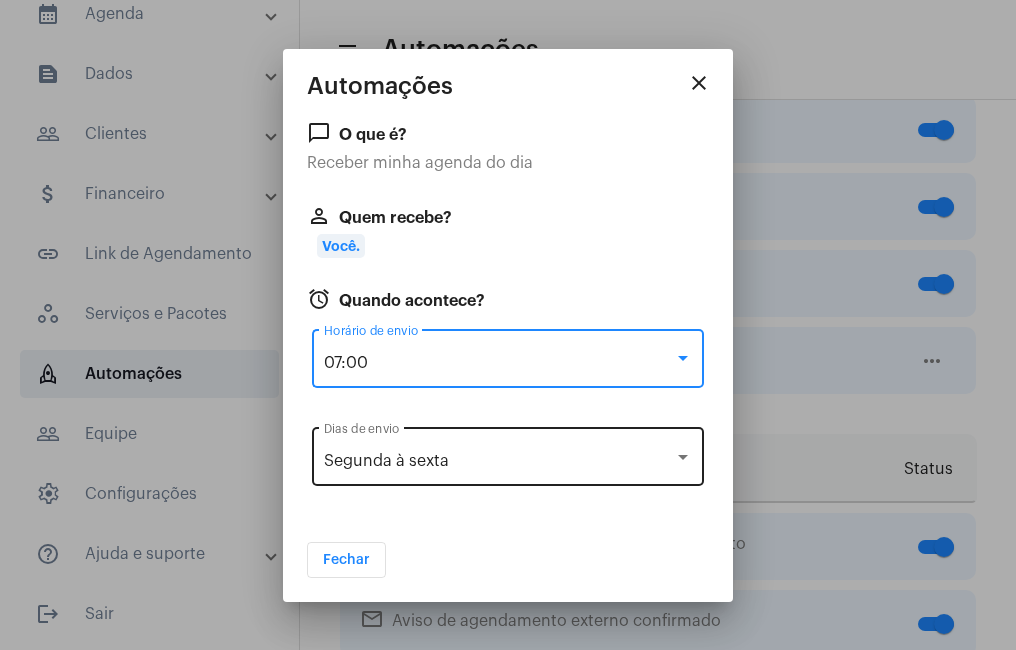 click on "Segunda à sexta" at bounding box center (499, 461) 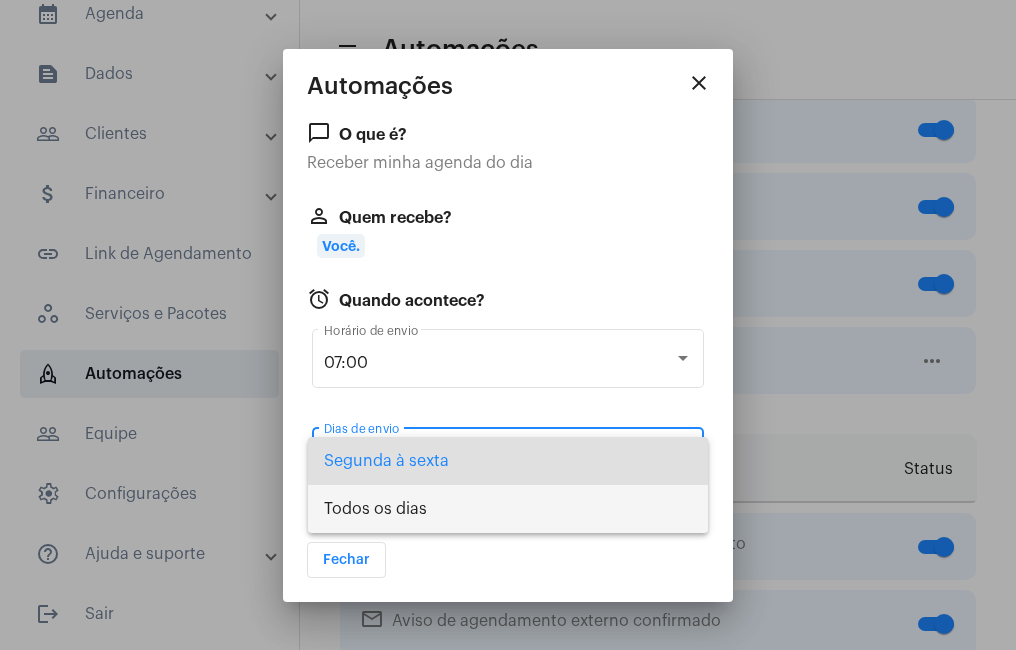 click on "Todos os dias" at bounding box center [508, 509] 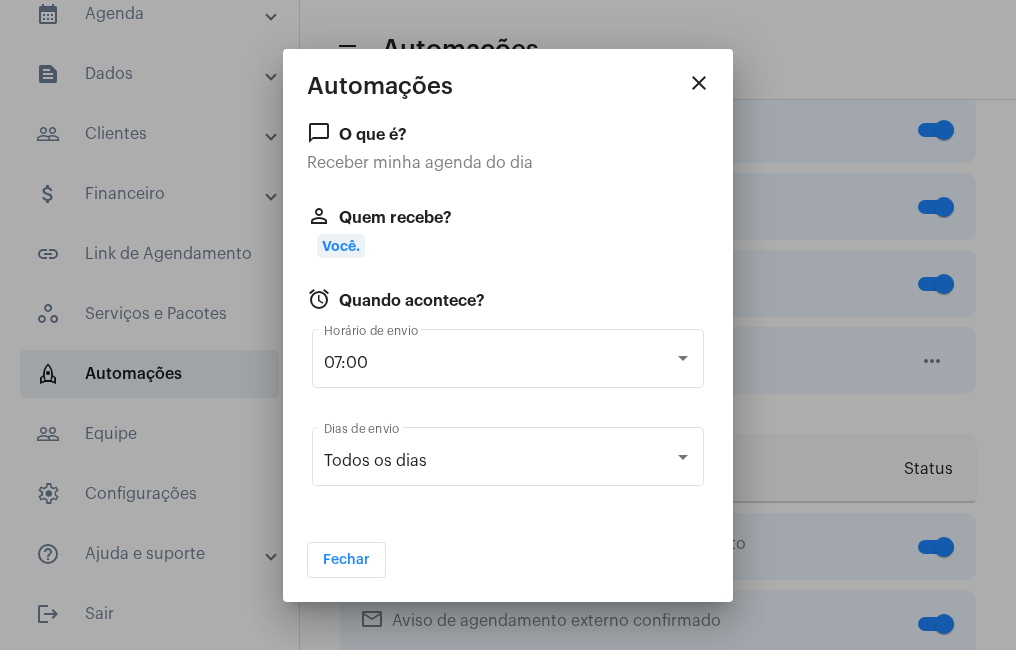 click on "Fechar" at bounding box center [508, 560] 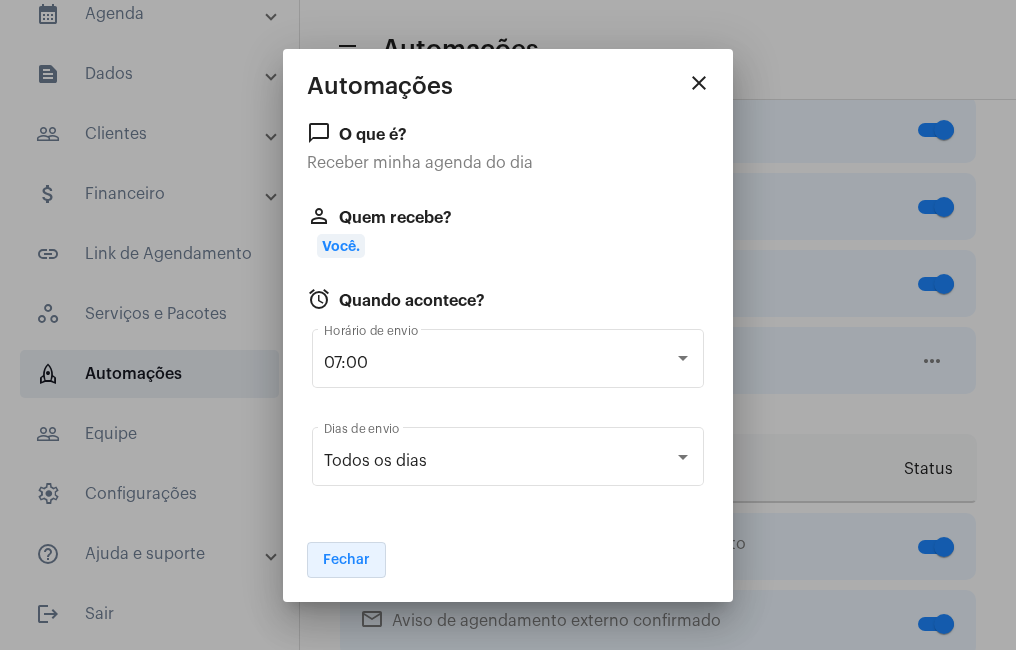 click on "Fechar" at bounding box center (346, 560) 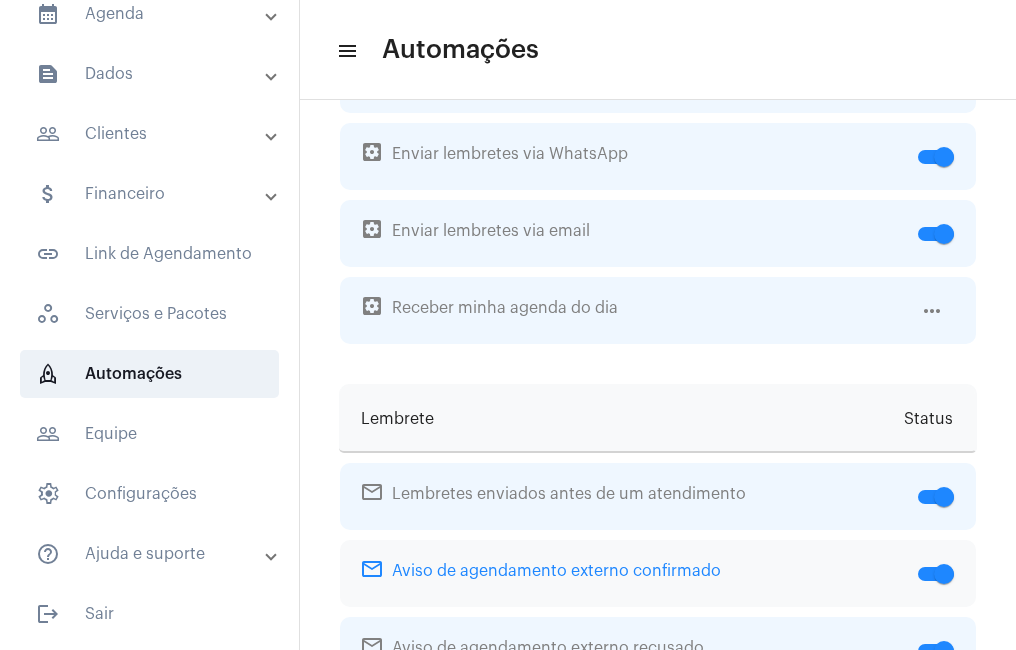 scroll, scrollTop: 0, scrollLeft: 0, axis: both 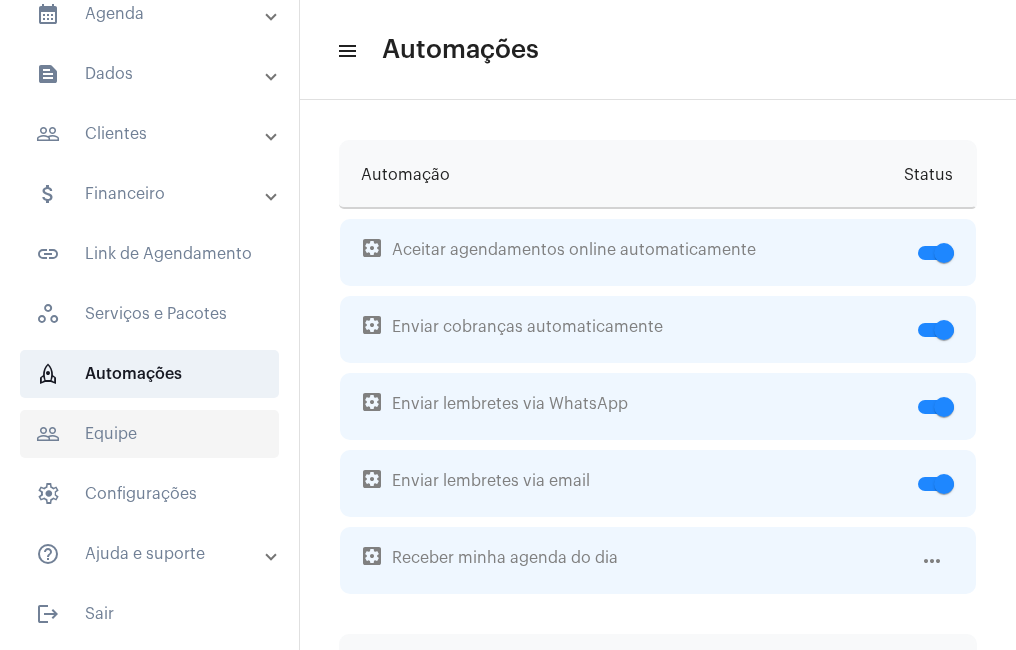 click on "people_outline  Equipe" 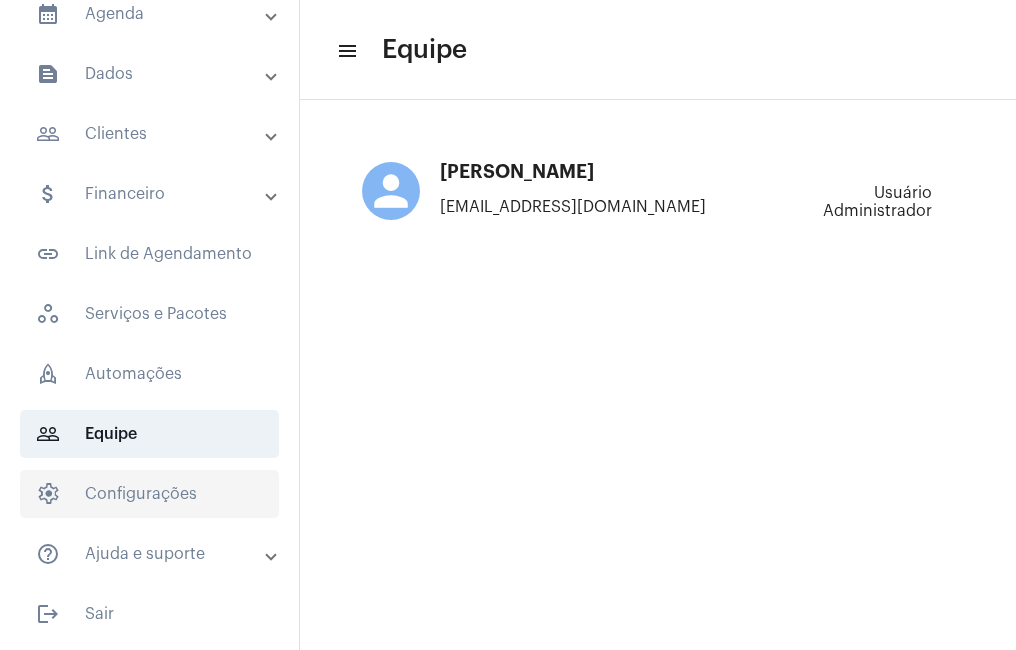 click on "settings   Configurações" 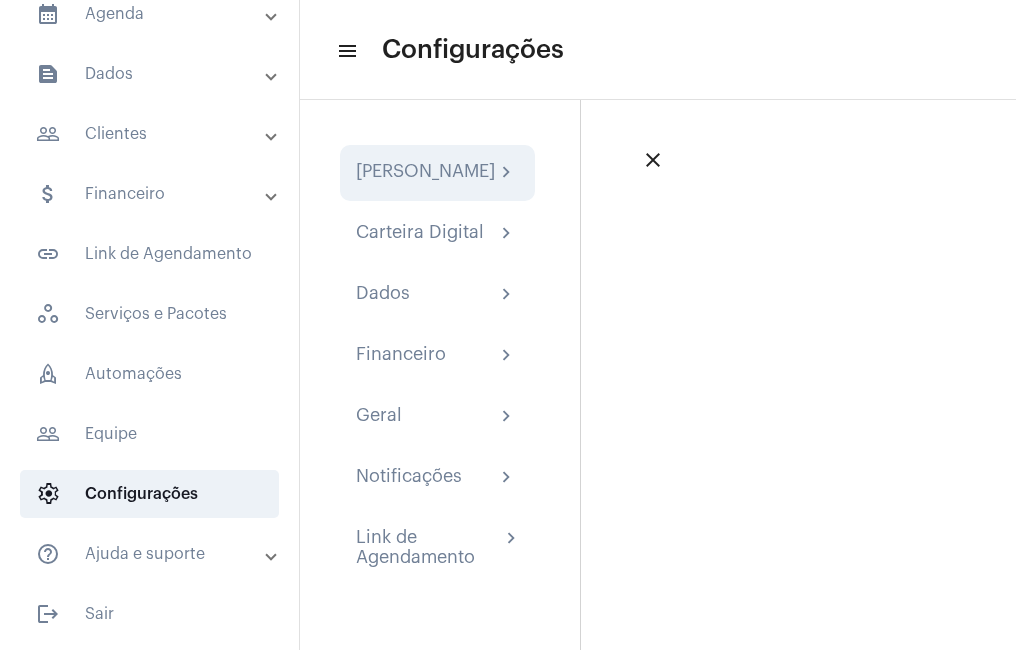 click on "[PERSON_NAME]" 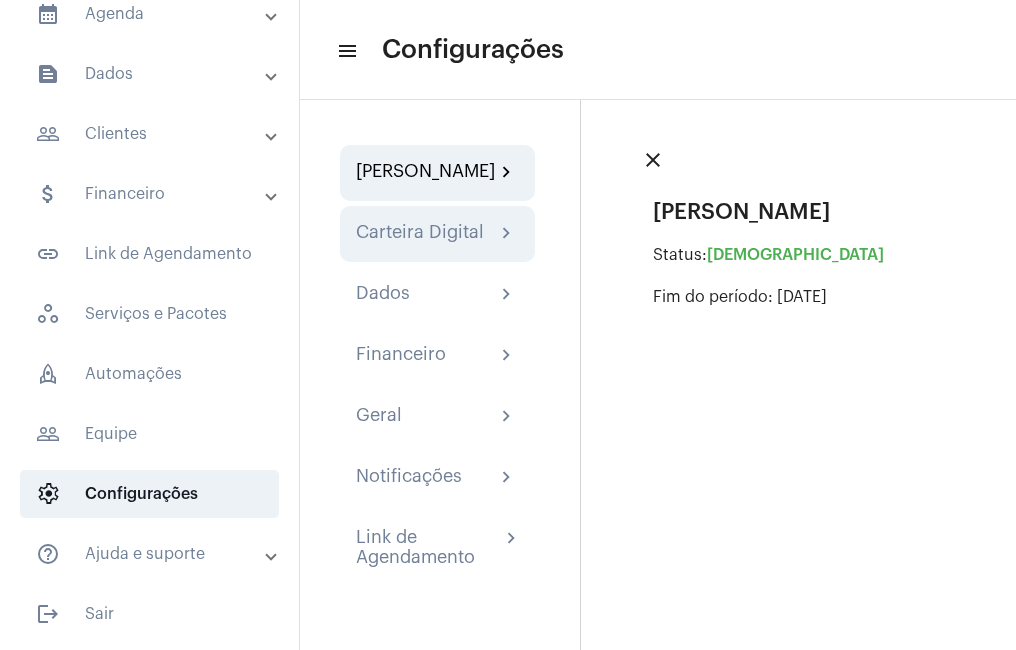 click on "Carteira Digital" 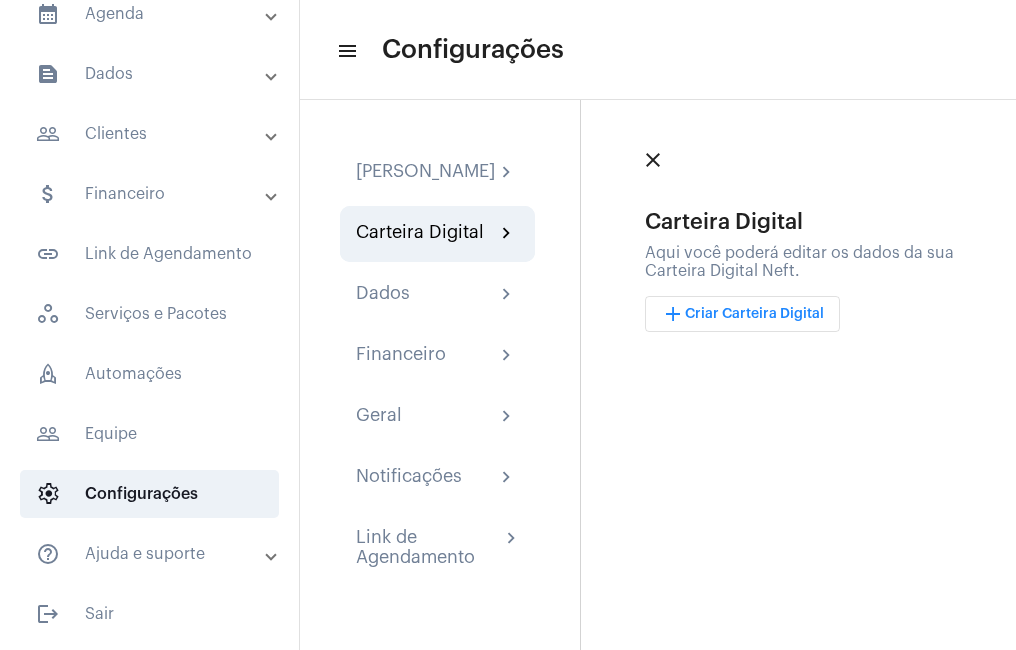 drag, startPoint x: 458, startPoint y: 253, endPoint x: 407, endPoint y: 255, distance: 51.0392 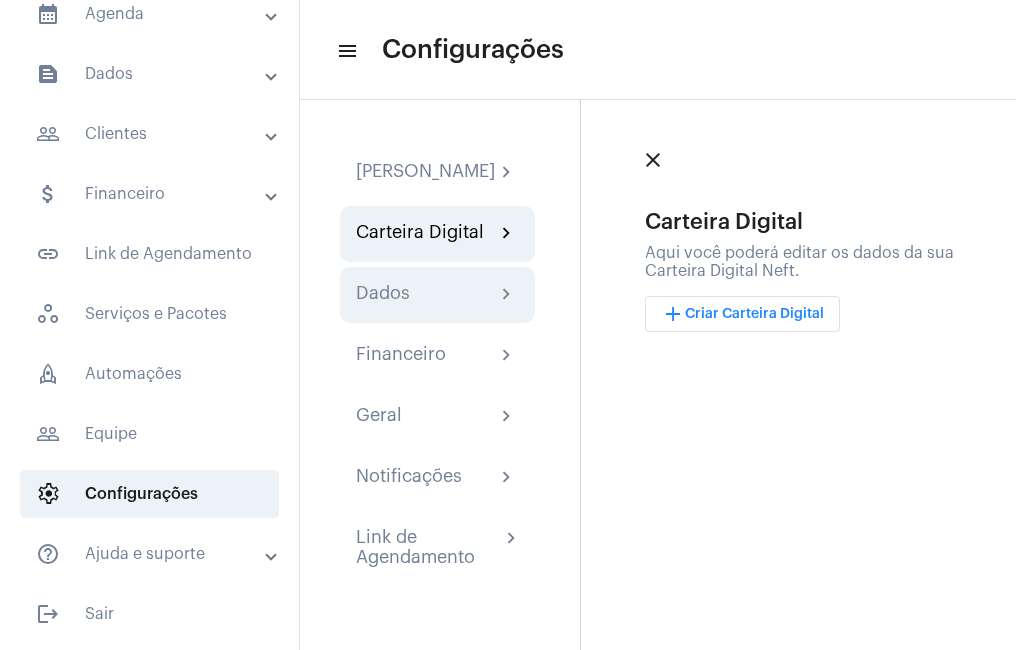 drag, startPoint x: 407, startPoint y: 255, endPoint x: 400, endPoint y: 305, distance: 50.48762 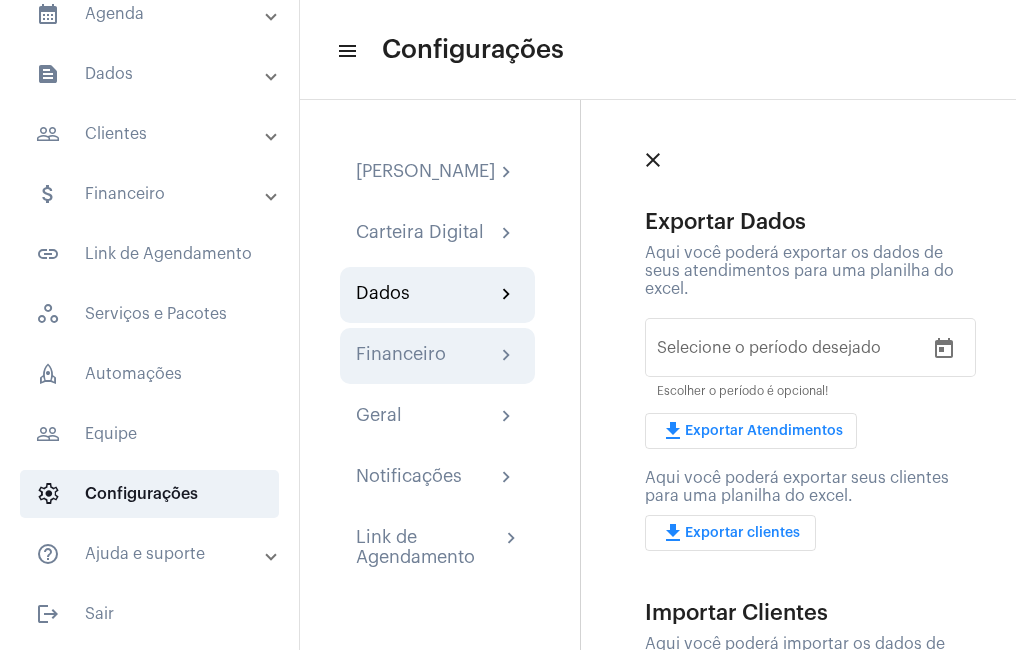 click on "Financeiro" 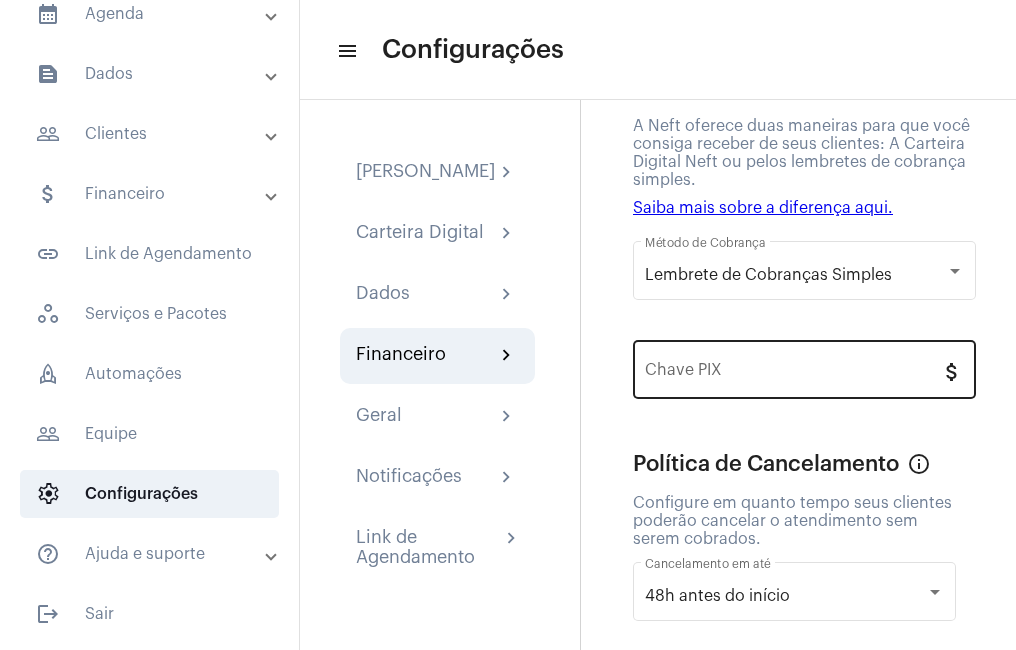 scroll, scrollTop: 100, scrollLeft: 0, axis: vertical 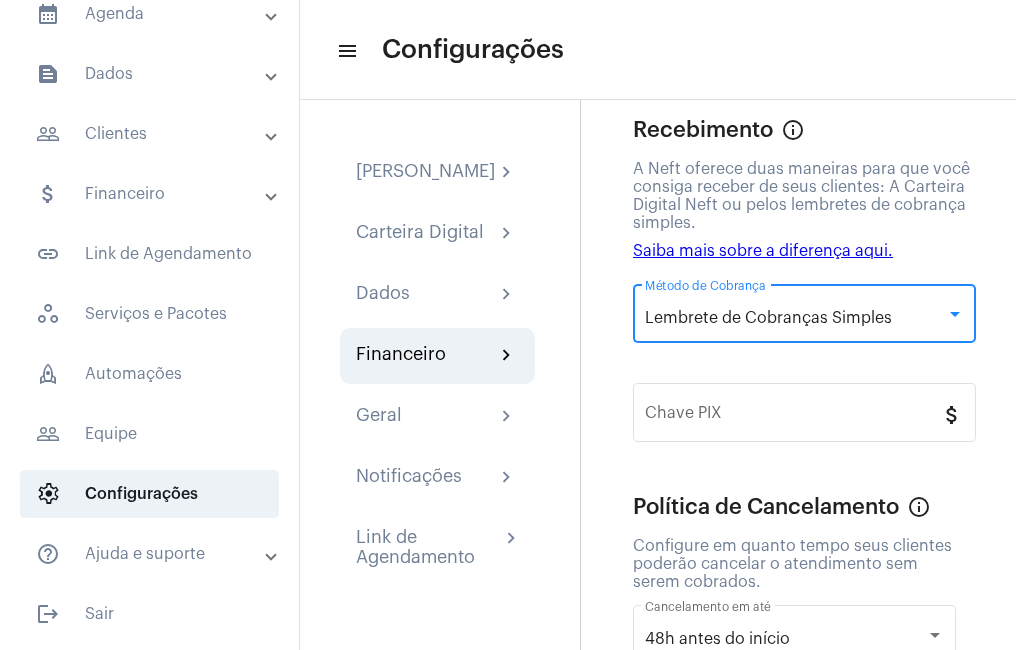 click at bounding box center [955, 314] 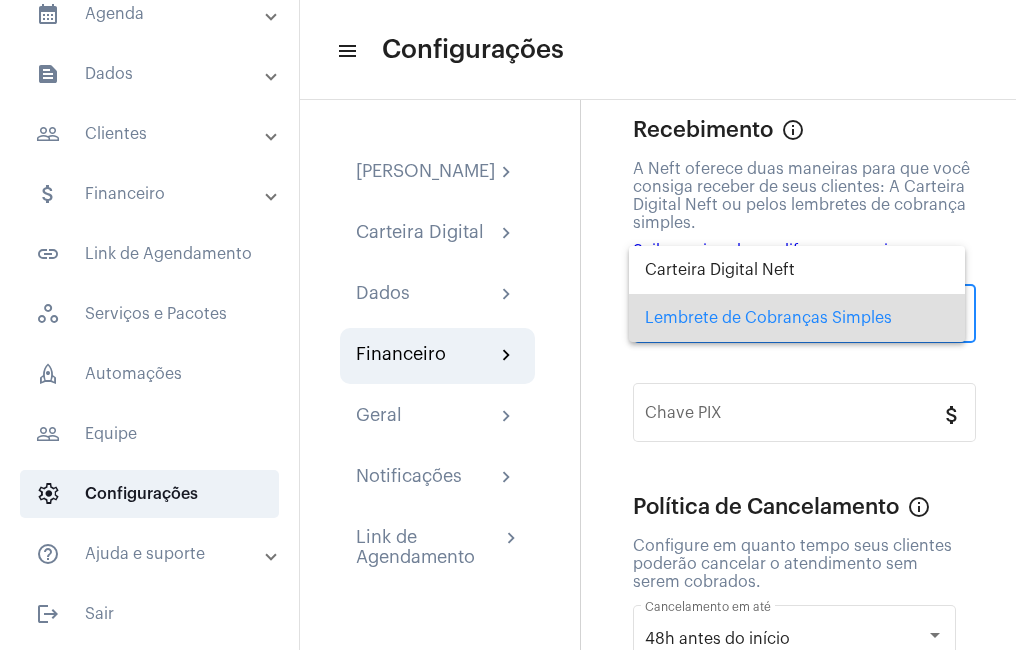 click on "Lembrete de Cobranças Simples" at bounding box center [797, 318] 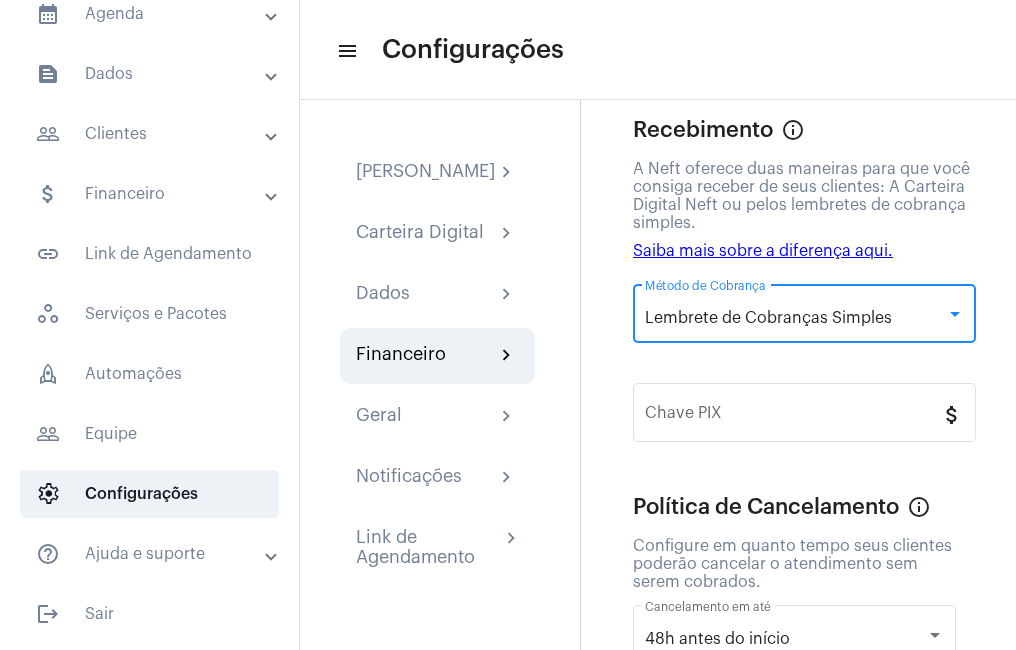 click at bounding box center (955, 314) 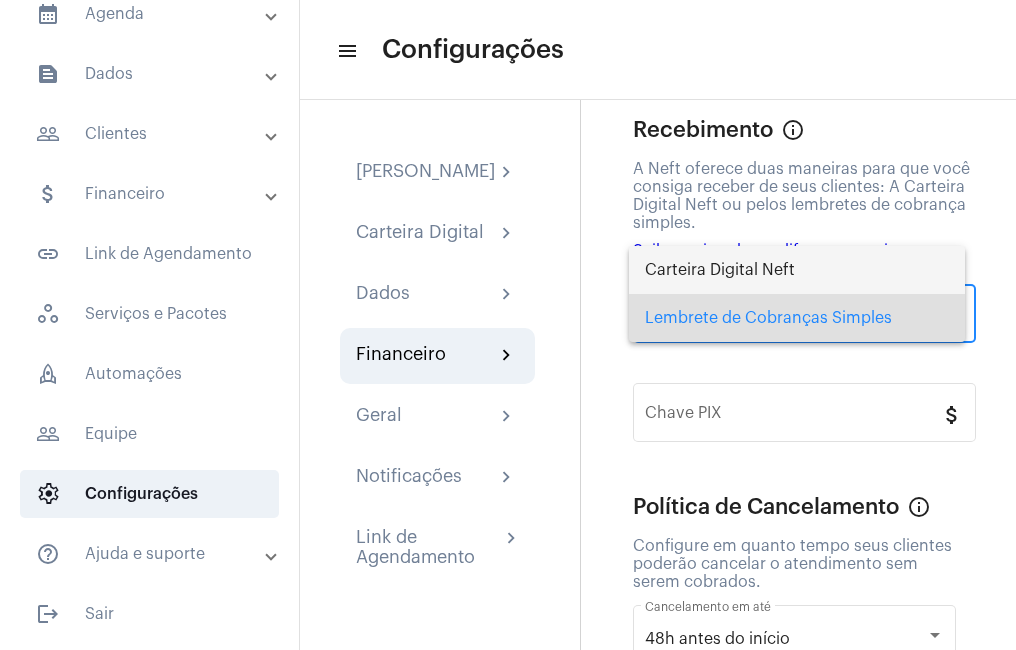 click on "Carteira Digital Neft" at bounding box center [797, 270] 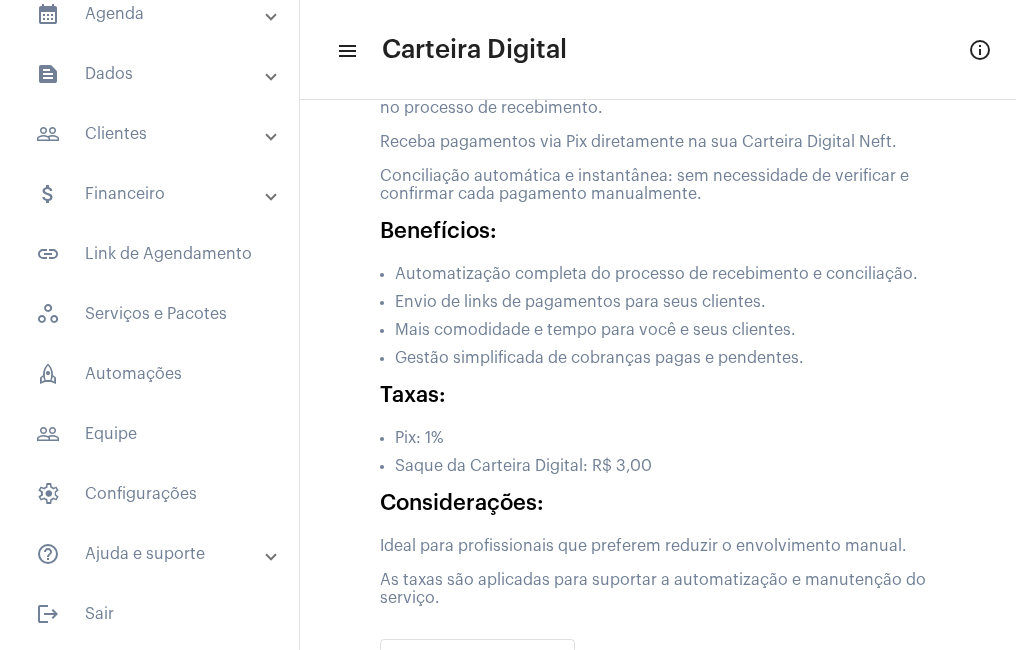 scroll, scrollTop: 0, scrollLeft: 0, axis: both 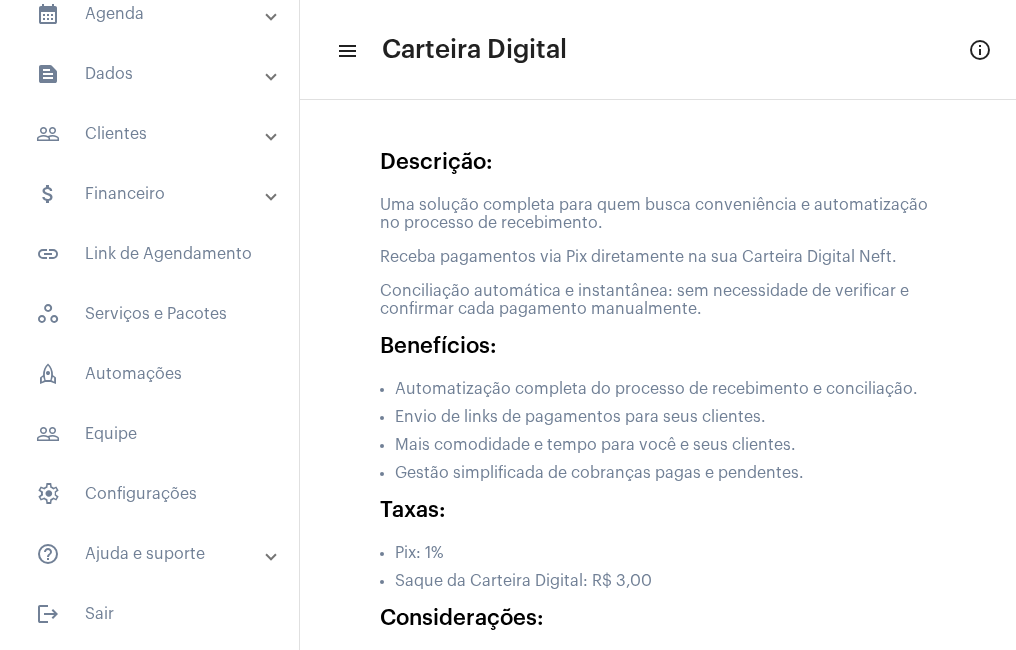 click on "menu" 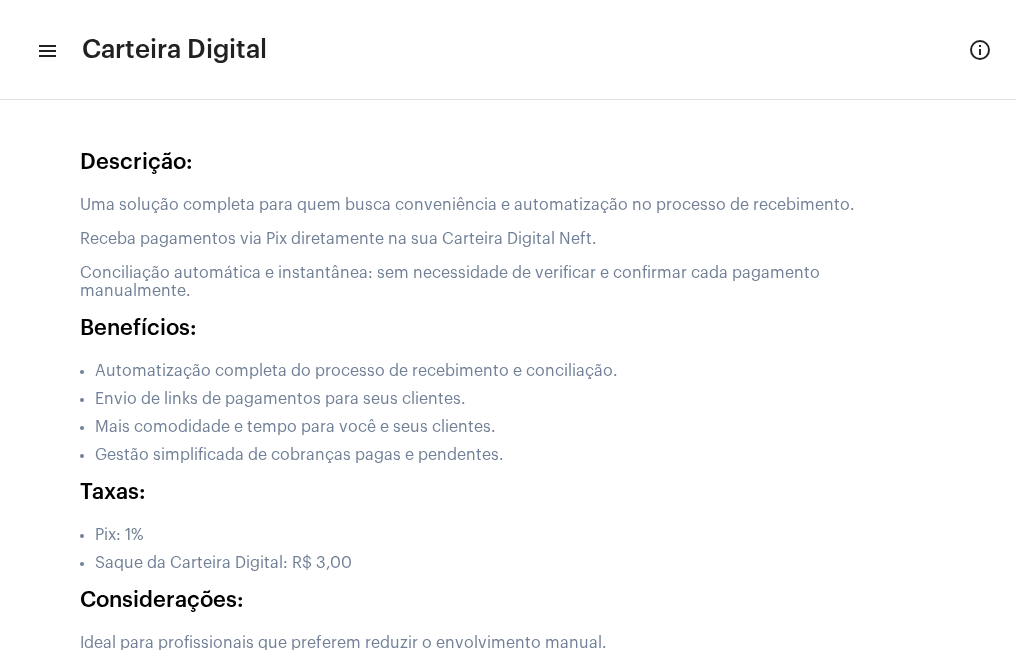 click on "menu" 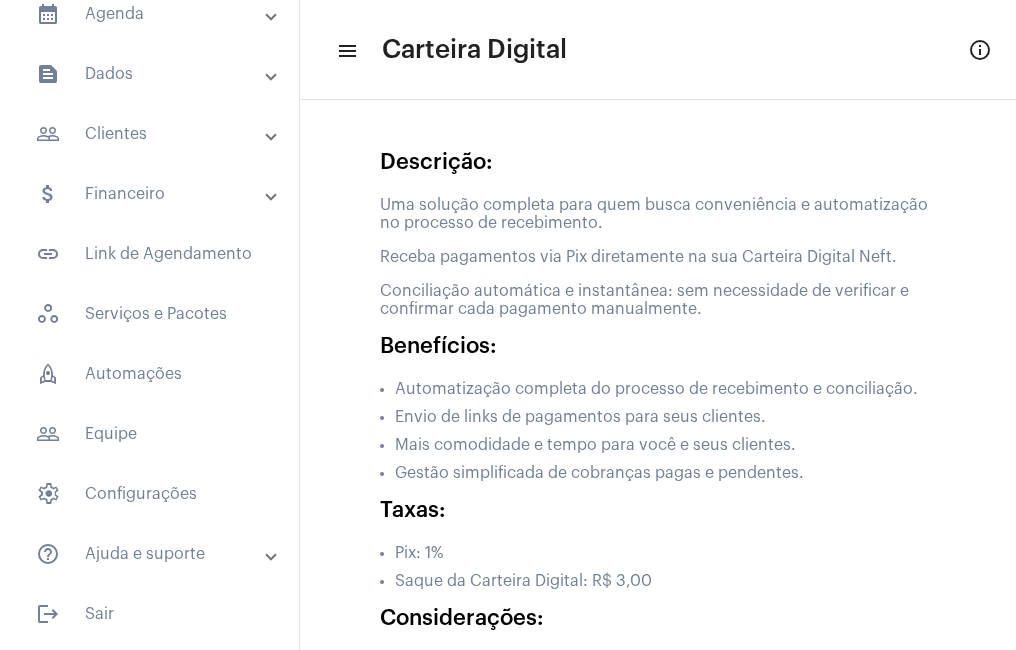click on "attach_money  Financeiro" at bounding box center (151, 194) 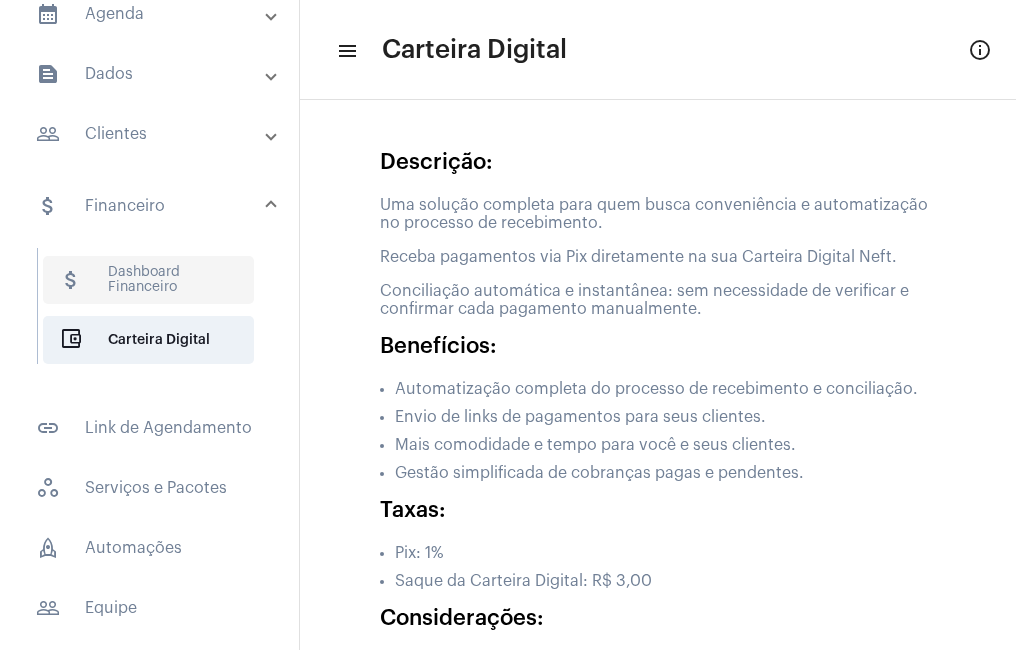 click on "attach_money  Dashboard Financeiro" at bounding box center (148, 280) 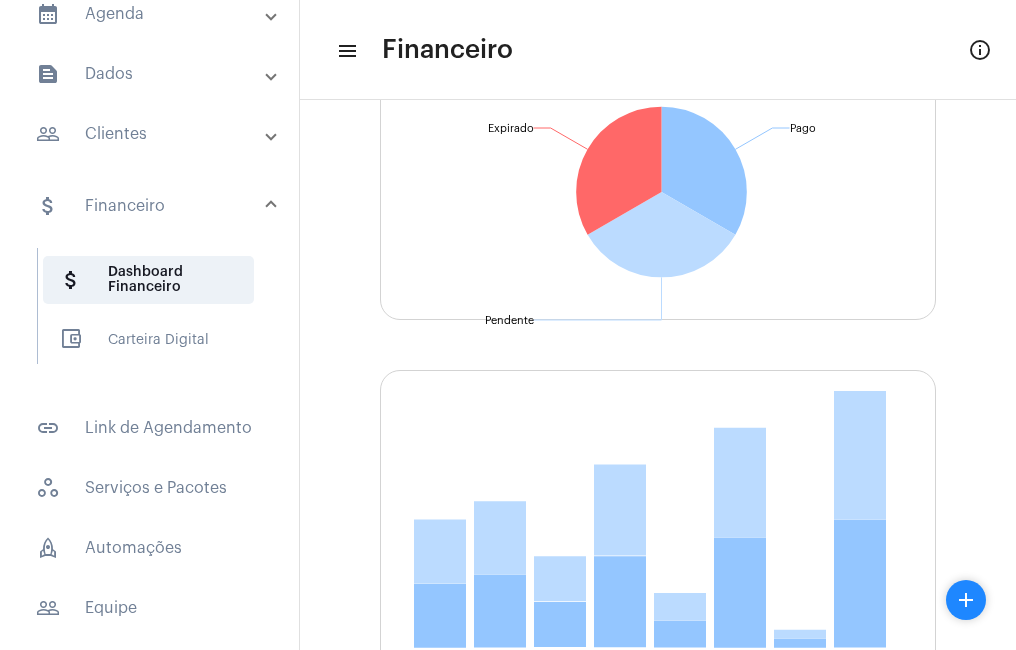 scroll, scrollTop: 796, scrollLeft: 0, axis: vertical 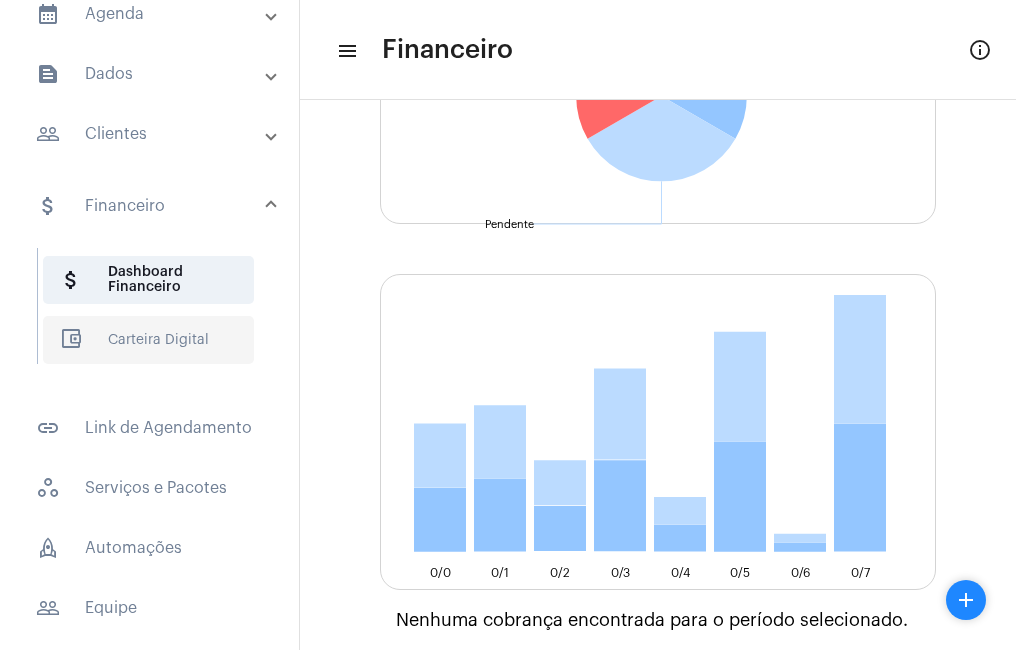 click on "account_balance_wallet   Carteira Digital" at bounding box center [148, 340] 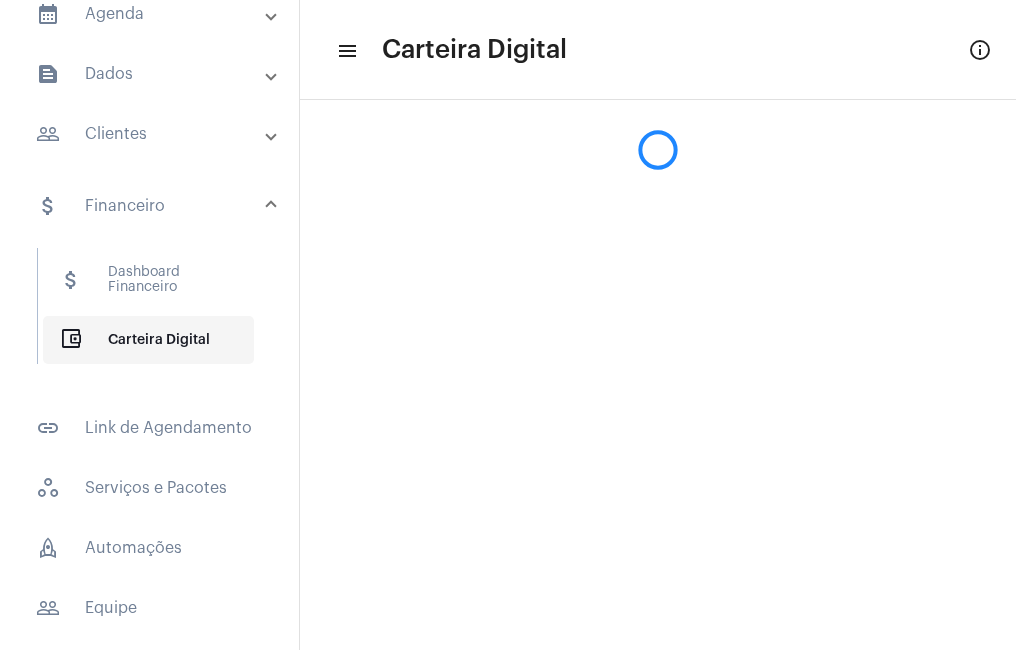 scroll, scrollTop: 0, scrollLeft: 0, axis: both 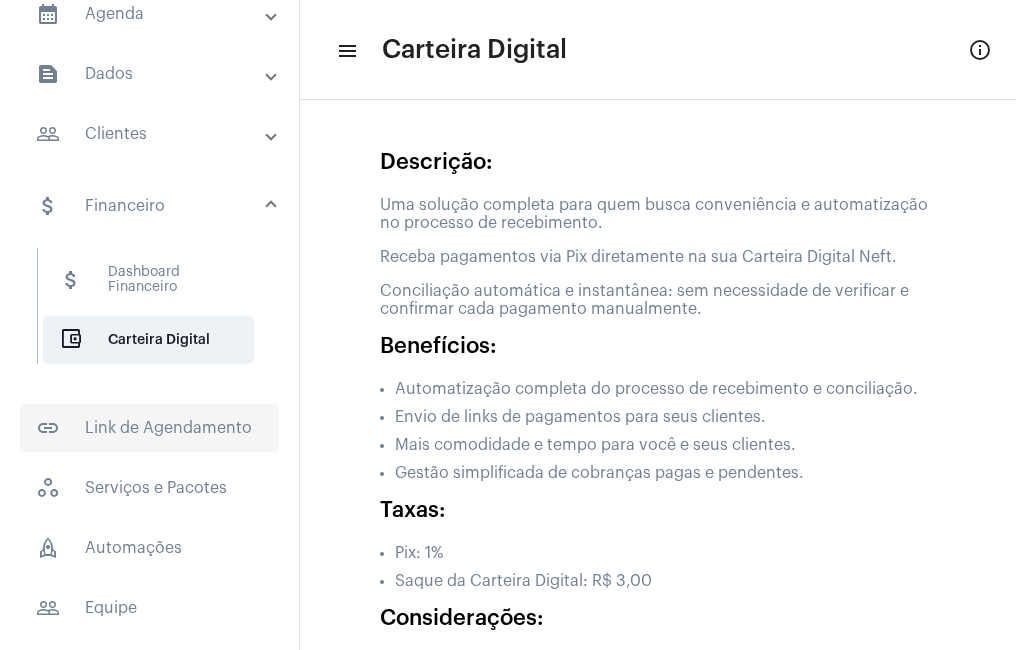 drag, startPoint x: 154, startPoint y: 345, endPoint x: 100, endPoint y: 424, distance: 95.692215 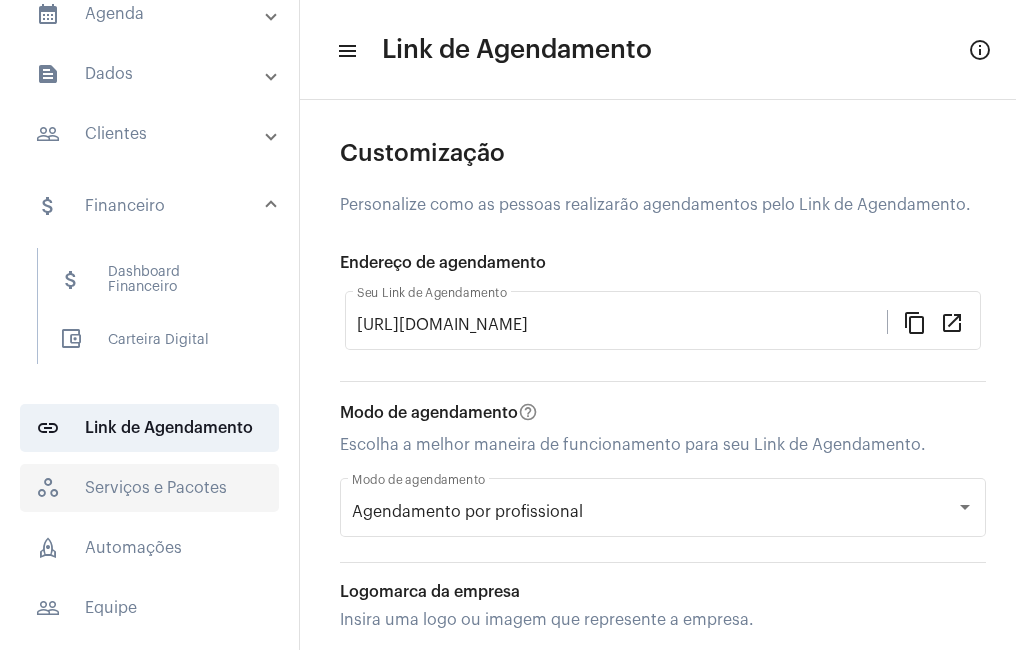 click on "workspaces_outlined   Serviços e Pacotes" 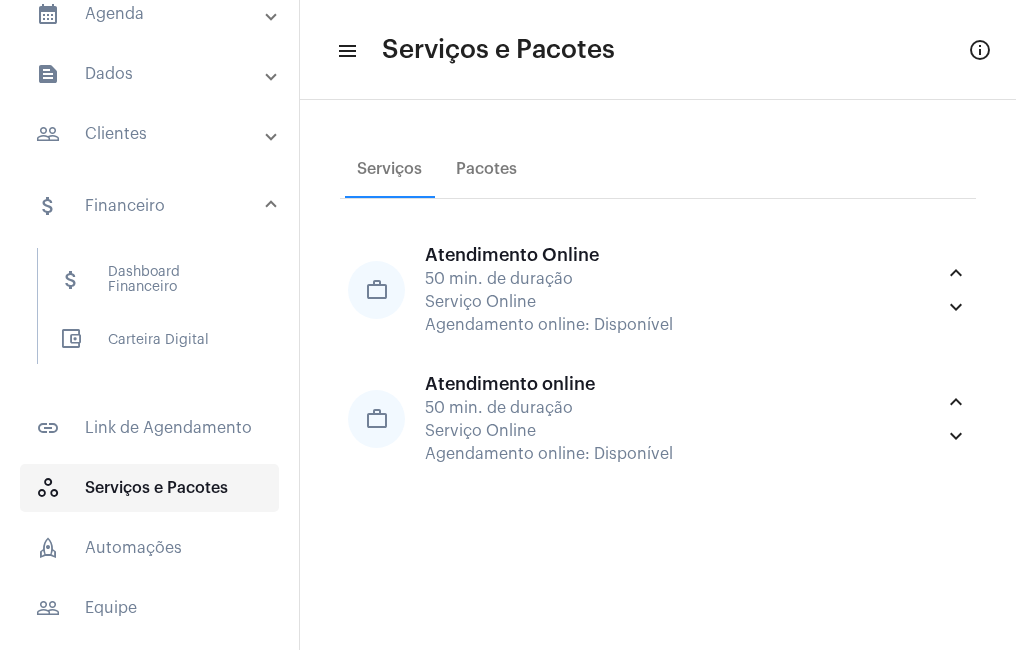 scroll, scrollTop: 282, scrollLeft: 0, axis: vertical 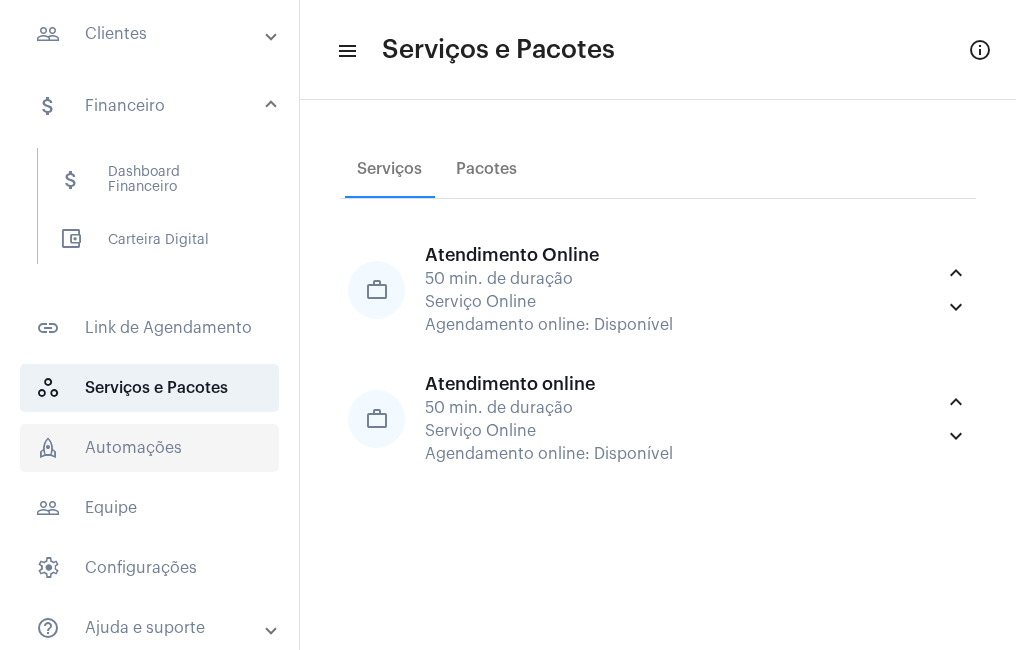 click on "rocket_outlined  Automações" 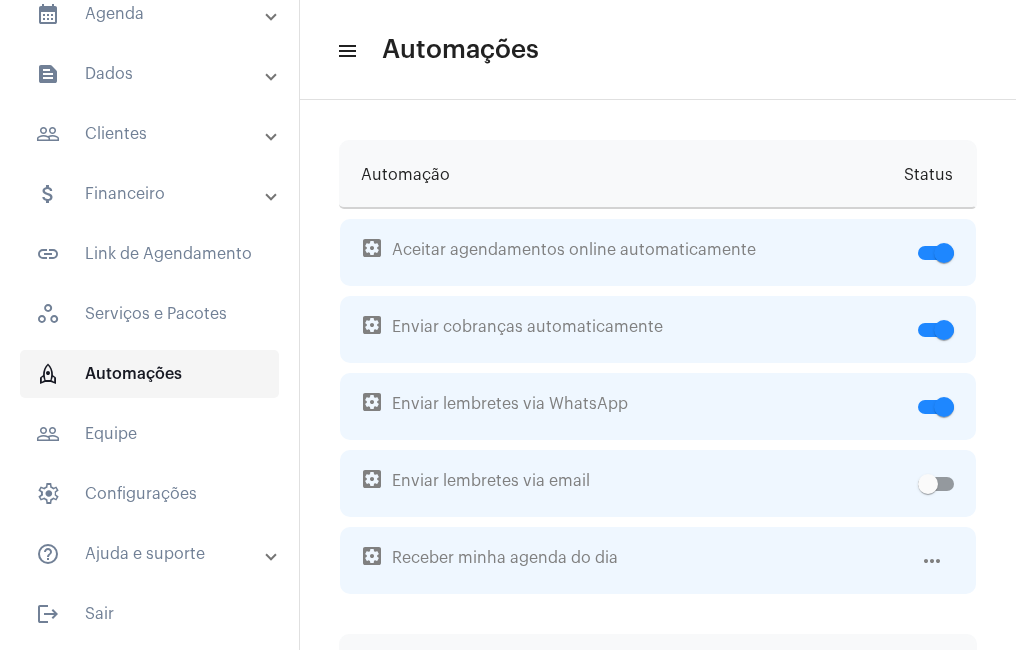 scroll, scrollTop: 182, scrollLeft: 0, axis: vertical 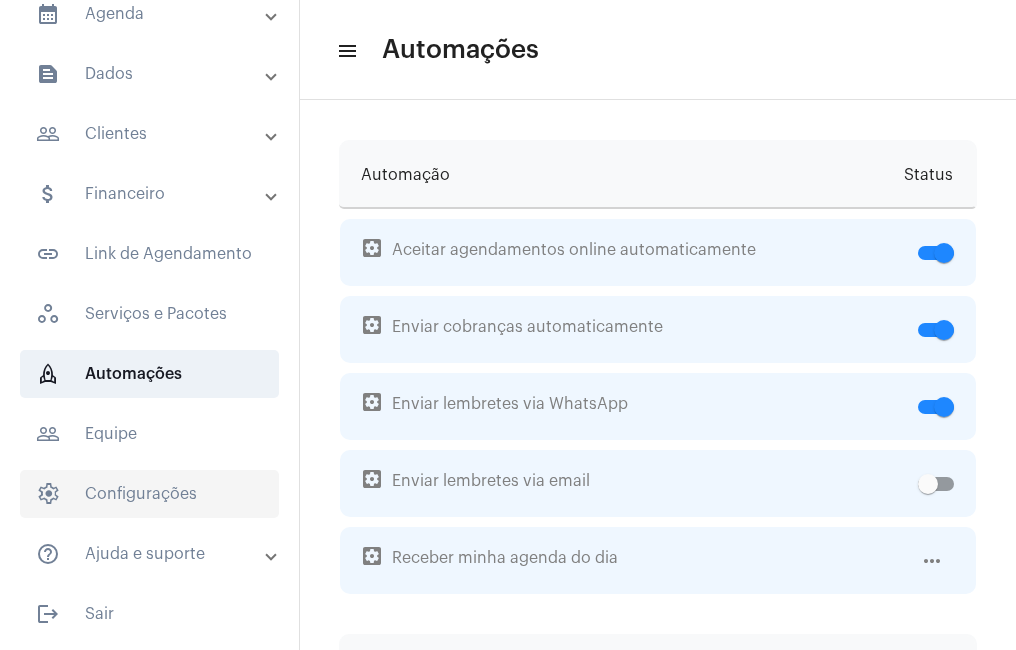 click on "settings   Configurações" 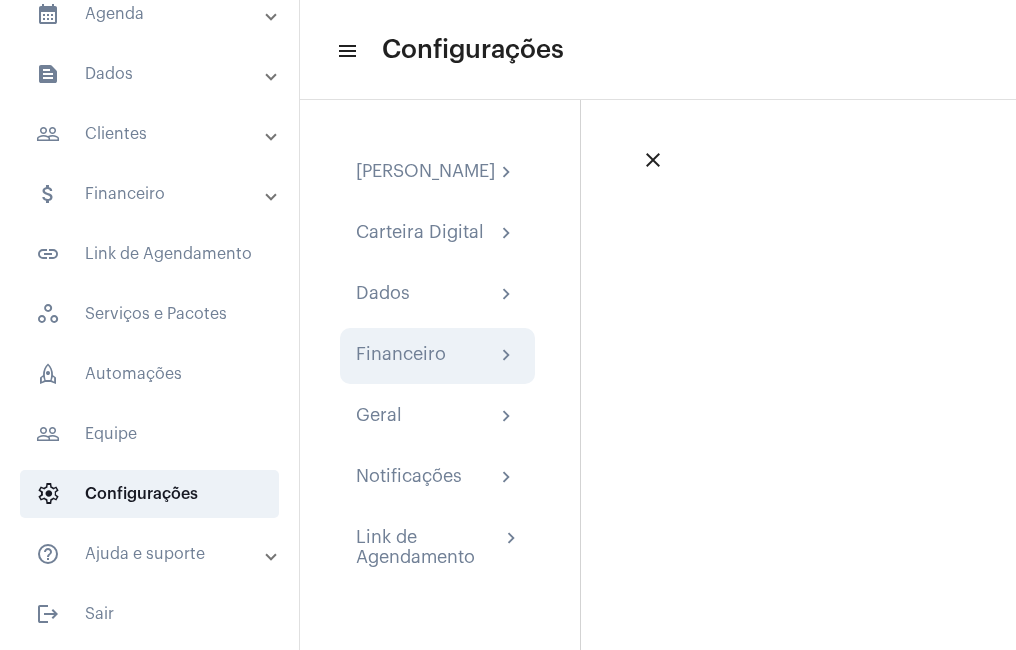 click on "chevron_right" 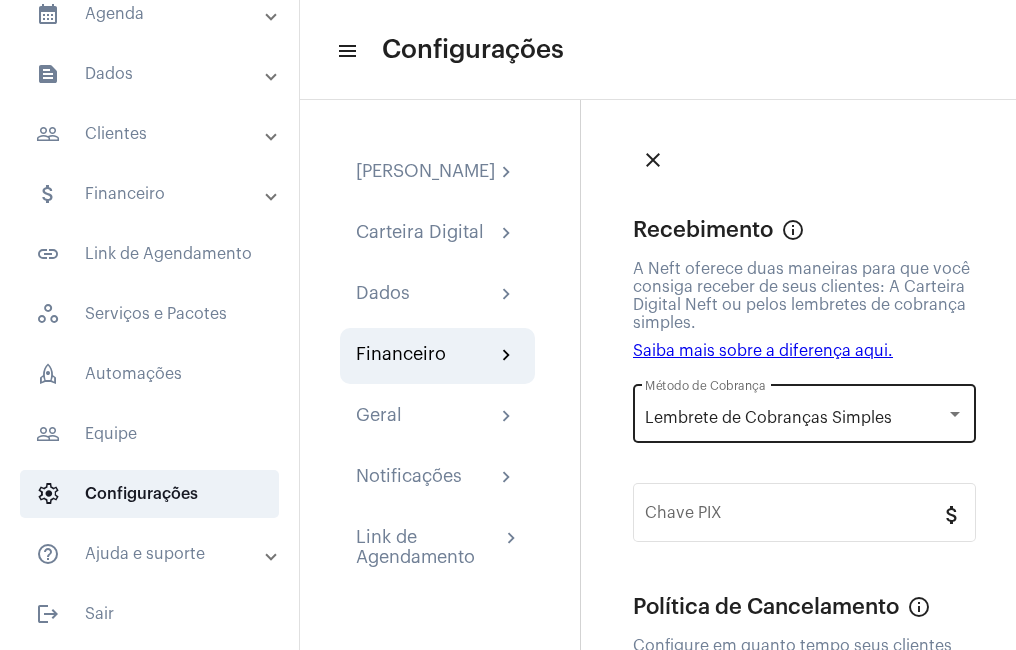 click at bounding box center (955, 414) 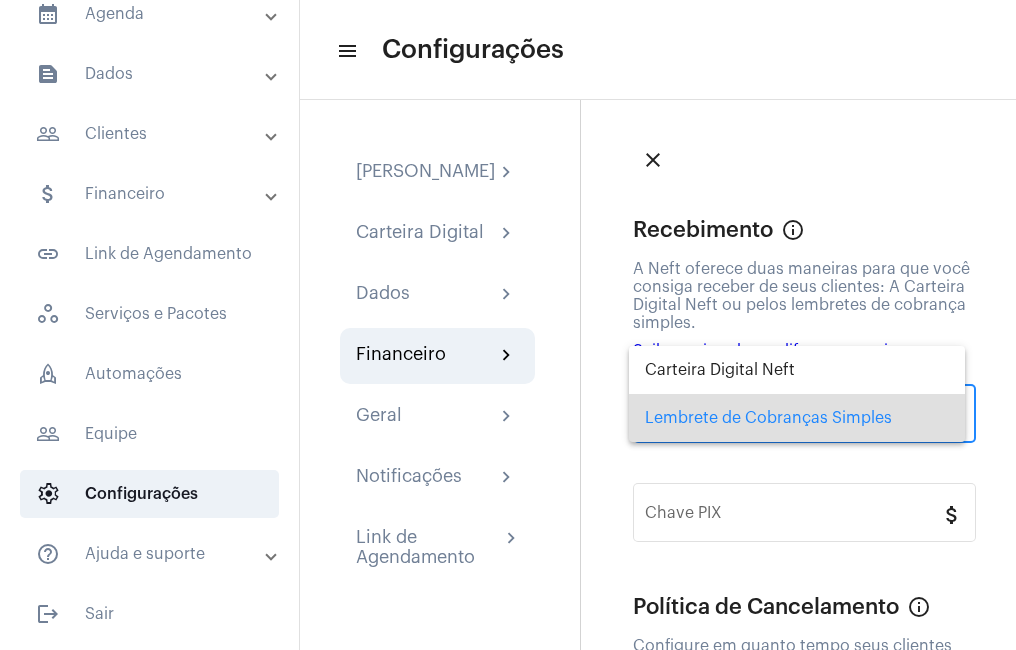 click on "Lembrete de Cobranças Simples" at bounding box center [797, 418] 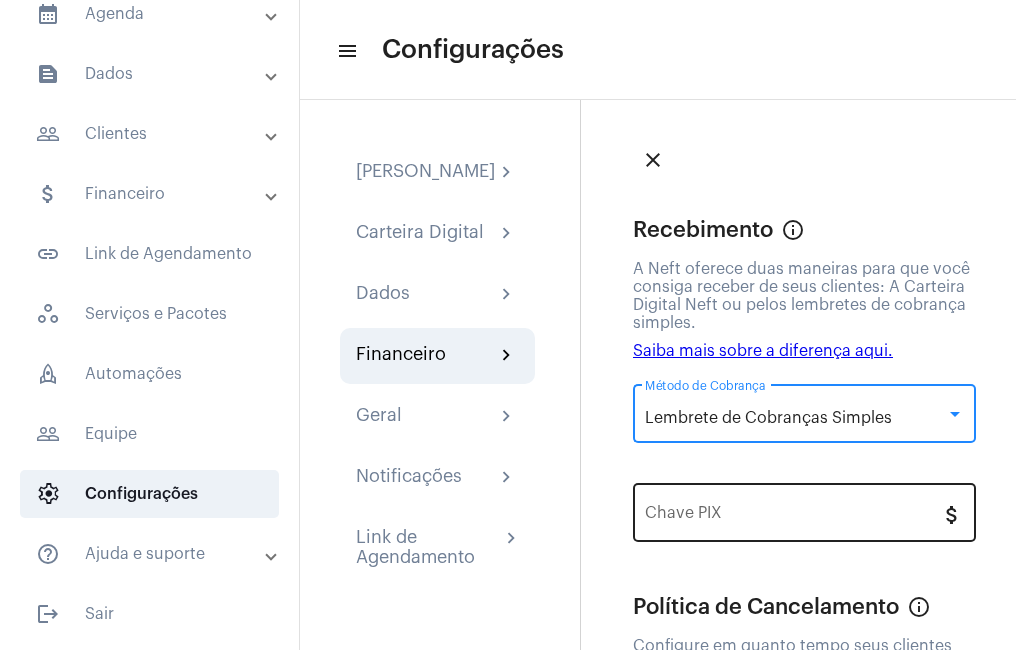 click on "Chave PIX" at bounding box center [792, 517] 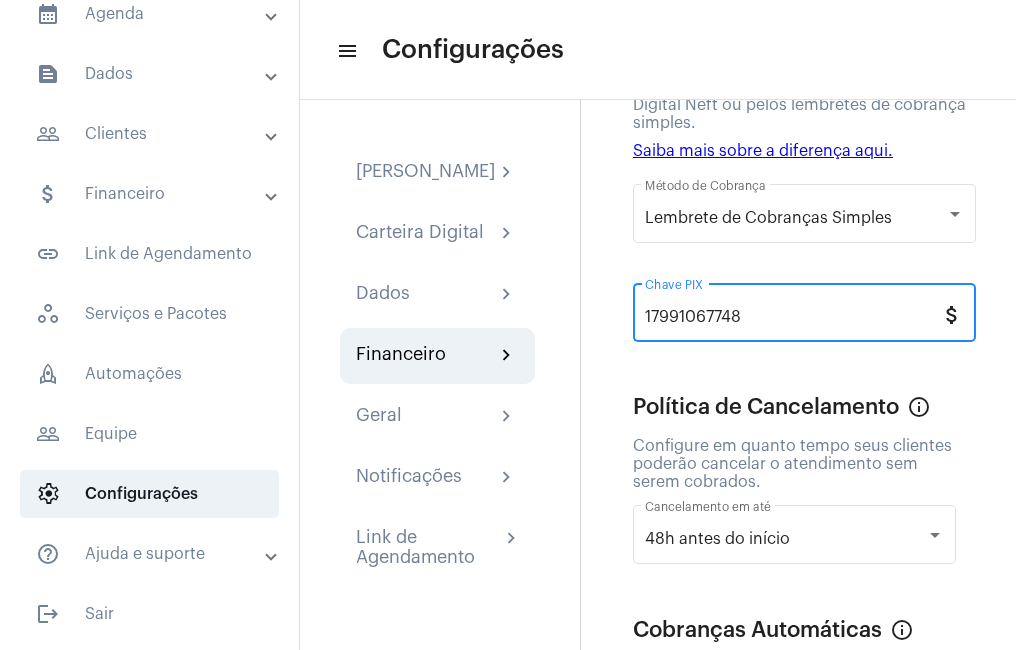 scroll, scrollTop: 300, scrollLeft: 0, axis: vertical 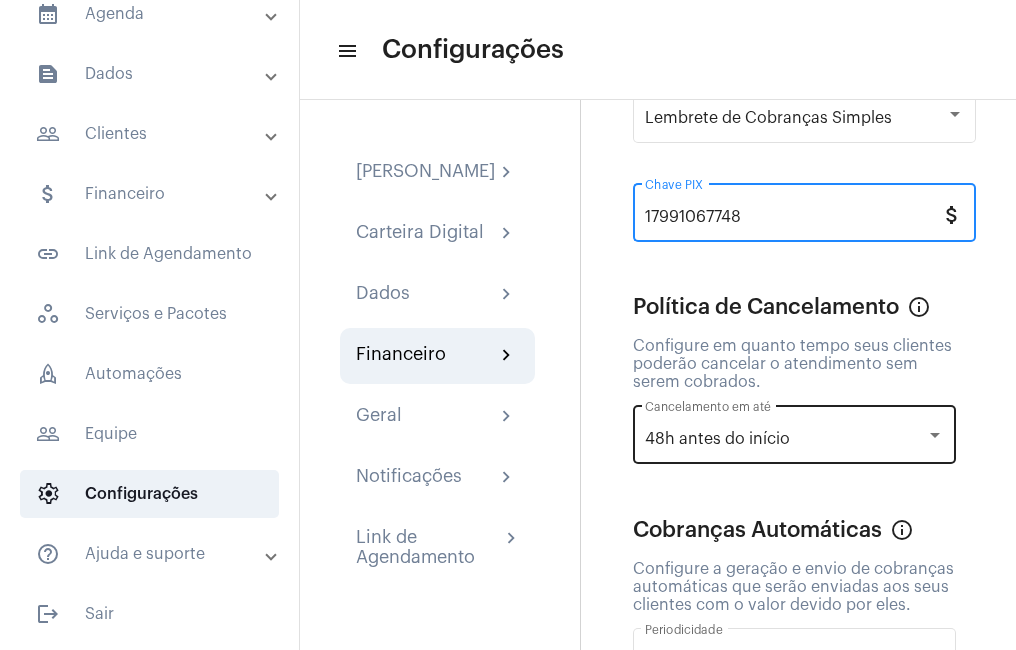 type on "17991067748" 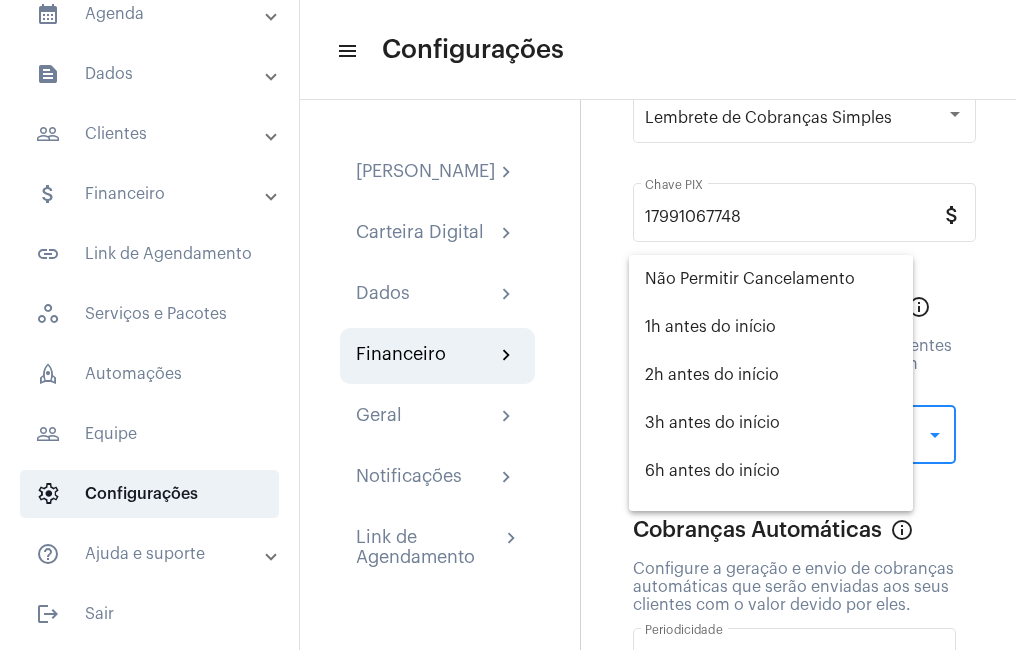 scroll, scrollTop: 176, scrollLeft: 0, axis: vertical 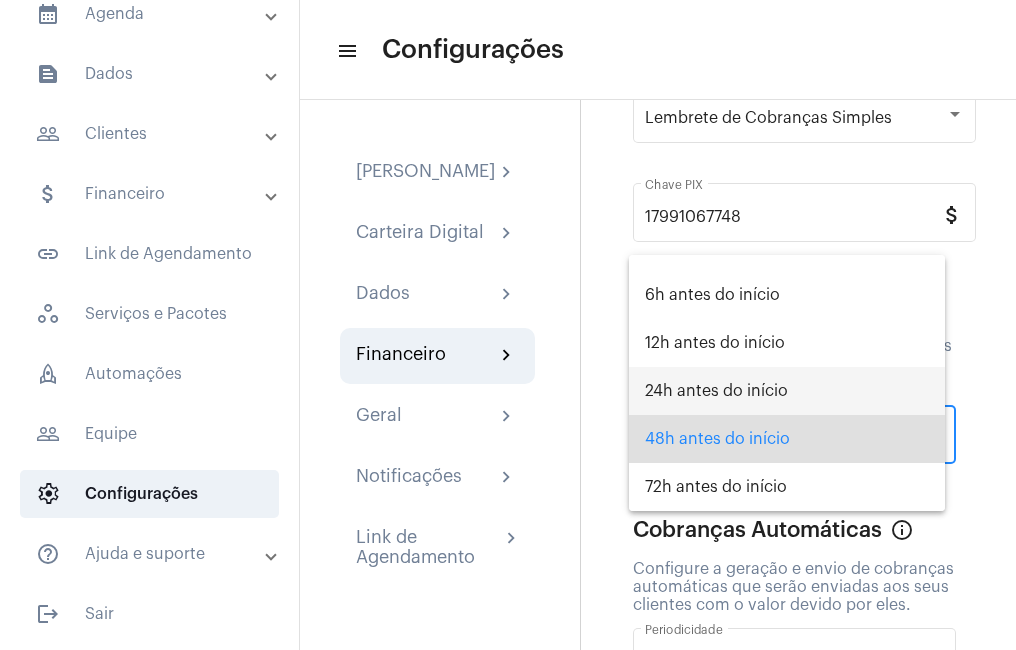 click on "24h antes do início" at bounding box center [787, 391] 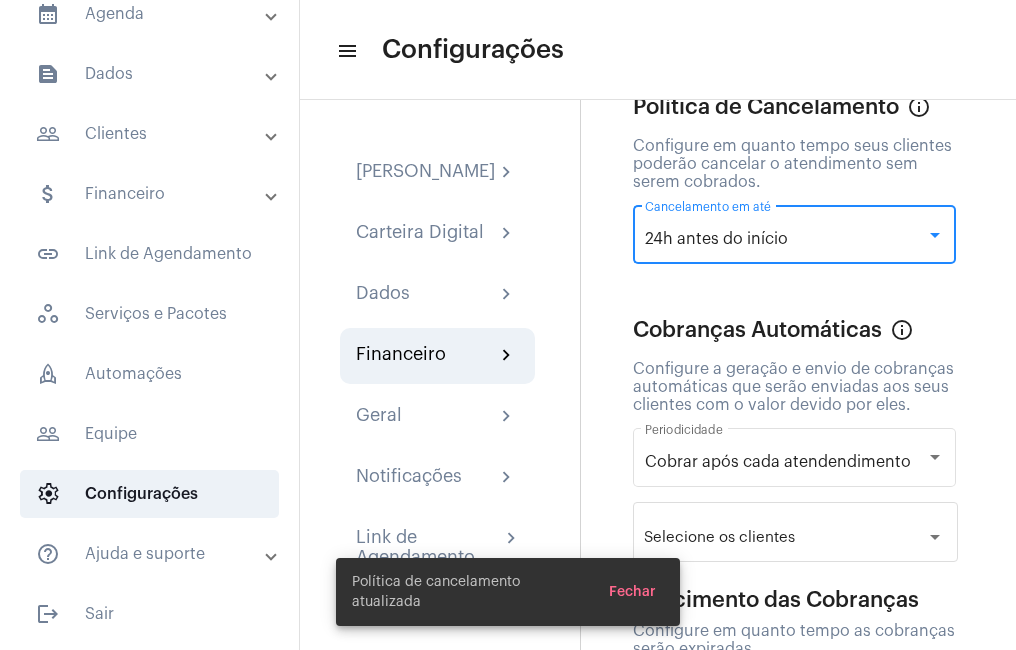 scroll, scrollTop: 600, scrollLeft: 0, axis: vertical 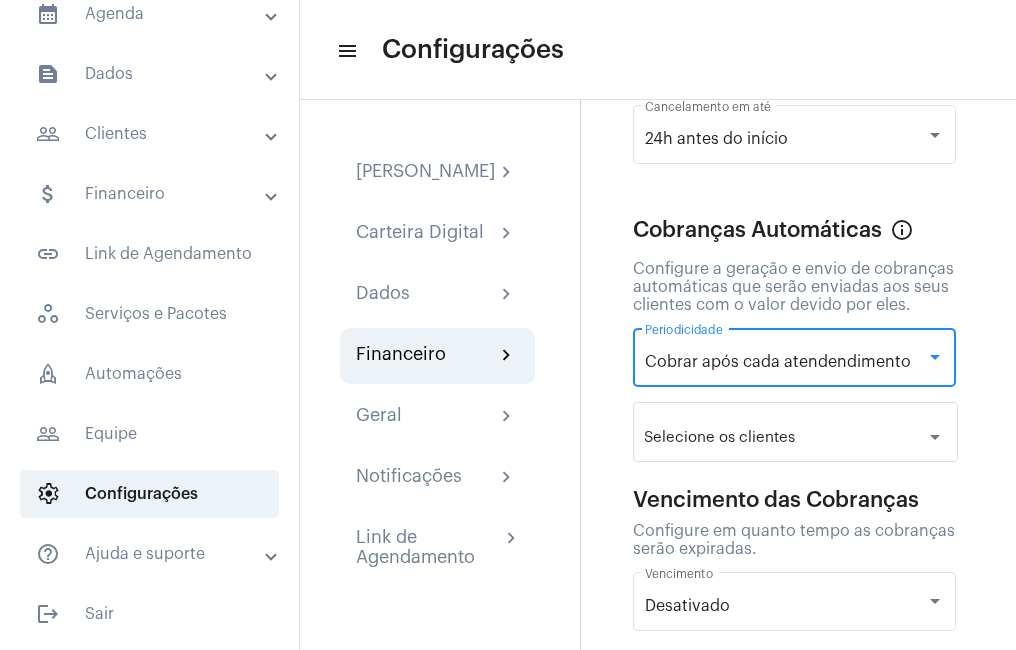 click at bounding box center (935, 358) 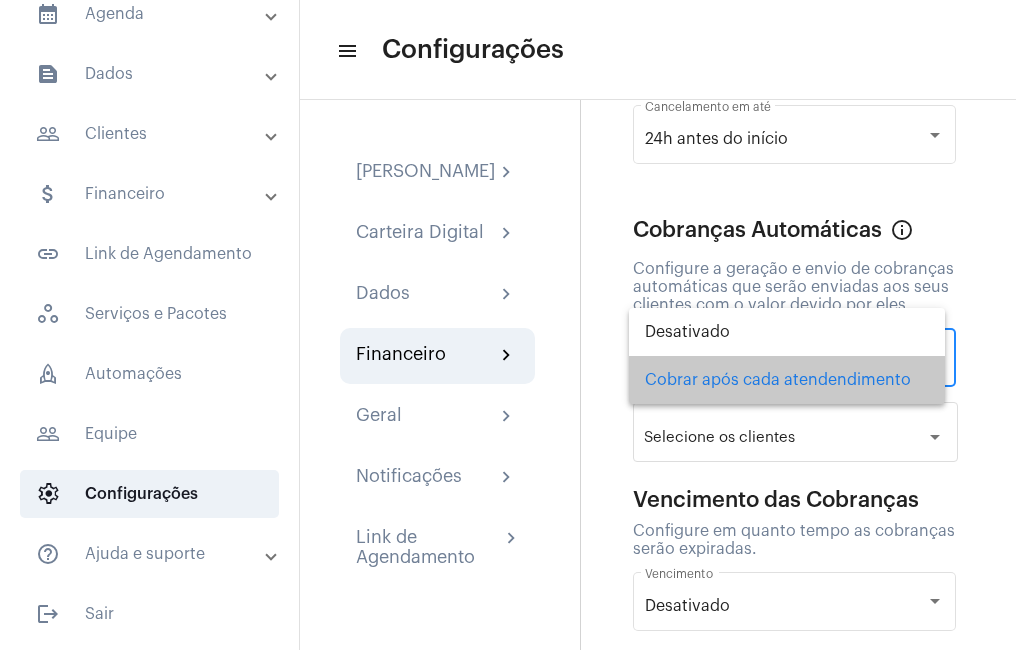 click on "Cobrar após cada atendendimento" at bounding box center [787, 380] 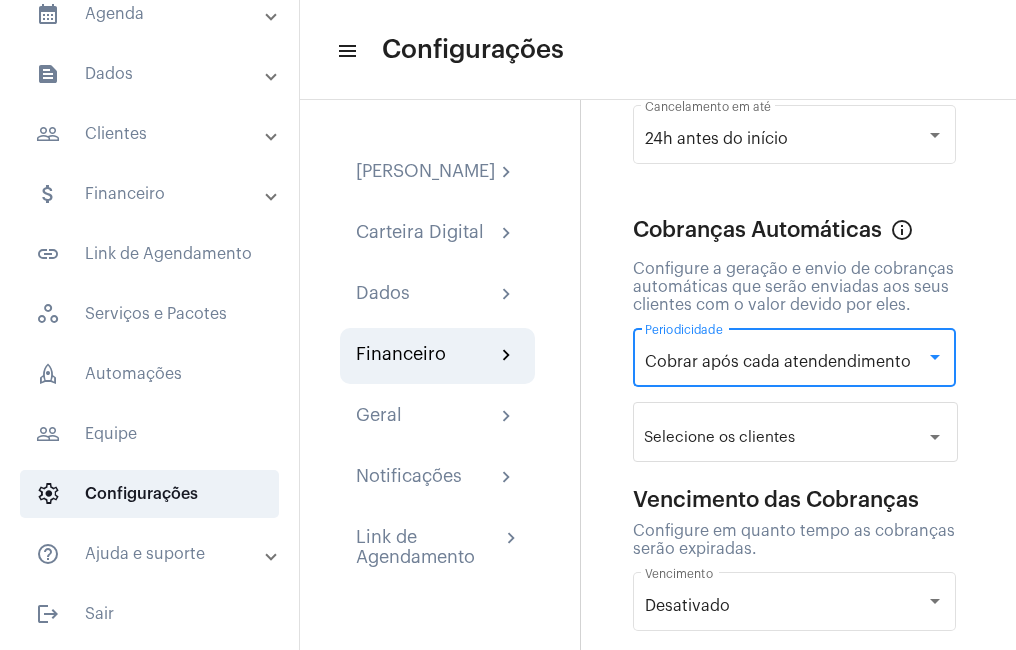 click at bounding box center (935, 358) 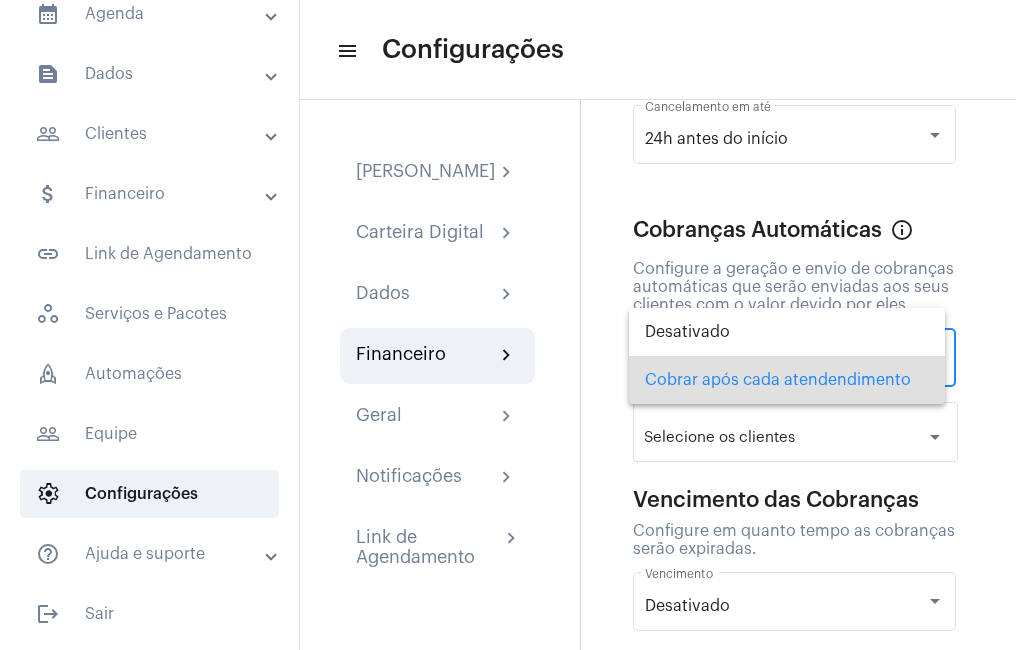 click at bounding box center (508, 325) 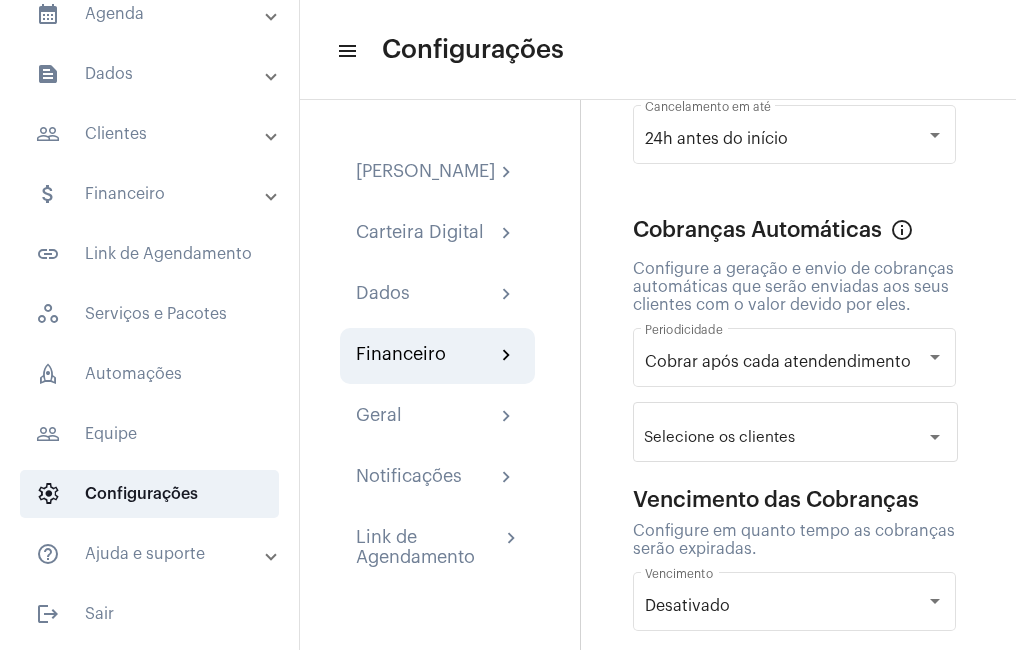 click on "arrow_drop_down" at bounding box center [935, 437] 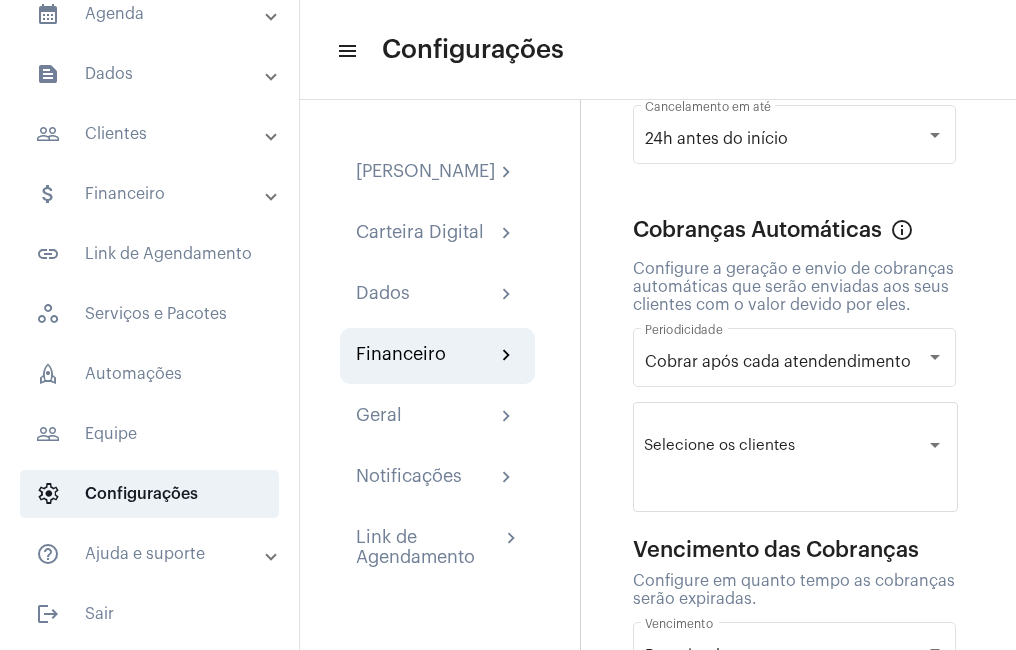 click on "arrow_drop_down" at bounding box center (935, 445) 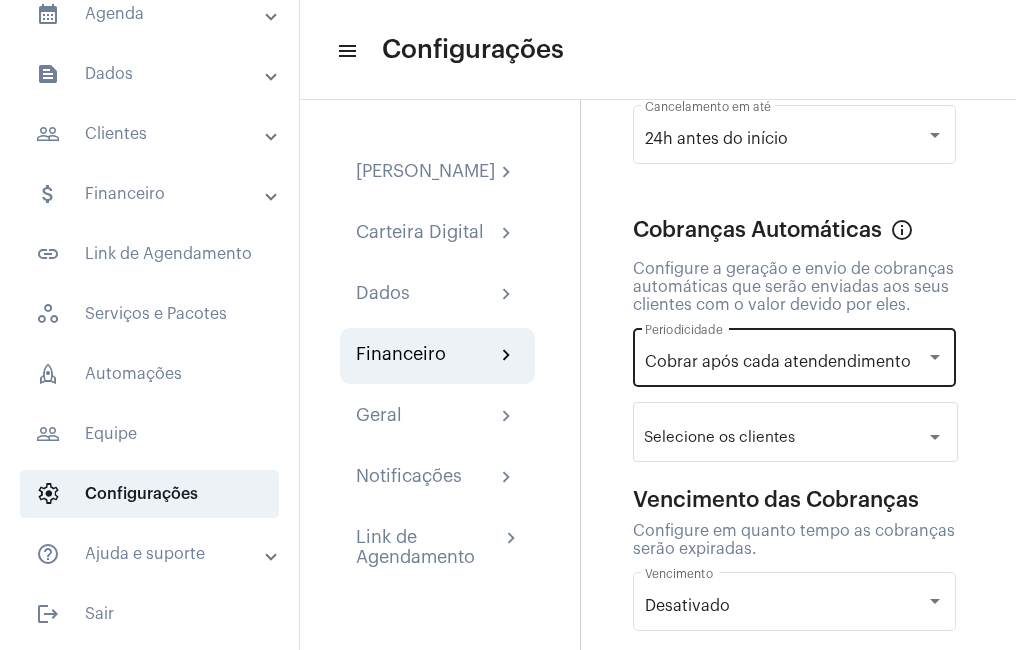 click at bounding box center [935, 358] 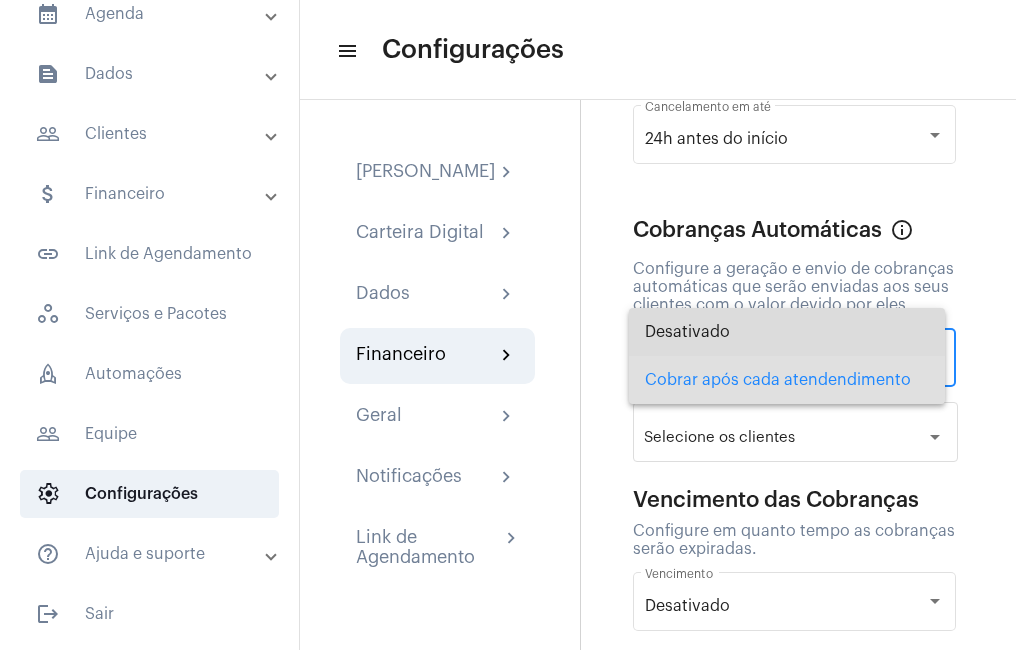 click on "Desativado" at bounding box center [787, 332] 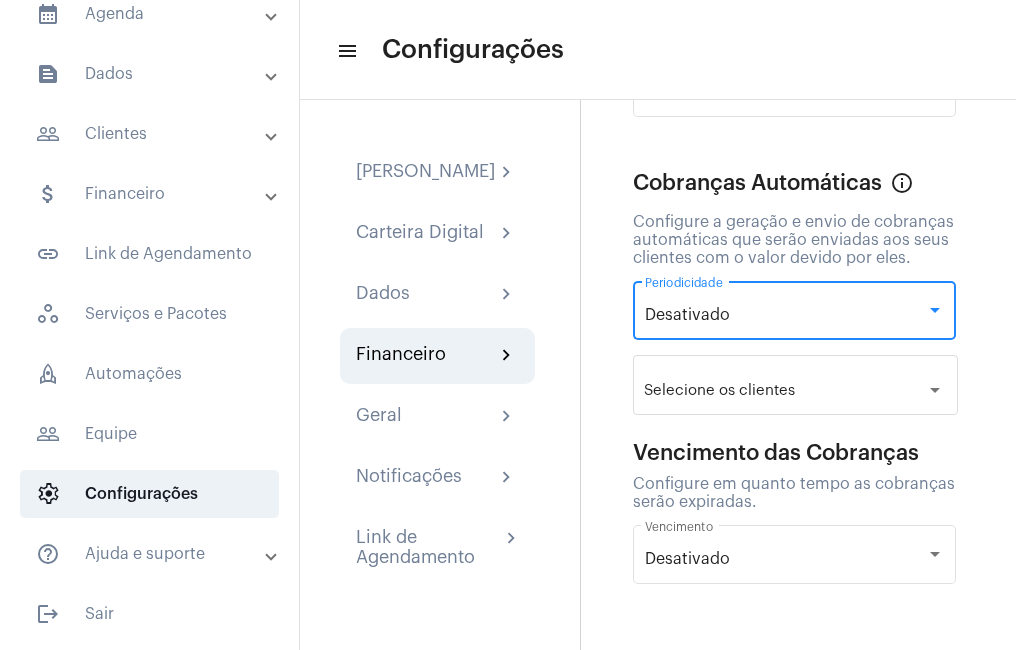 scroll, scrollTop: 684, scrollLeft: 0, axis: vertical 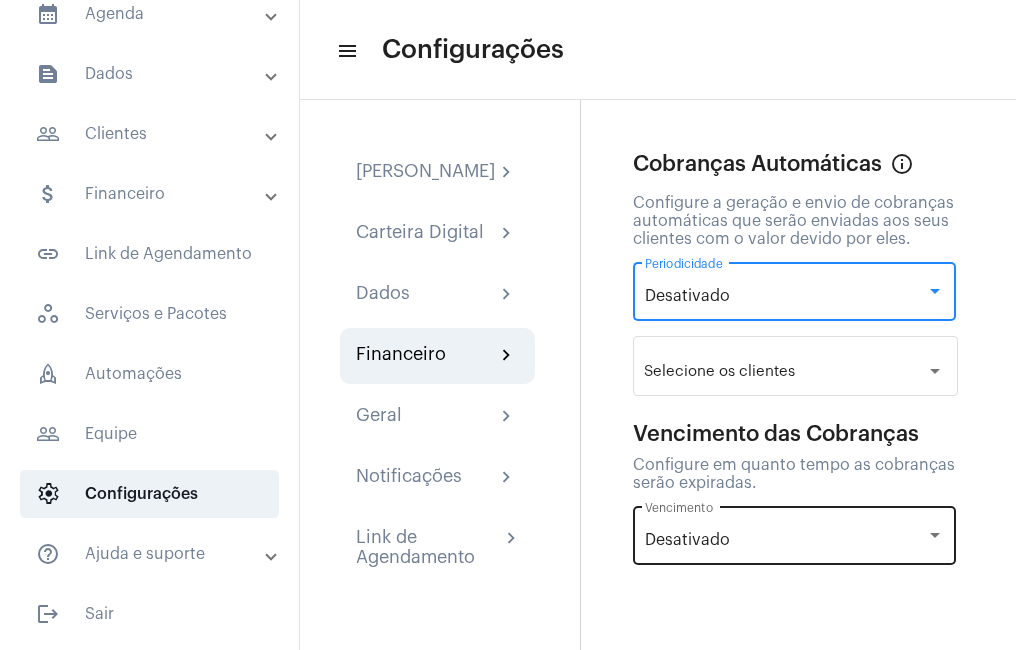 click at bounding box center [935, 535] 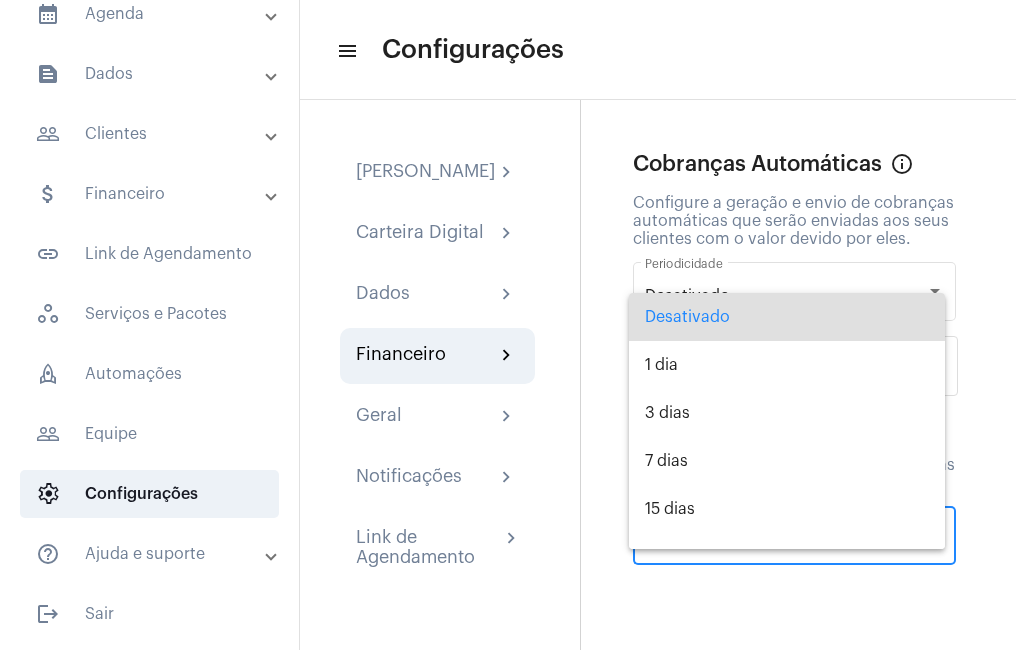 click at bounding box center [508, 325] 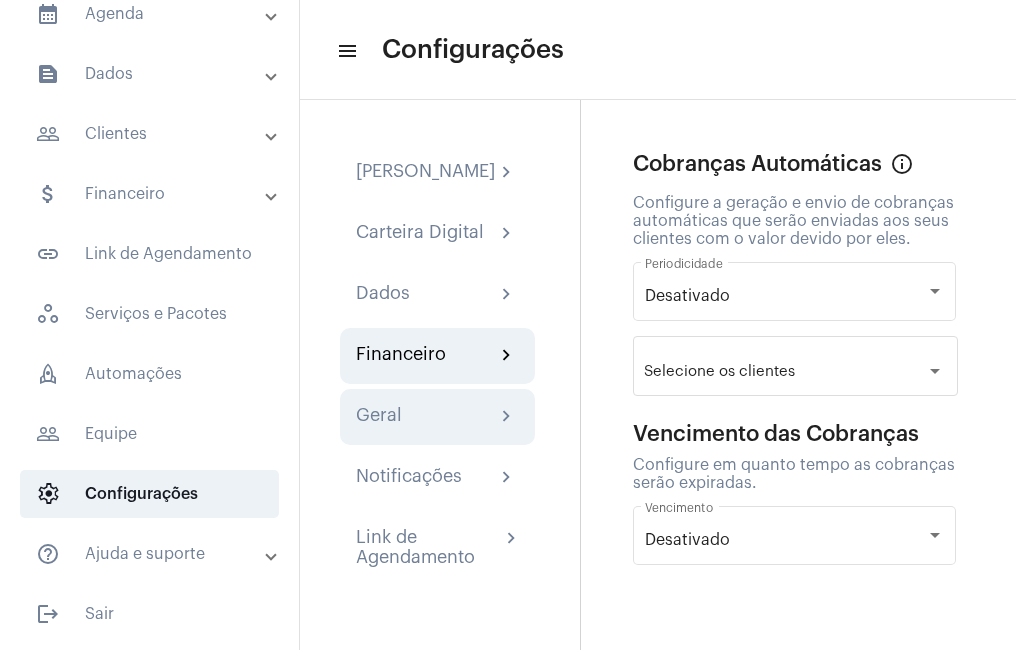click on "Geral chevron_right" 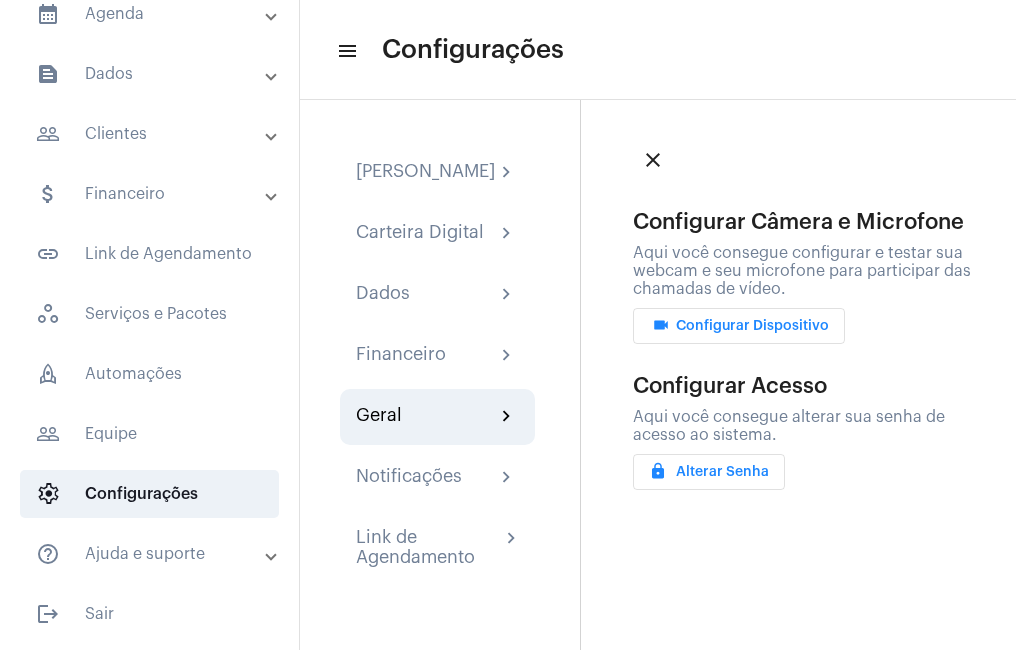 click on "locker Alterar Senha" 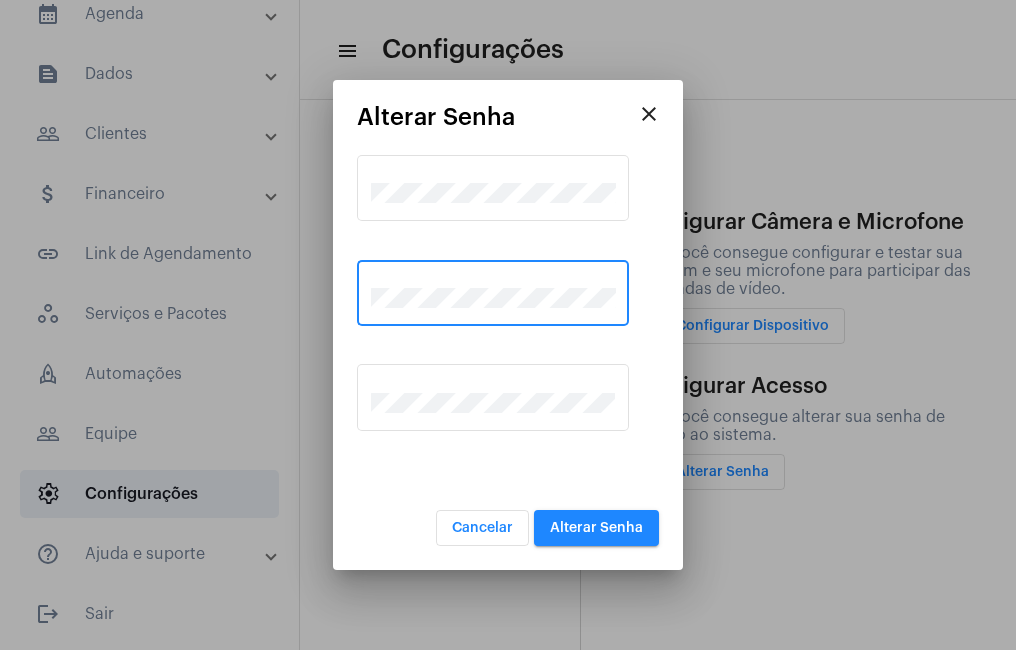 click at bounding box center [493, 290] 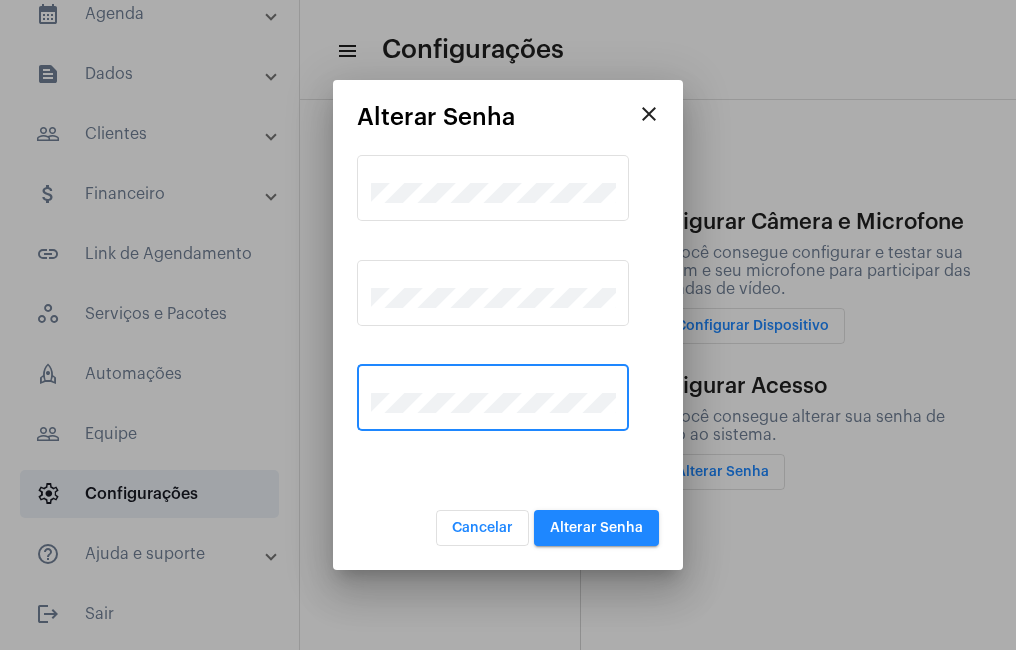 click on "Alterar Senha" at bounding box center [596, 528] 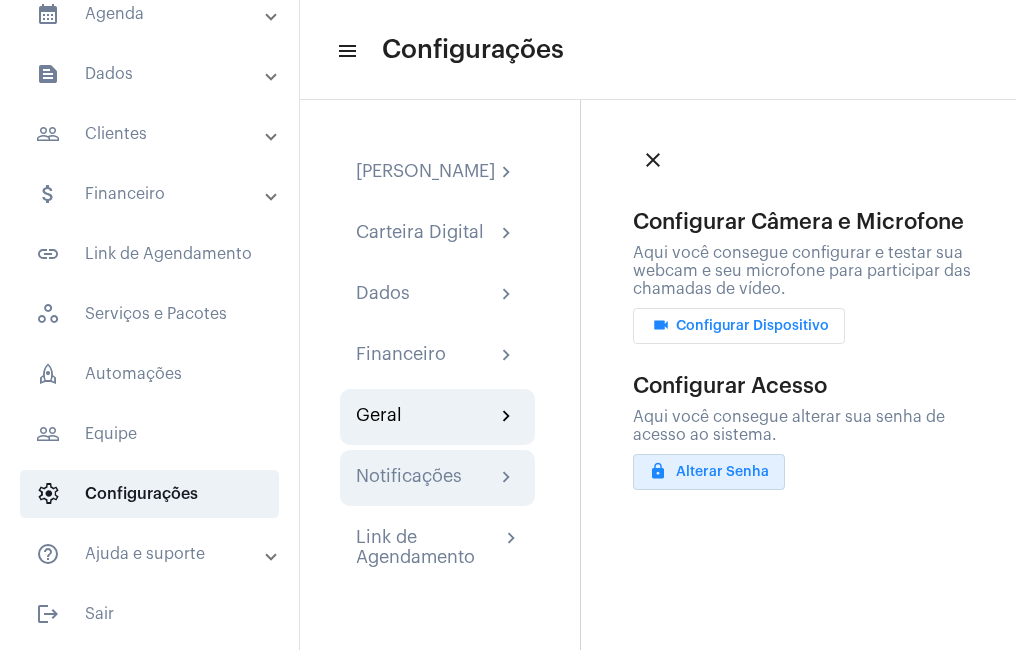 click on "Notificações" 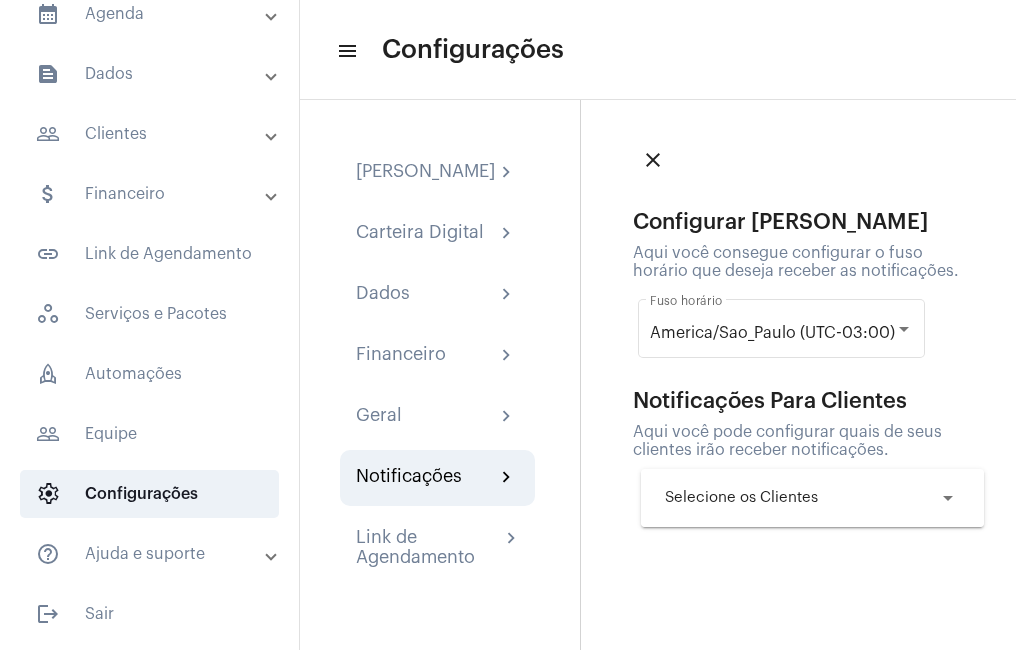 click on "arrow_drop_down" at bounding box center [948, 498] 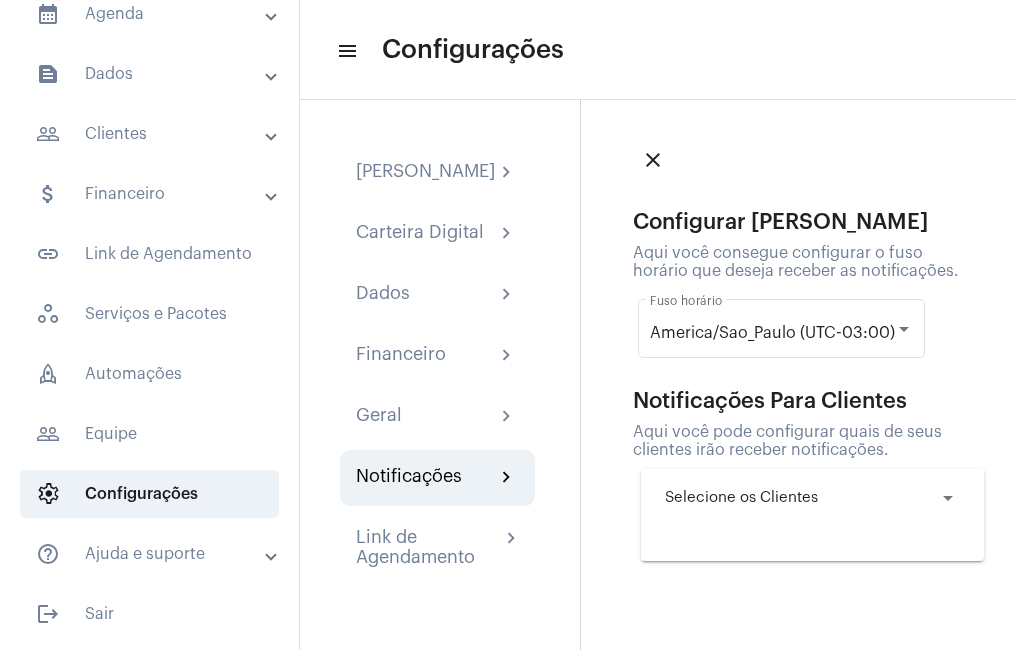 click on "arrow_drop_down" at bounding box center [948, 498] 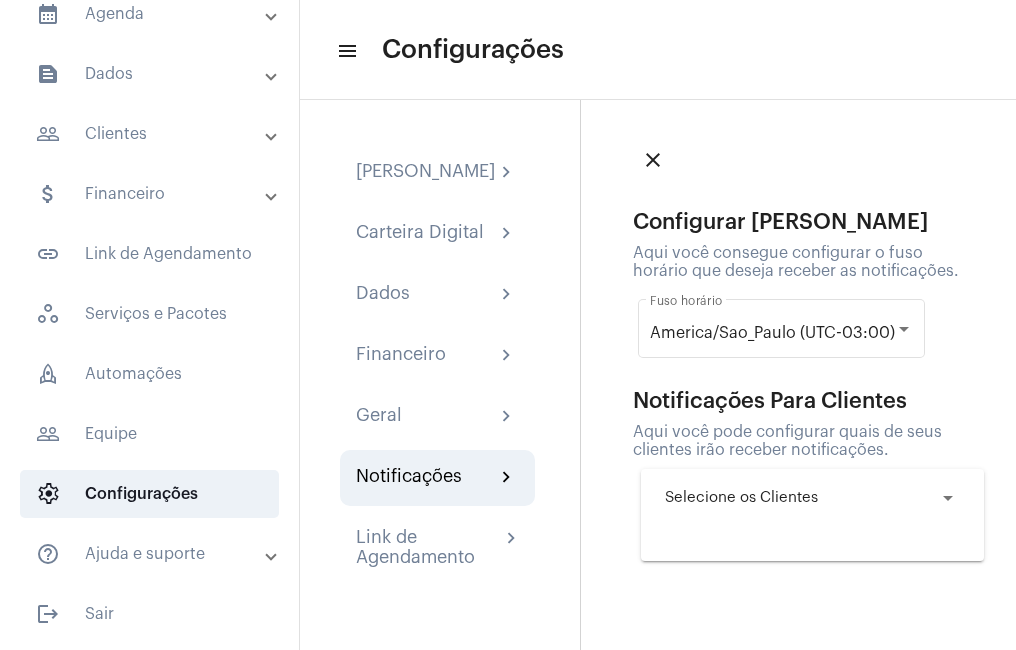 click on "close menu Configurações Configurar Fuso Horário  Aqui você consegue configurar o fuso horário que deseja receber as notificações.  America/Sao_Paulo (UTC-03:00) Fuso horário Notificações Para Clientes  Aqui você pode configurar quais de seus clientes irão receber notificações.  Selecione os Clientes arrow_drop_down" 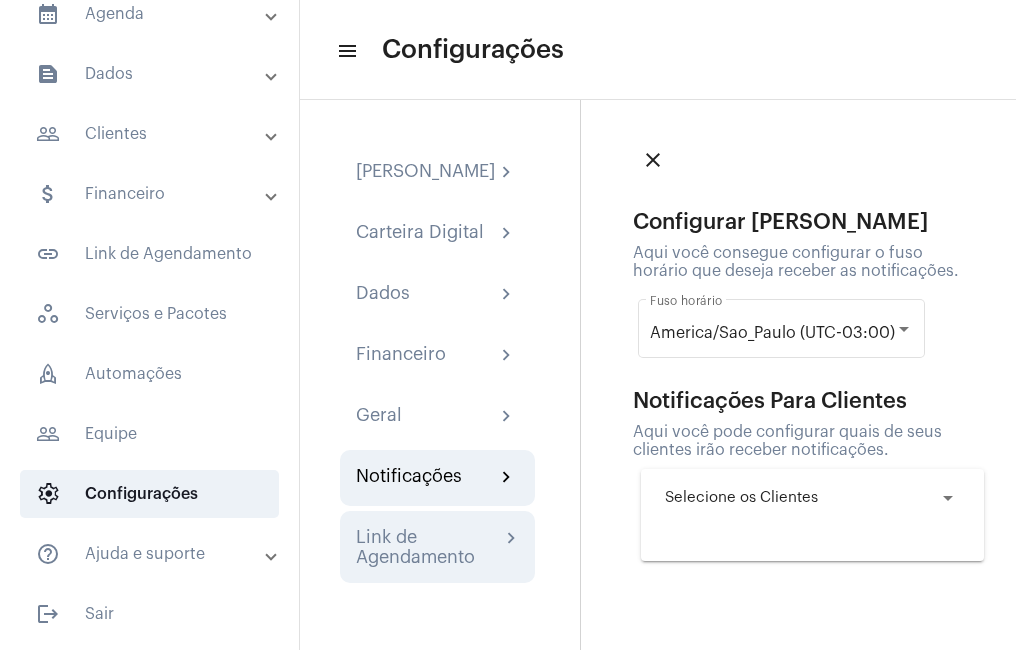 click on "Link de Agendamento" 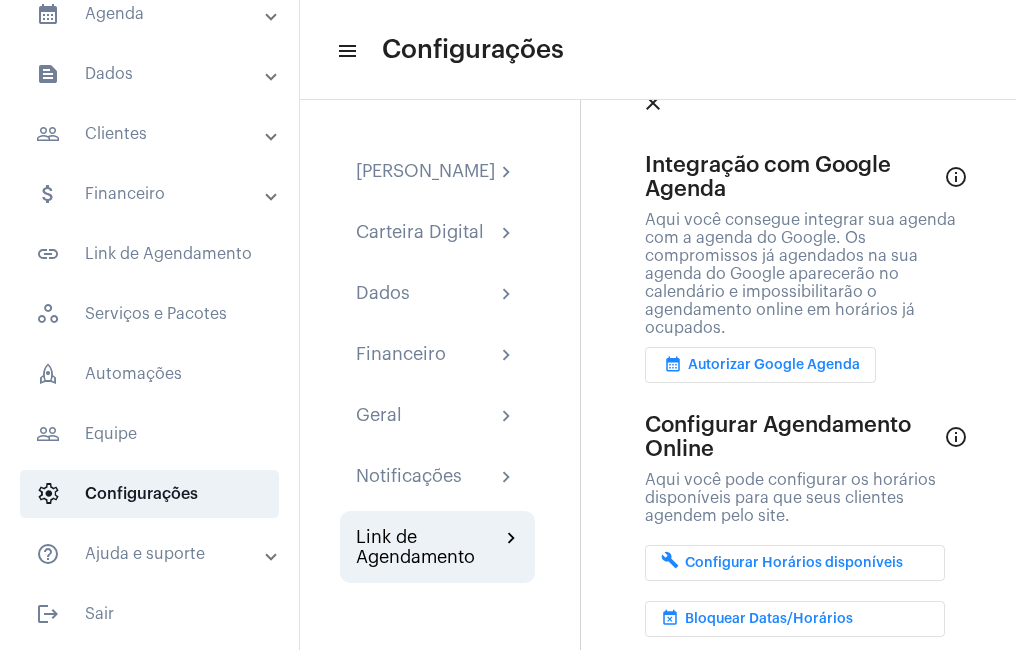 scroll, scrollTop: 100, scrollLeft: 0, axis: vertical 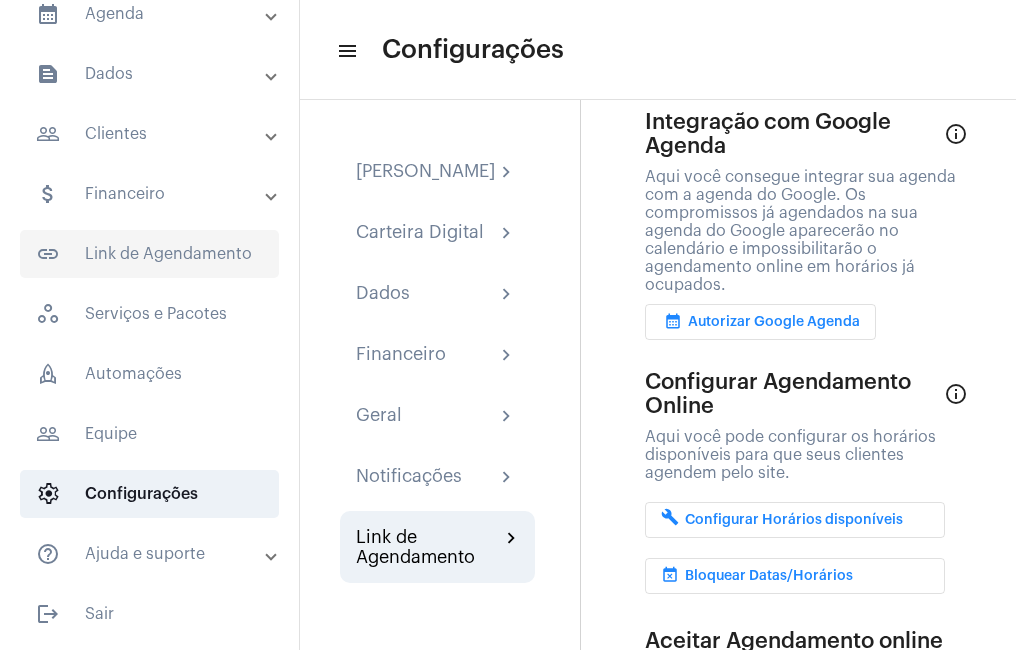 click on "link_outlined  Link de Agendamento" 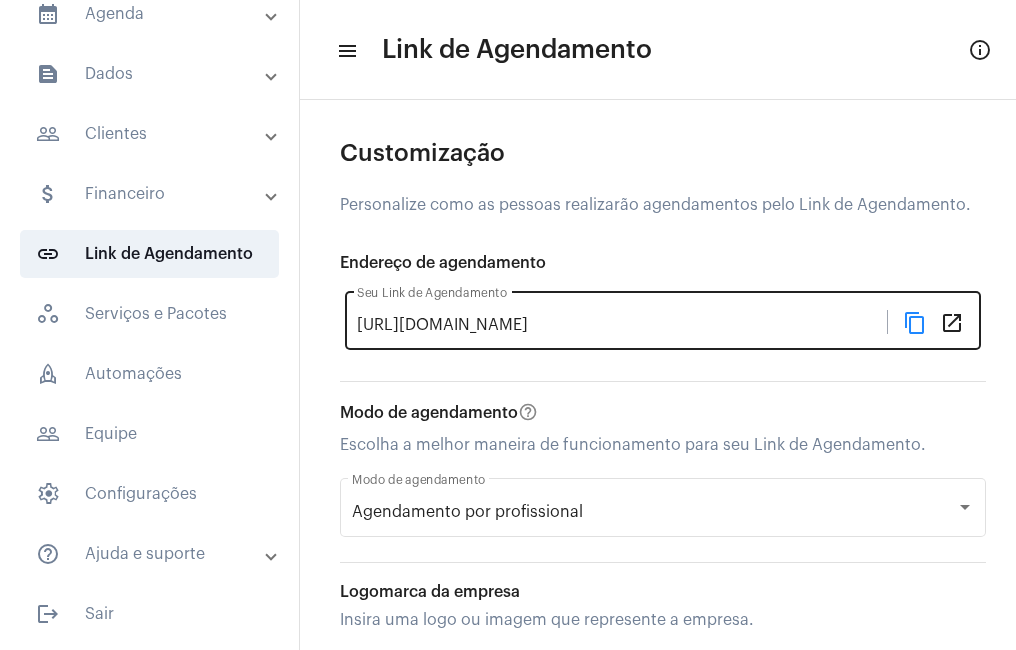 click on "content_copy" 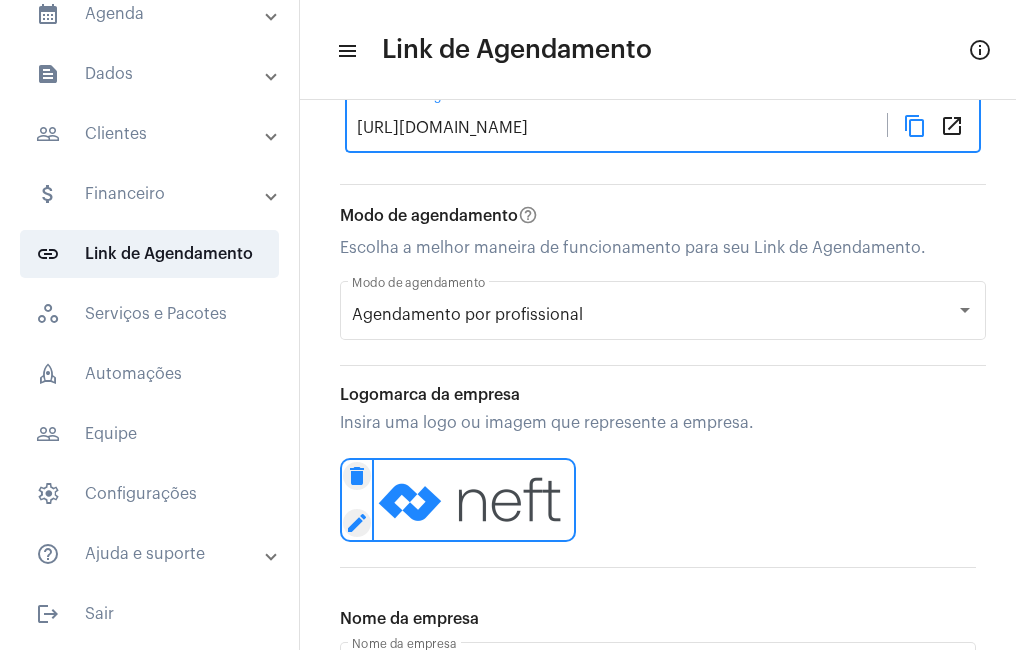 scroll, scrollTop: 200, scrollLeft: 0, axis: vertical 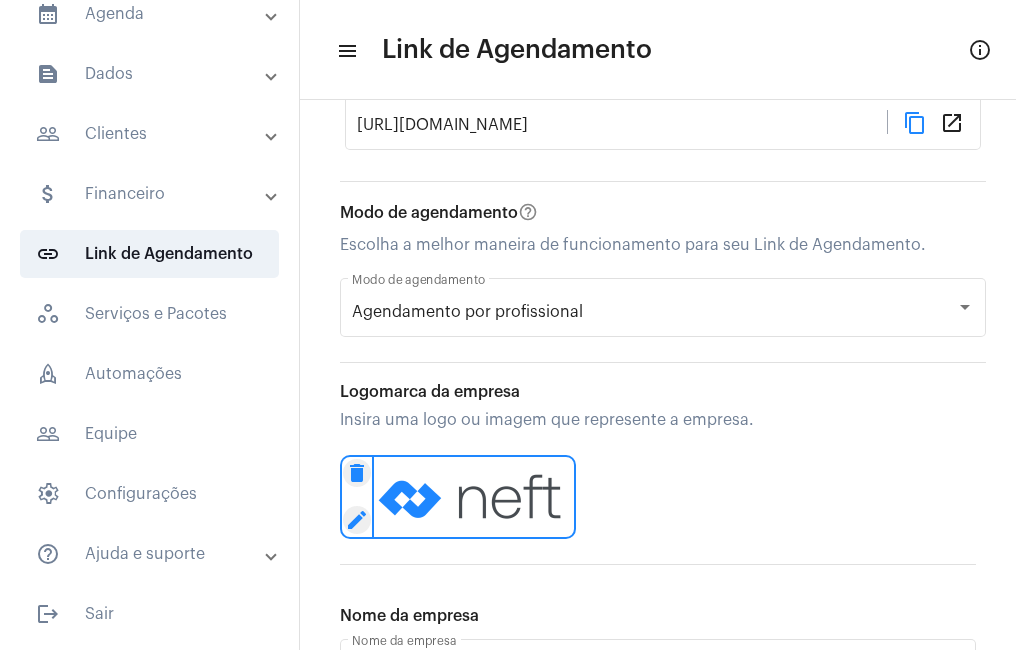 click 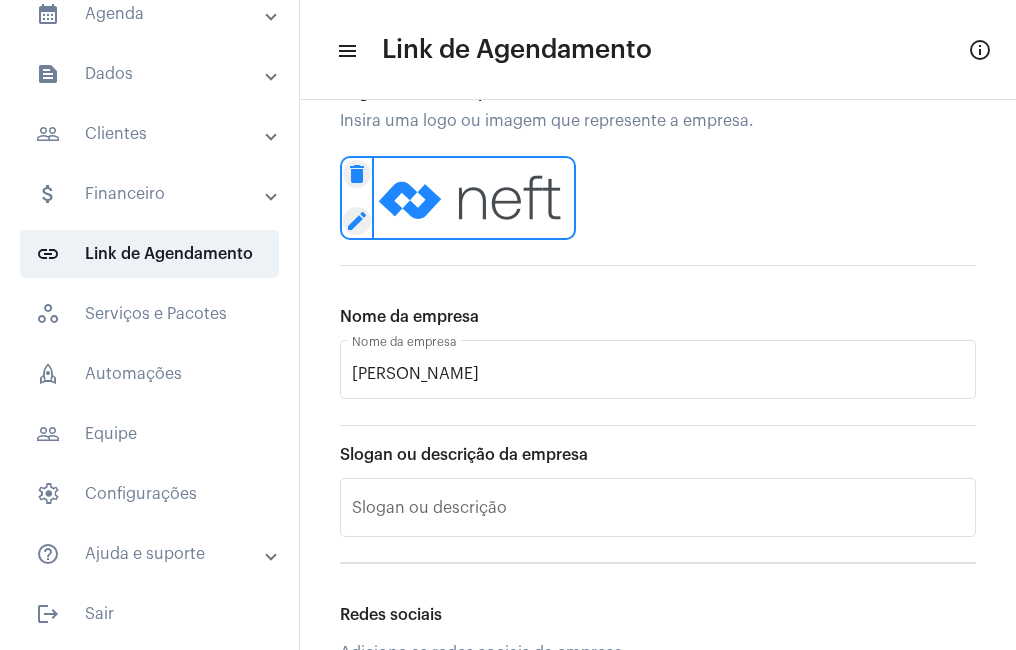 scroll, scrollTop: 500, scrollLeft: 0, axis: vertical 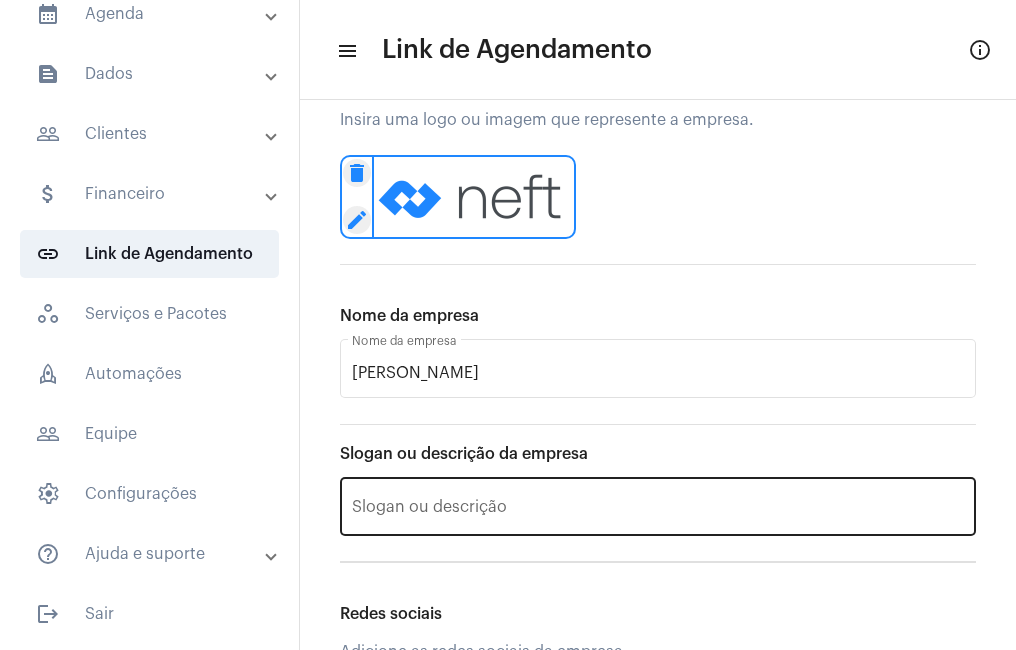 click on "Slogan ou descrição" 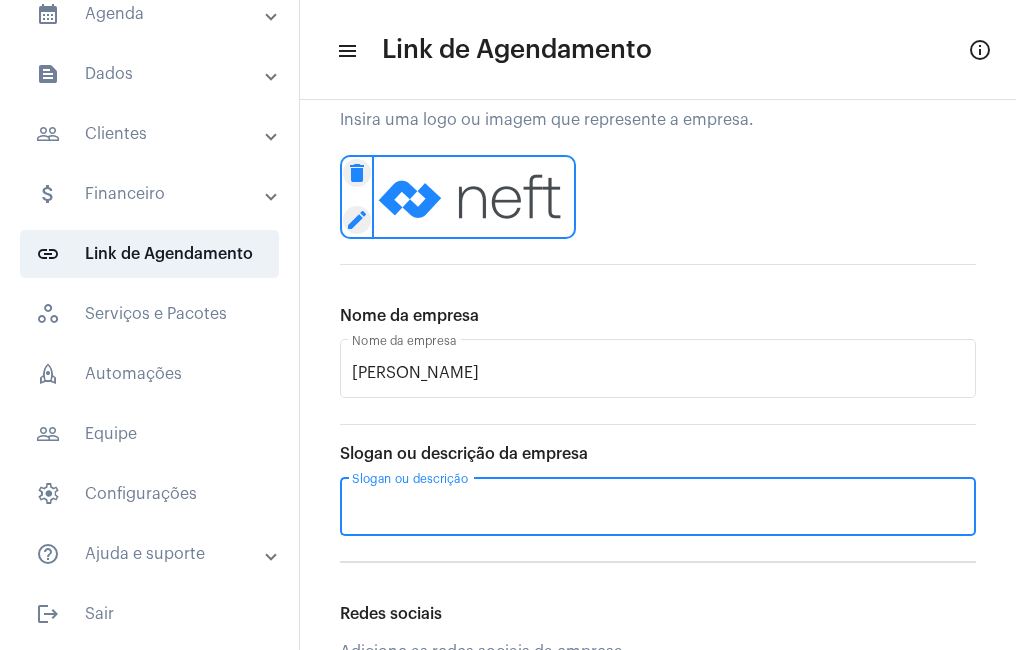 click on "Slogan ou descrição" at bounding box center [658, 511] 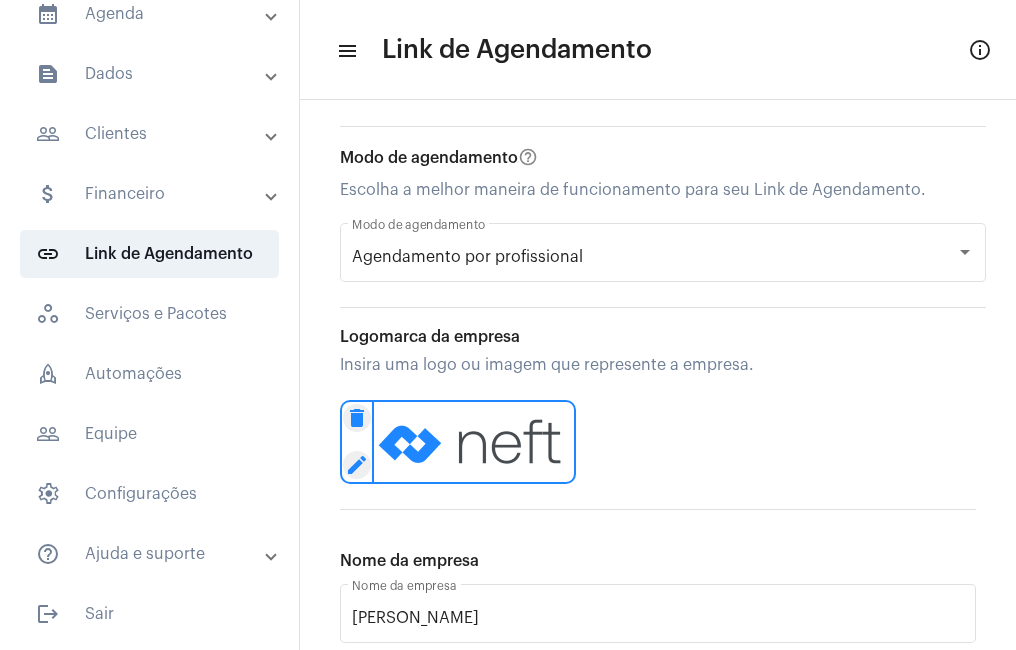 scroll, scrollTop: 300, scrollLeft: 0, axis: vertical 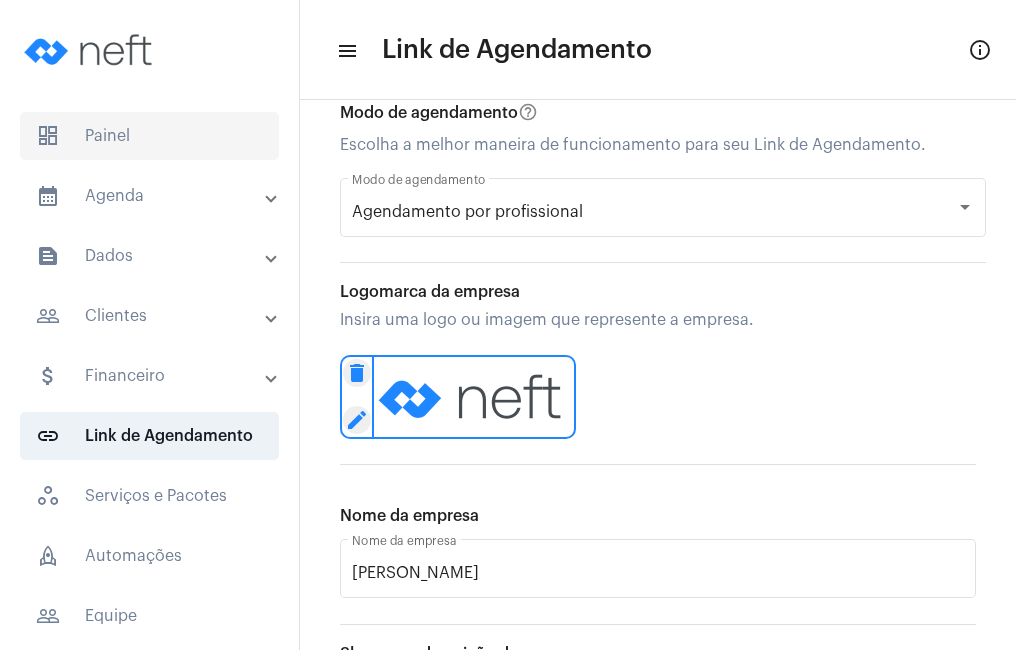 click on "dashboard   Painel" 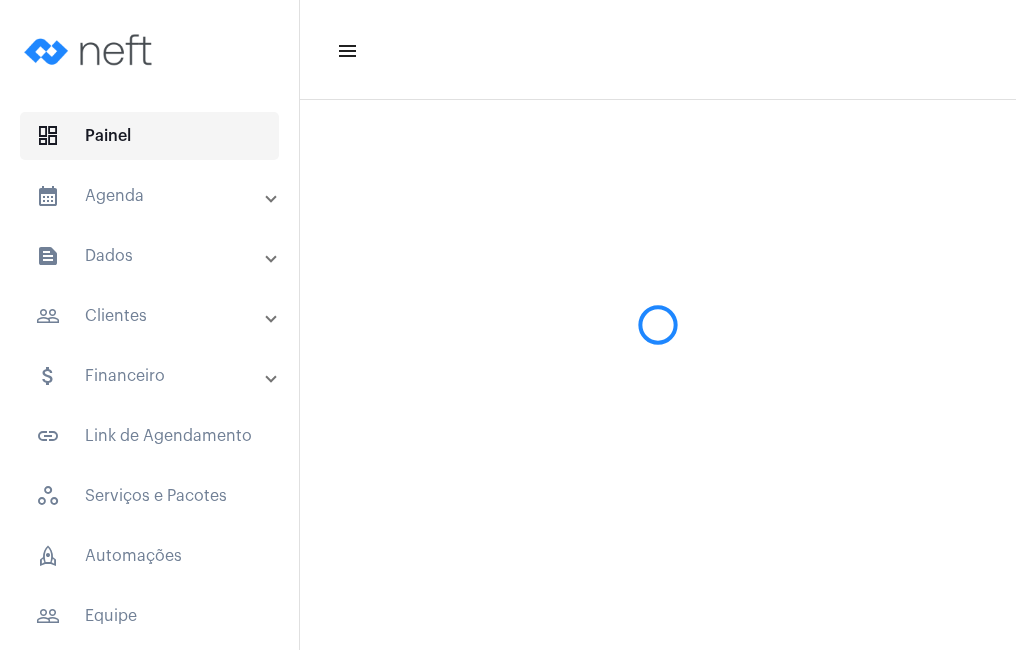 scroll, scrollTop: 0, scrollLeft: 0, axis: both 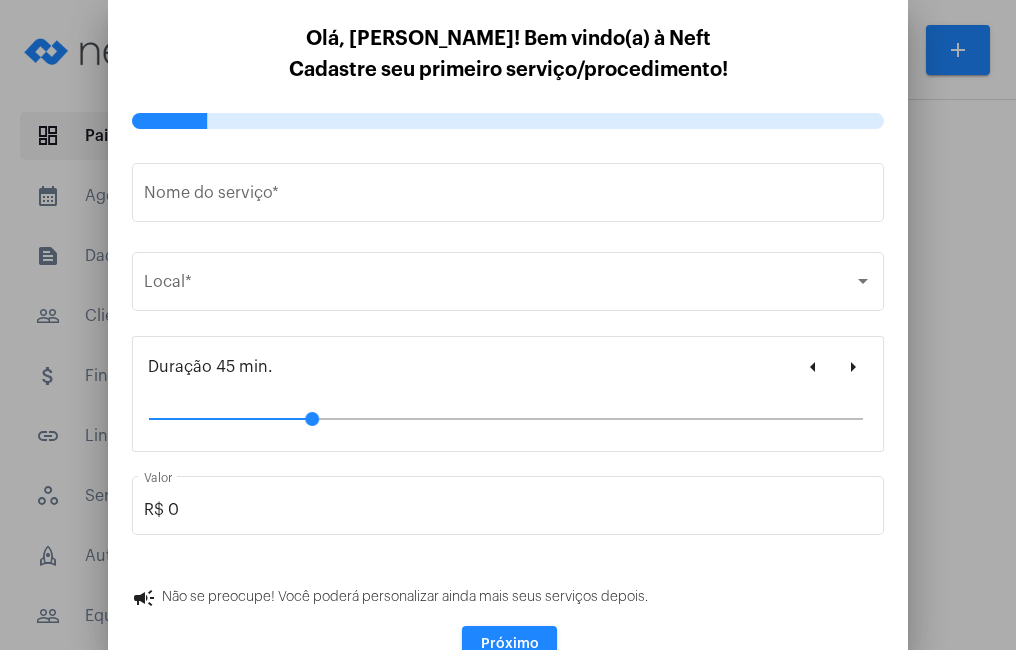 type on "[URL][DOMAIN_NAME]" 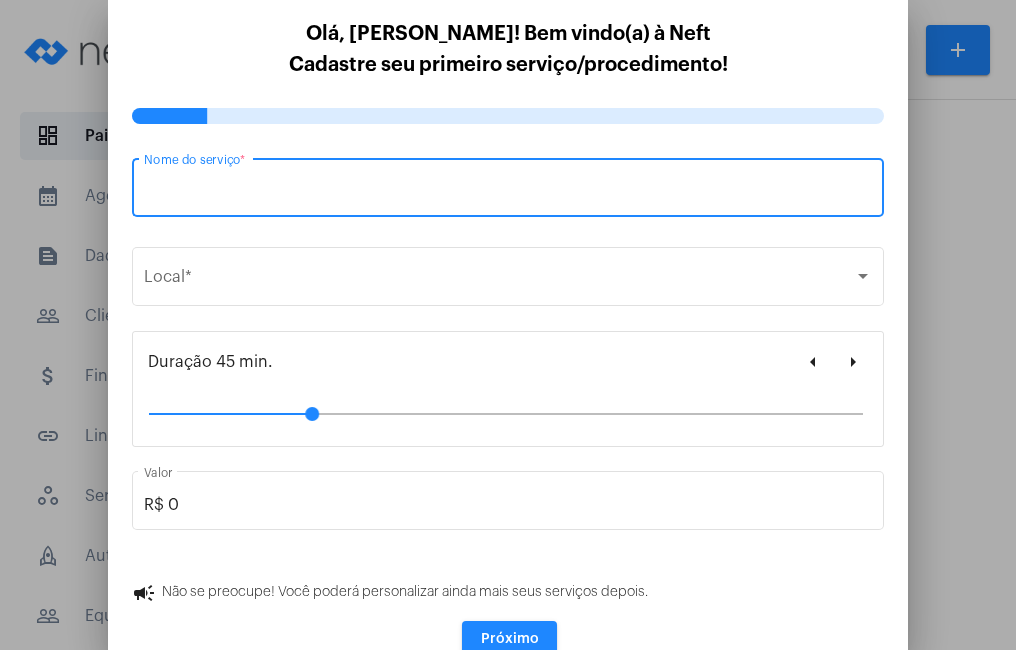 scroll, scrollTop: 0, scrollLeft: 0, axis: both 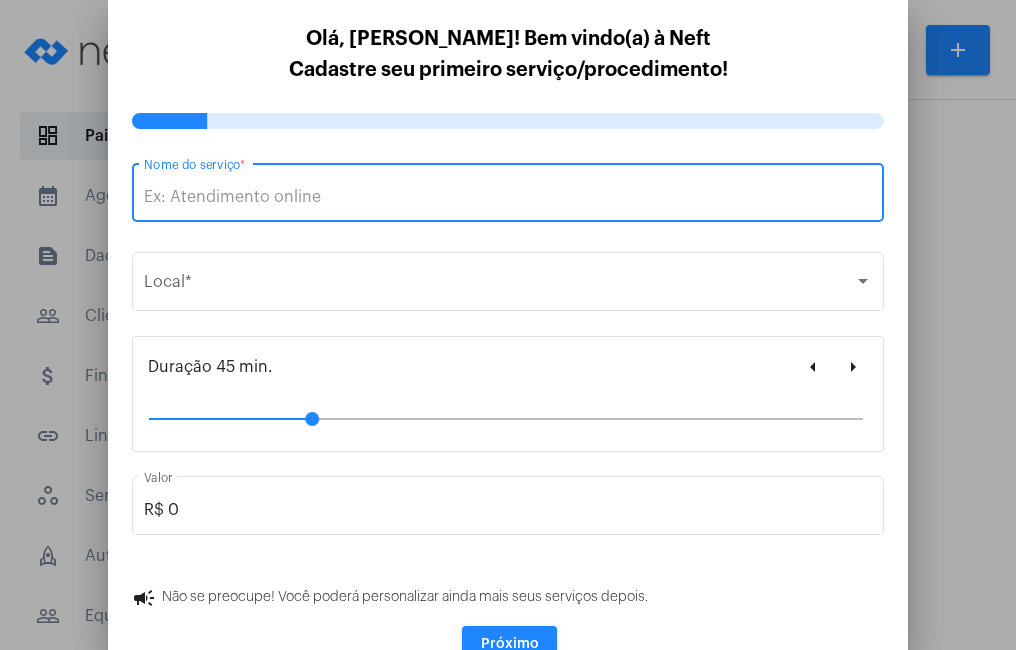 click on "dashboard   Painel  calendar_month_outlined  Agenda   calendar_month_outlined   Calendário   schedule   Disponibilidade de Horários  text_snippet_outlined  Dados  text_snippet_outlined  Relatórios  people_outline  Clientes  people_outline  Meus Clientes  notes  Anotações  attach_money  Financeiro  attach_money  Dashboard Financeiro   account_balance_wallet   Carteira Digital  link_outlined  Link de Agendamento   workspaces_outlined   Serviços e Pacotes  rocket_outlined  Automações  people_outline  Equipe   settings   Configurações  help_outline  [PERSON_NAME] e suporte   school   Aprenda a usar  help_outline  Suporte  logout  Sair  menu Olá, [PERSON_NAME]! add Dia Semana Mês Escolher Agendamentos add  Nenhum atendimento para o dia.  Primeiros passos...  Organize e simplifique sua rotina em apenas três passos! 66% work Serviço  done  Cadastre seu primeiro serviço. schedule Disponibilidade  done   Configure seus horários disponiveis para atendimento.  event_available" at bounding box center (508, 325) 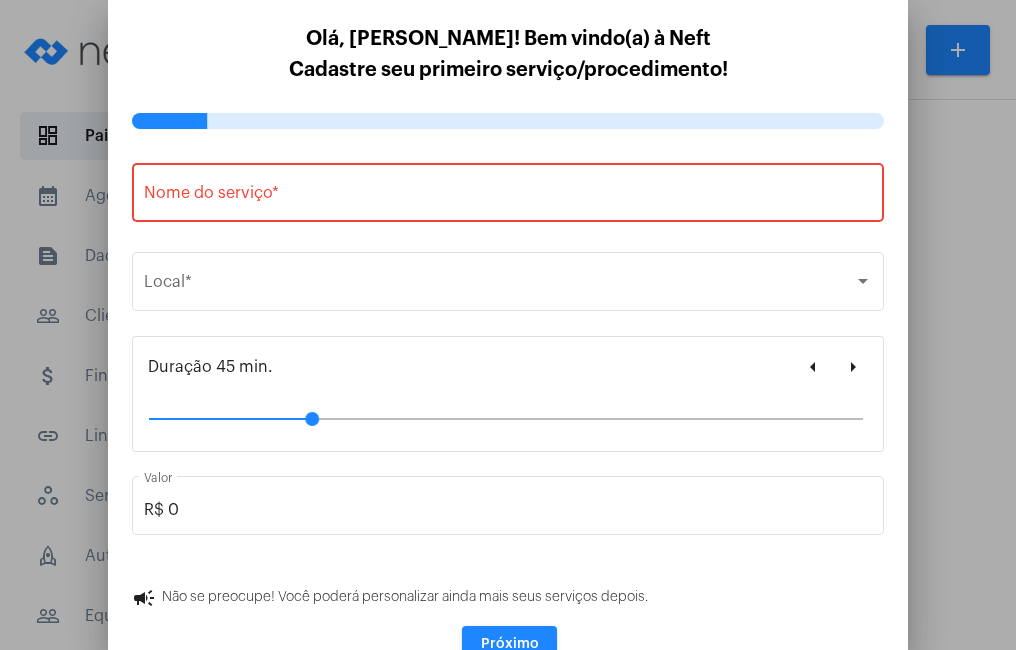 click at bounding box center (508, 325) 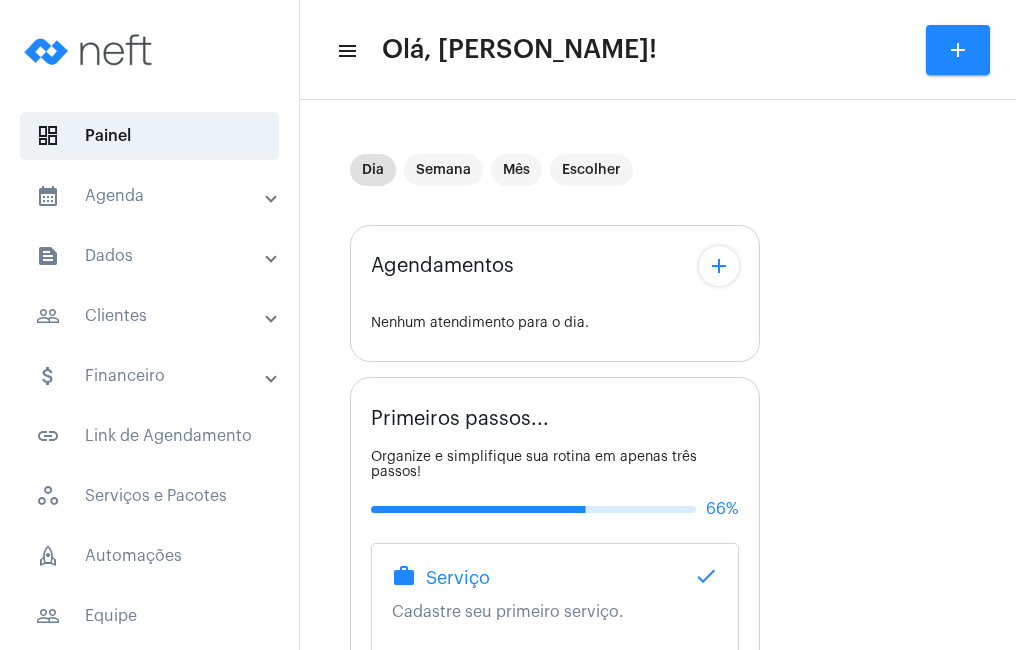 click on "calendar_month_outlined  Agenda" at bounding box center (151, 196) 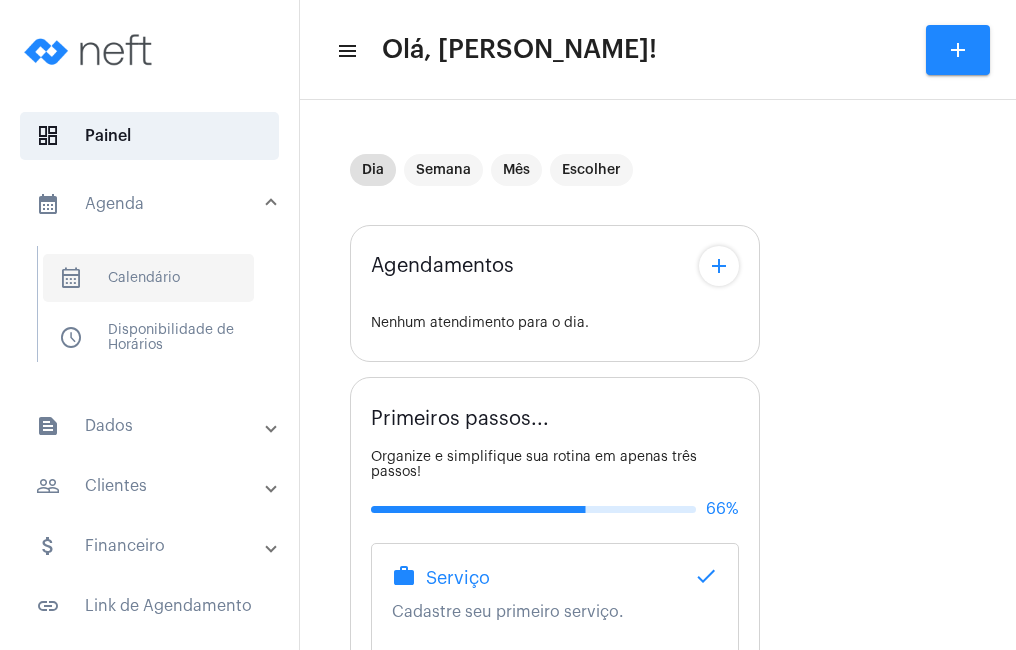 click on "calendar_month_outlined   Calendário" at bounding box center [148, 278] 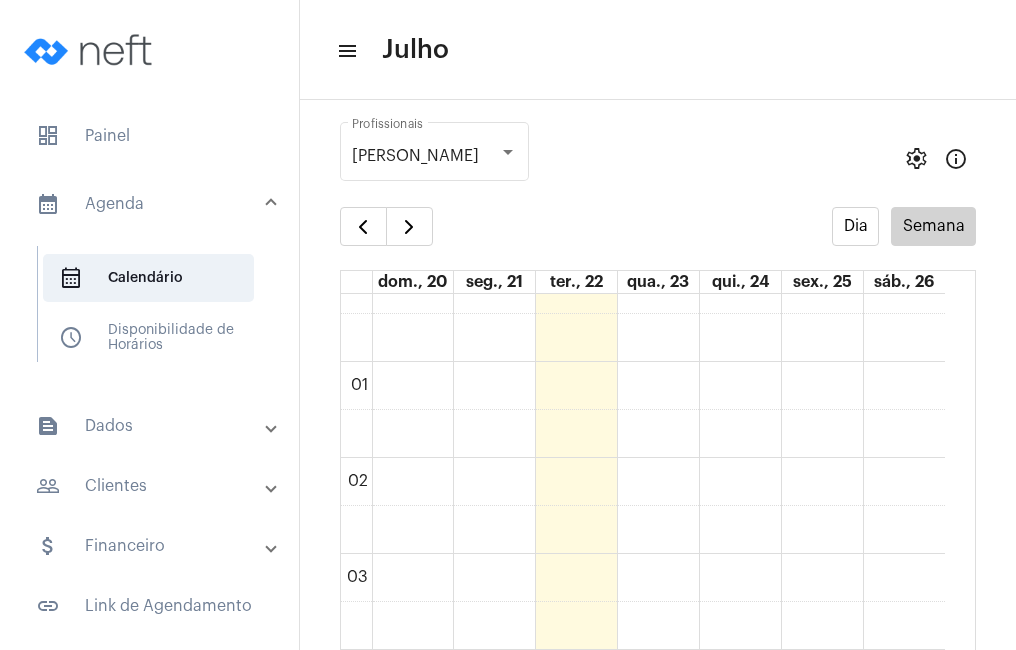 scroll, scrollTop: 0, scrollLeft: 0, axis: both 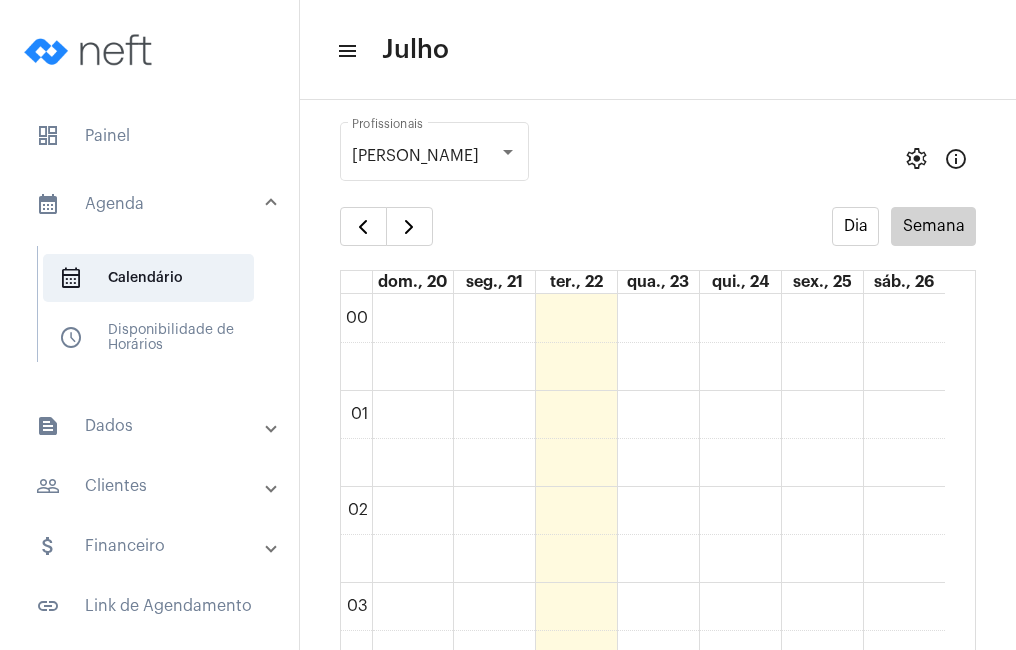 click on "people_outline  Clientes" at bounding box center [151, 486] 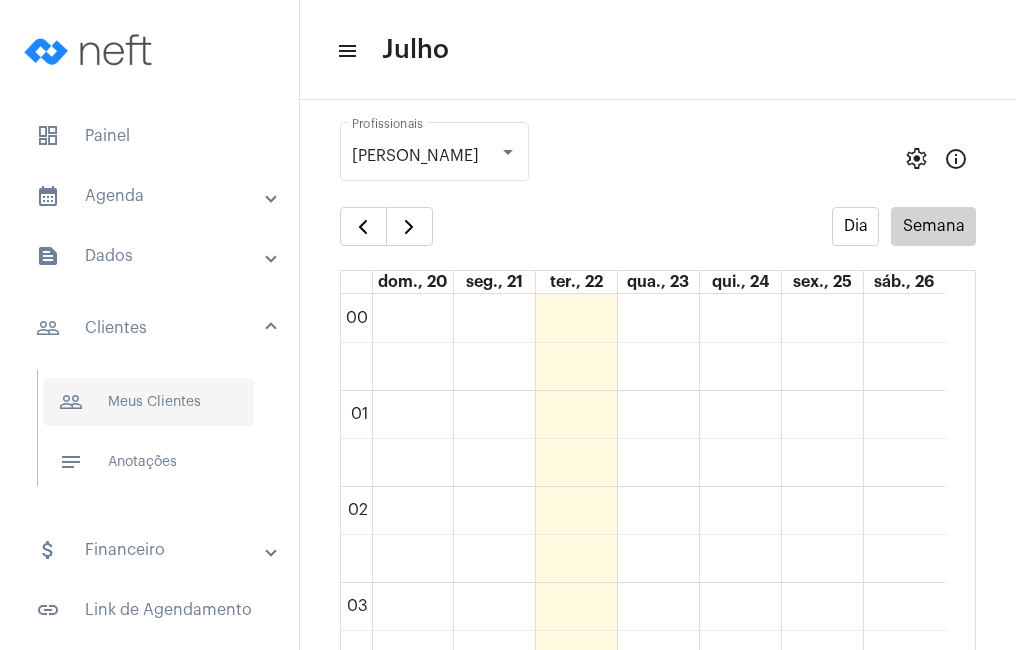 click on "people_outline  Meus Clientes" at bounding box center [148, 402] 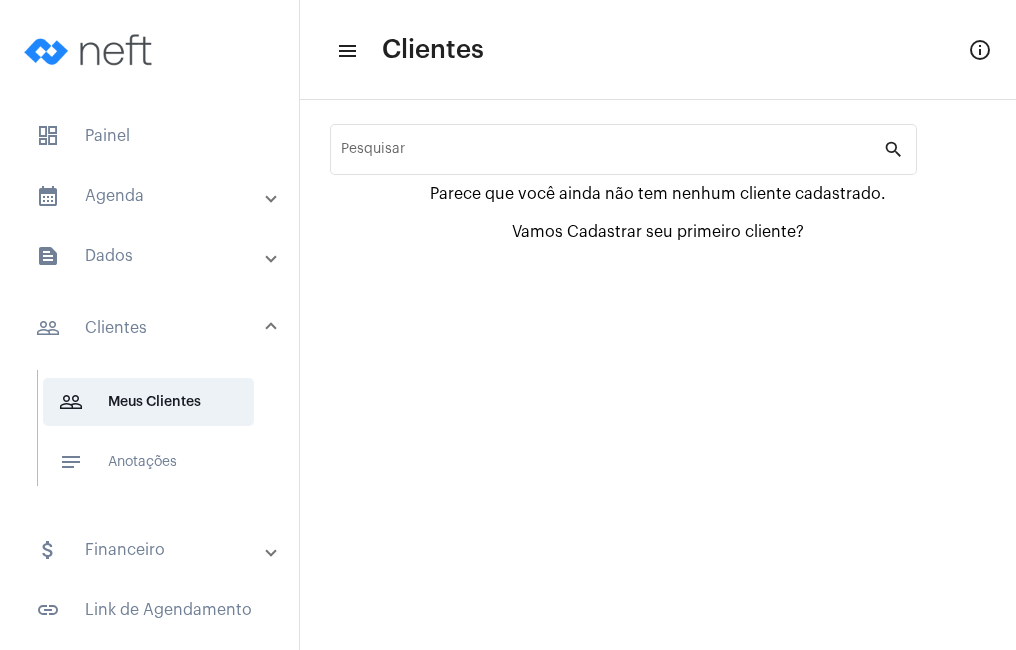 click on "people_outline  Clientes" at bounding box center [151, 328] 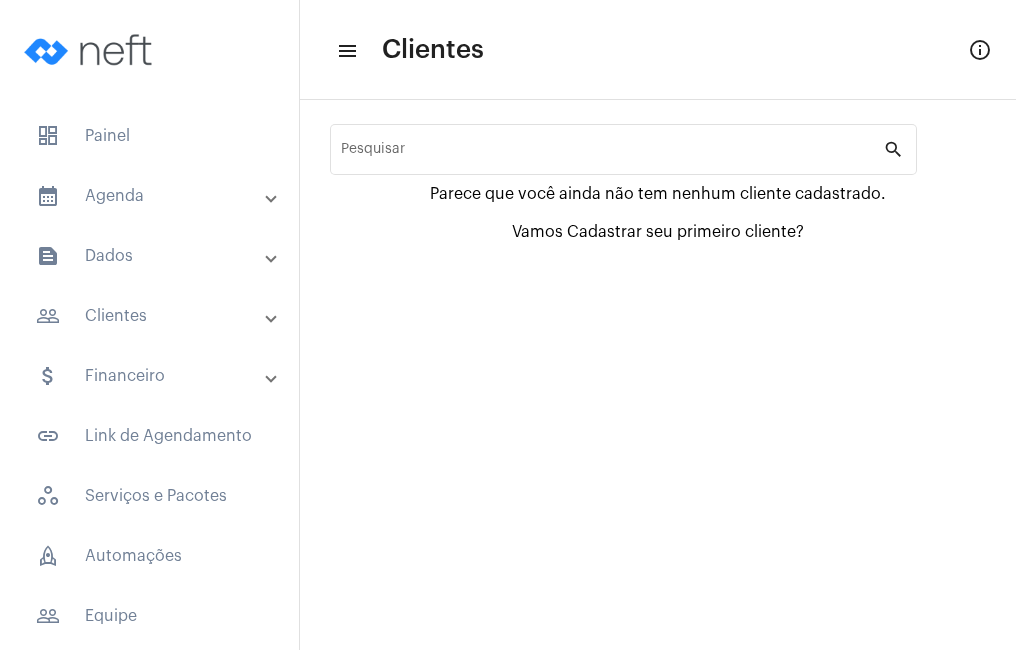click on "people_outline  Clientes" at bounding box center (151, 316) 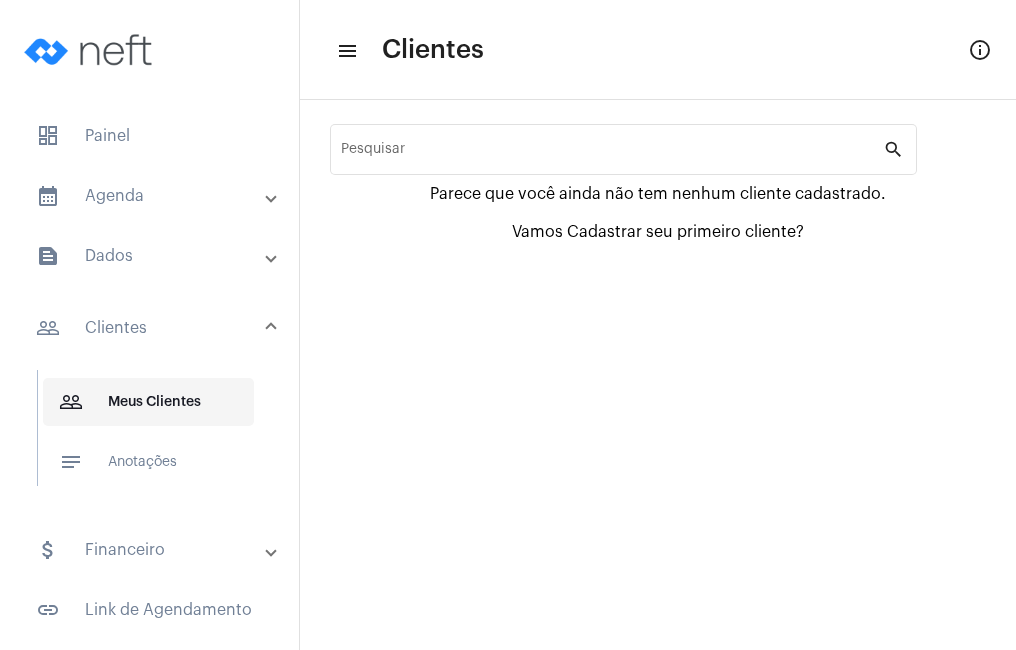 click on "people_outline  Meus Clientes" at bounding box center [148, 402] 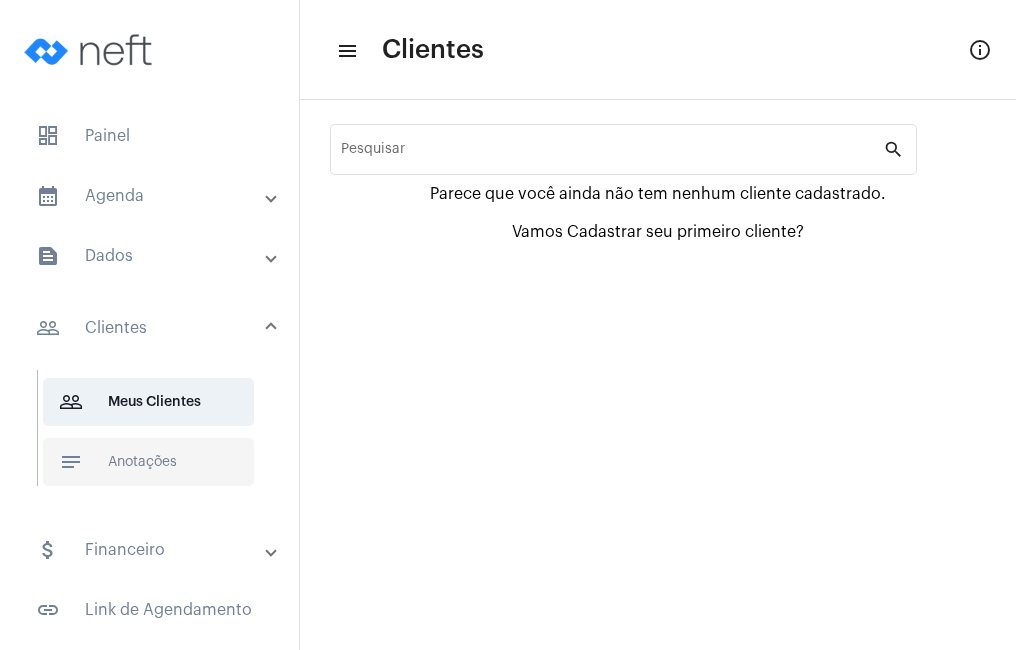click on "notes  Anotações" at bounding box center [148, 462] 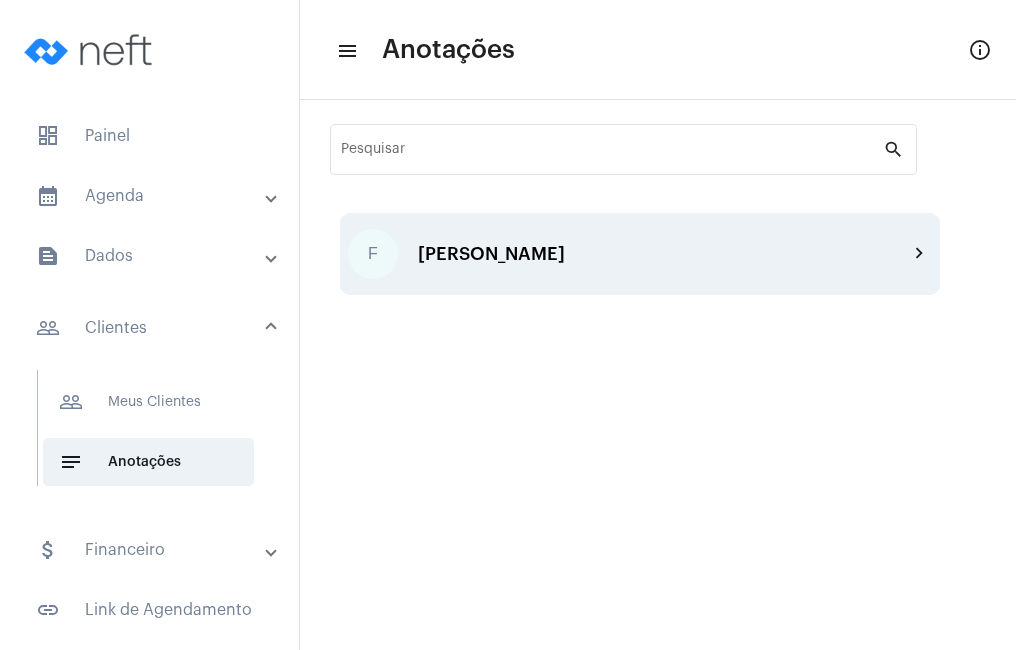 click on "F  [PERSON_NAME] chevron_right" 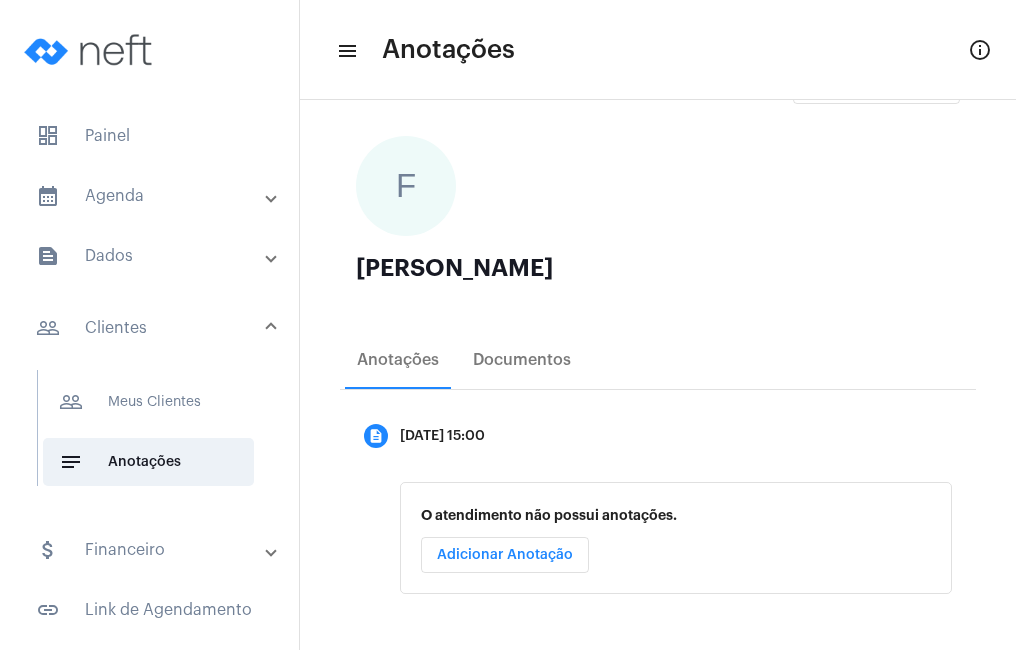 scroll, scrollTop: 165, scrollLeft: 0, axis: vertical 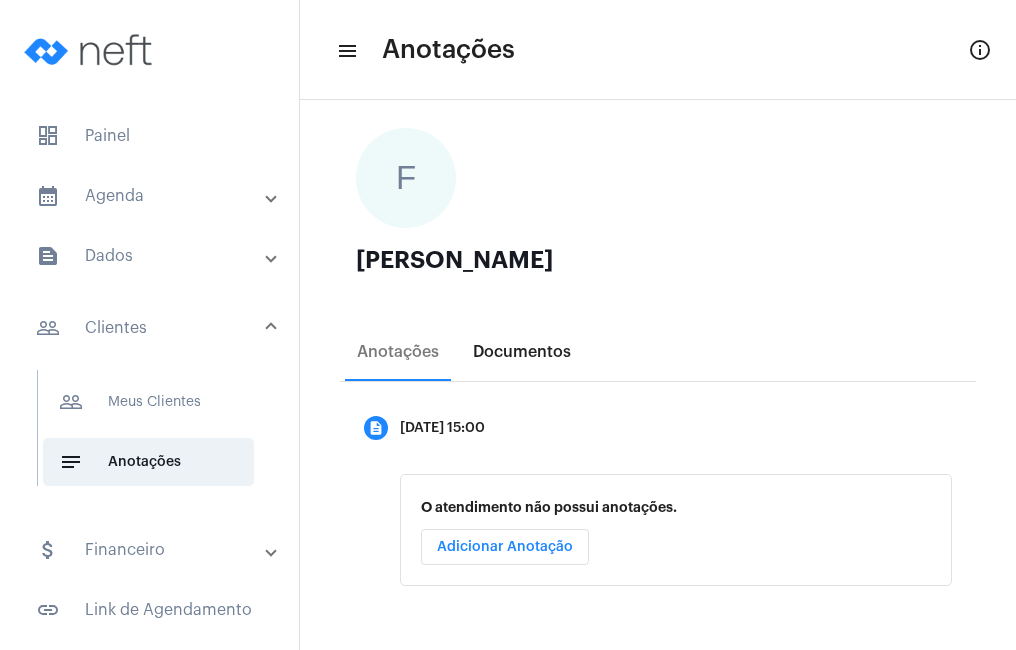 click on "Documentos" at bounding box center (522, 352) 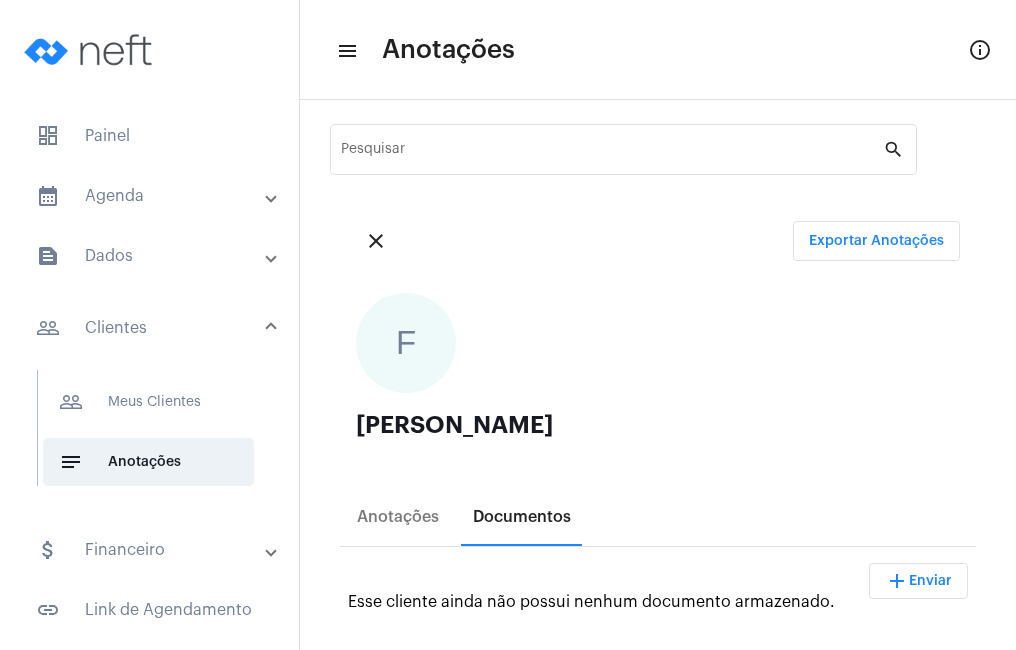 scroll, scrollTop: 100, scrollLeft: 0, axis: vertical 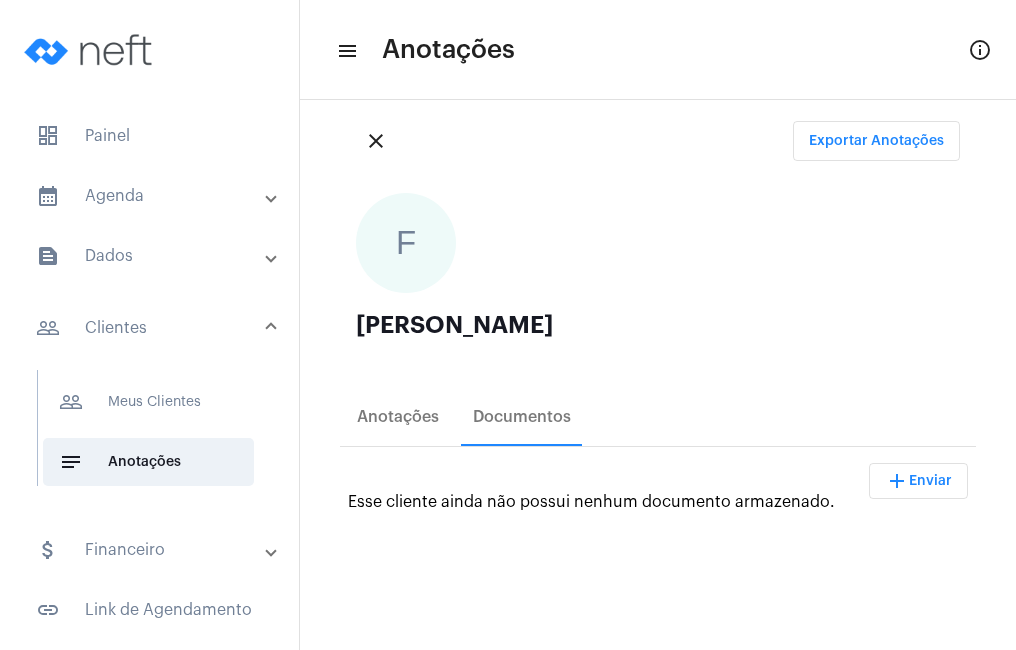 click on "Enviar" at bounding box center (930, 481) 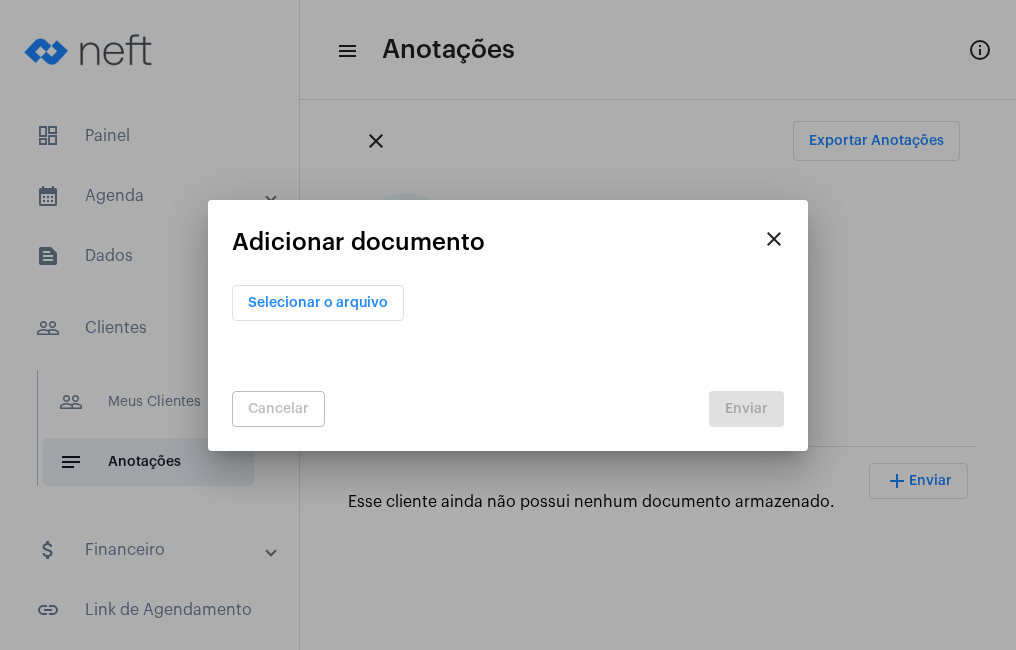 click on "close" at bounding box center (774, 239) 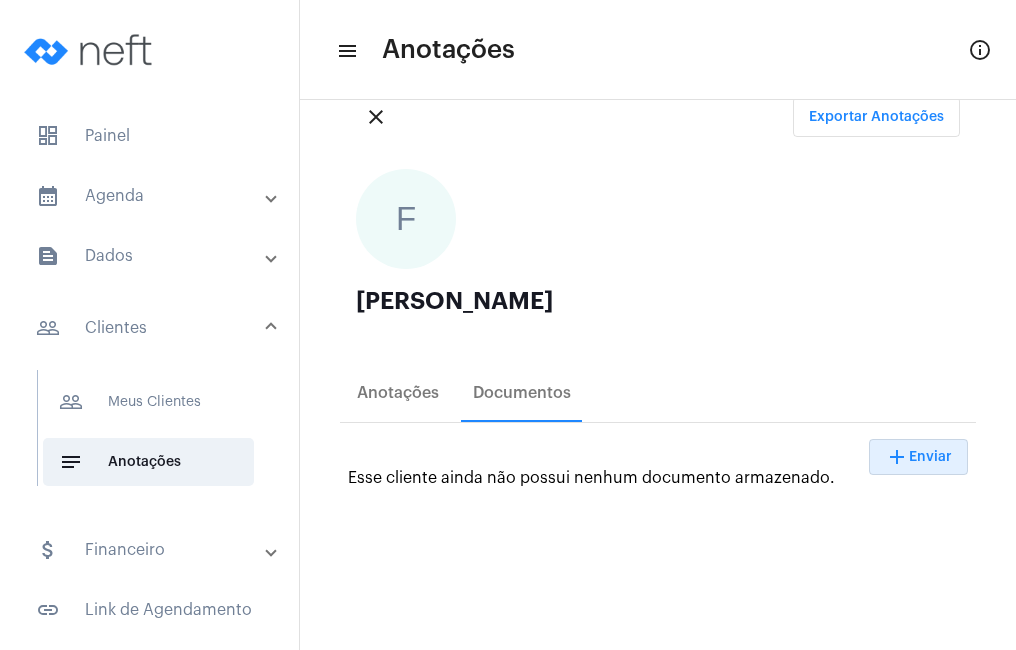 scroll, scrollTop: 0, scrollLeft: 0, axis: both 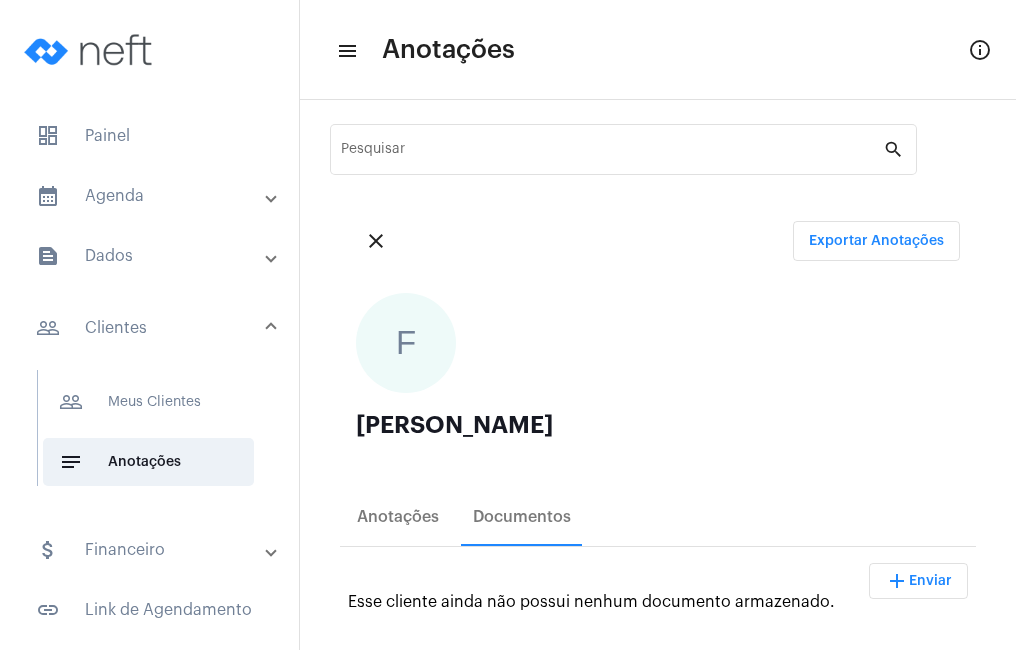 click on "calendar_month_outlined  Agenda" at bounding box center (151, 196) 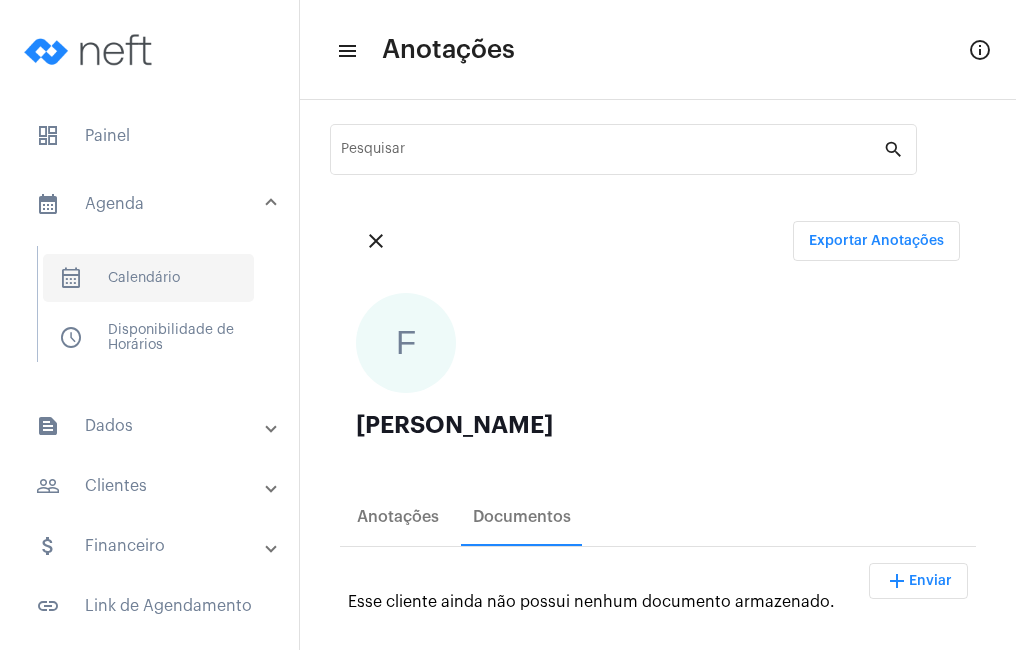 click on "calendar_month_outlined   Calendário" at bounding box center (148, 278) 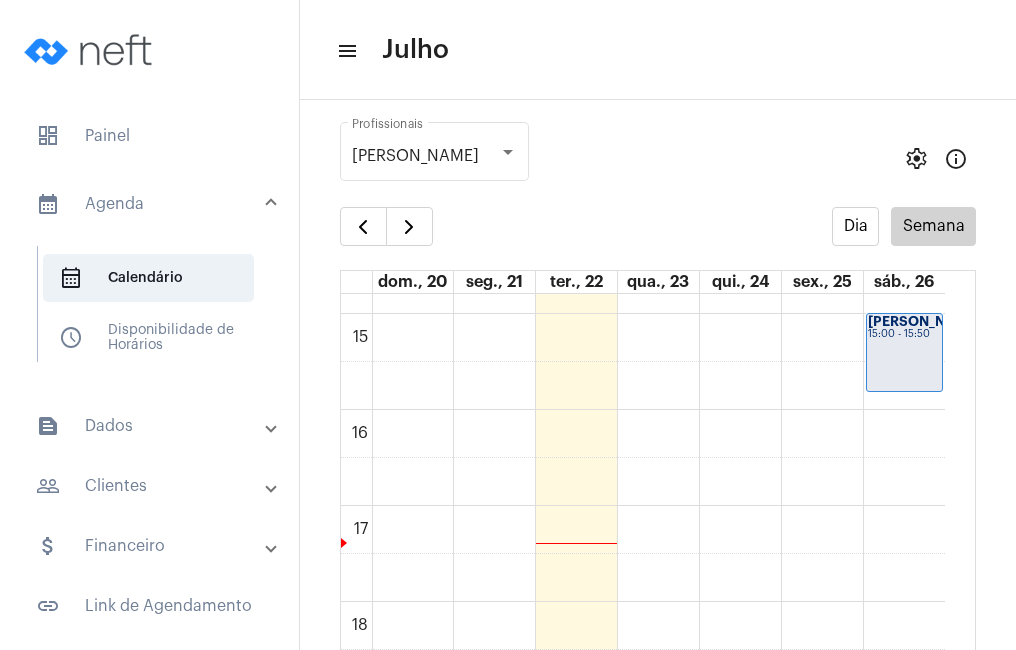 scroll, scrollTop: 1377, scrollLeft: 0, axis: vertical 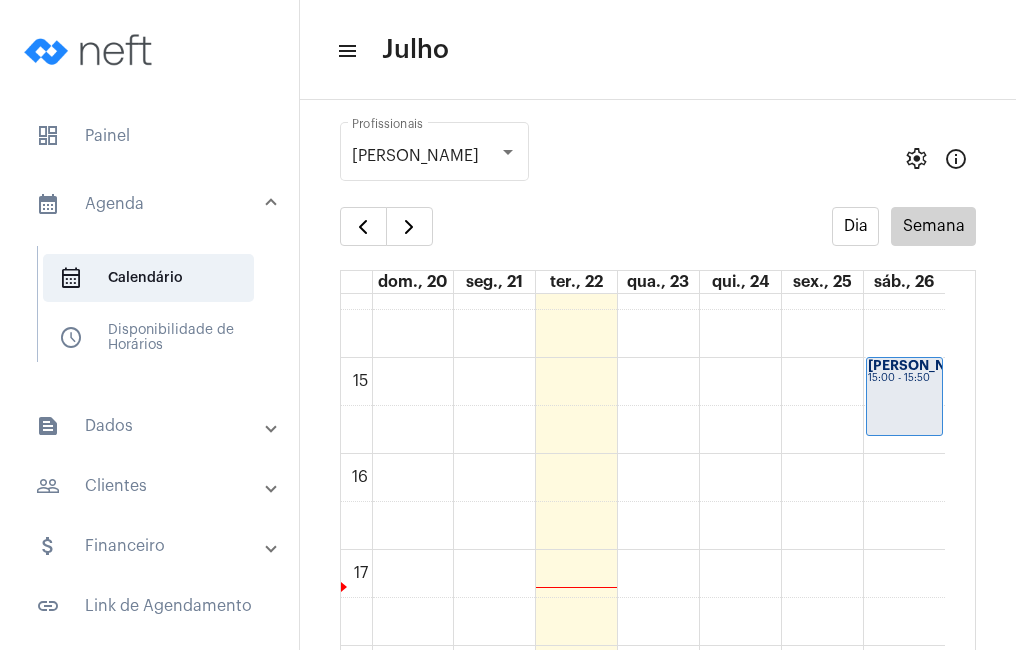 click on "Fabiola
15:00 - 15:50" 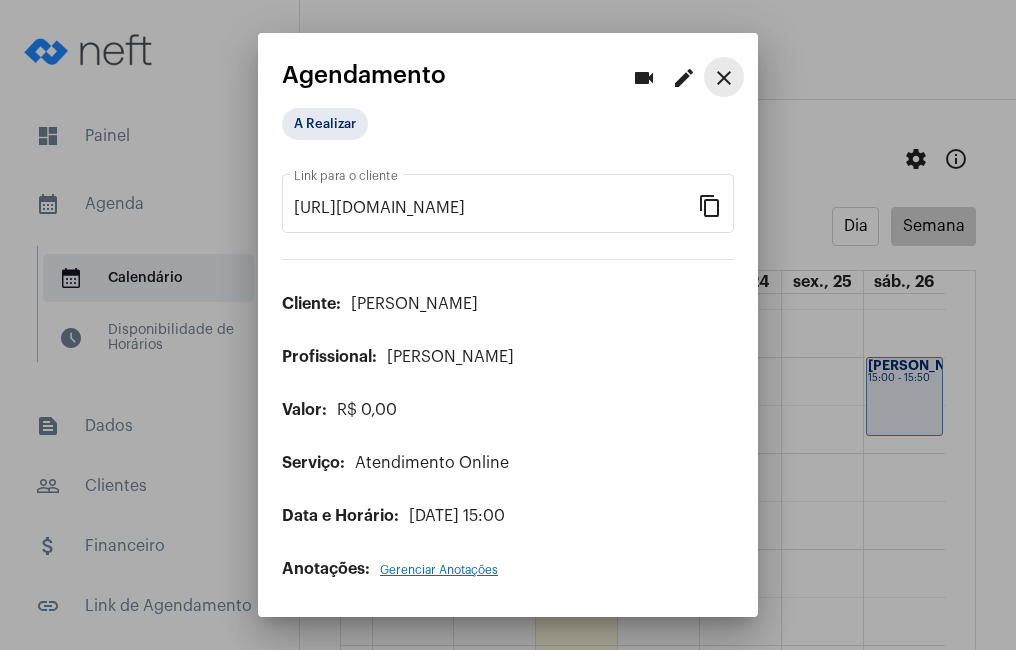 click on "close" at bounding box center [724, 78] 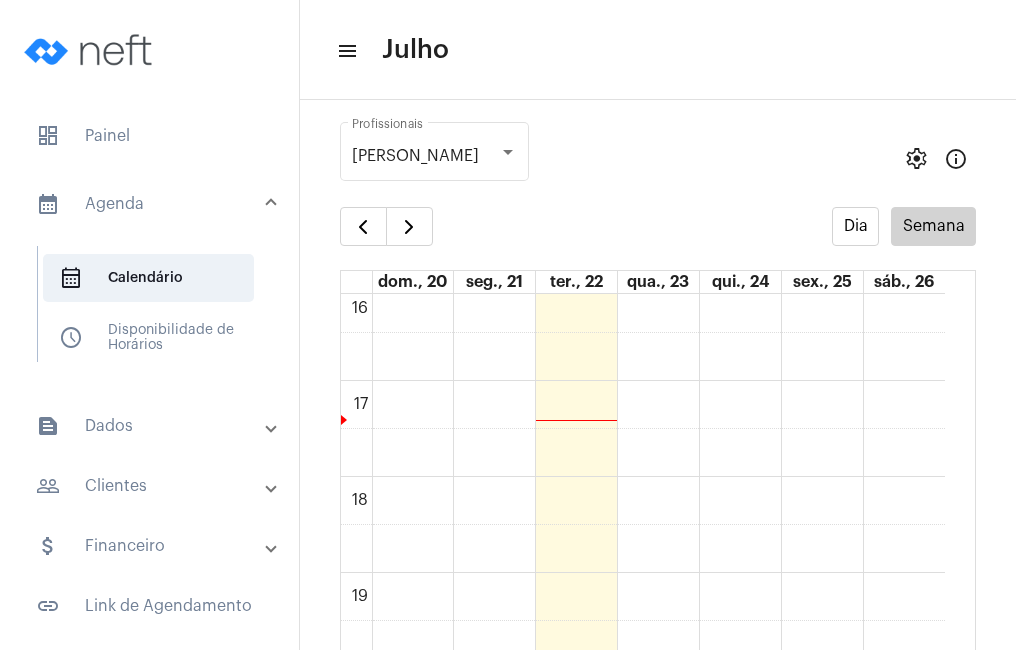 scroll, scrollTop: 1577, scrollLeft: 0, axis: vertical 